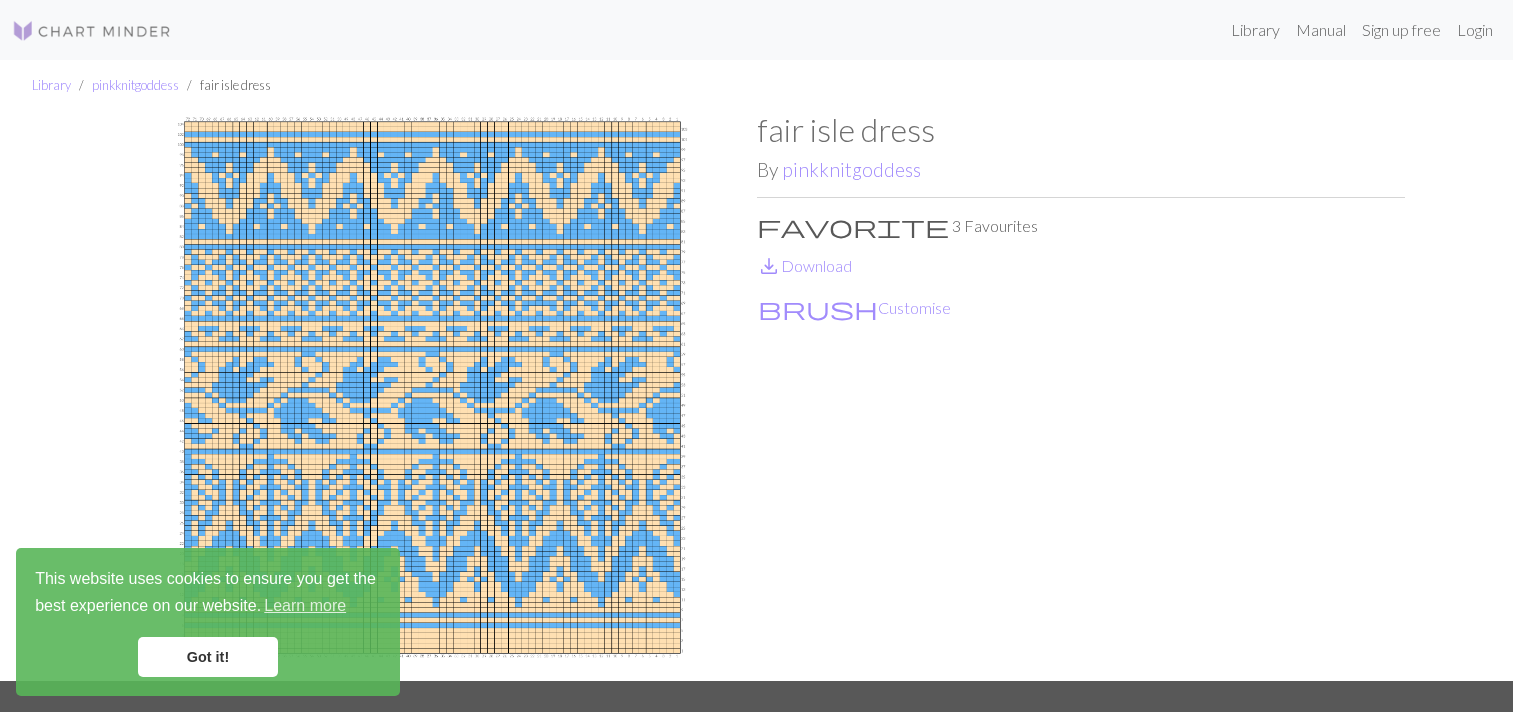scroll, scrollTop: 0, scrollLeft: 0, axis: both 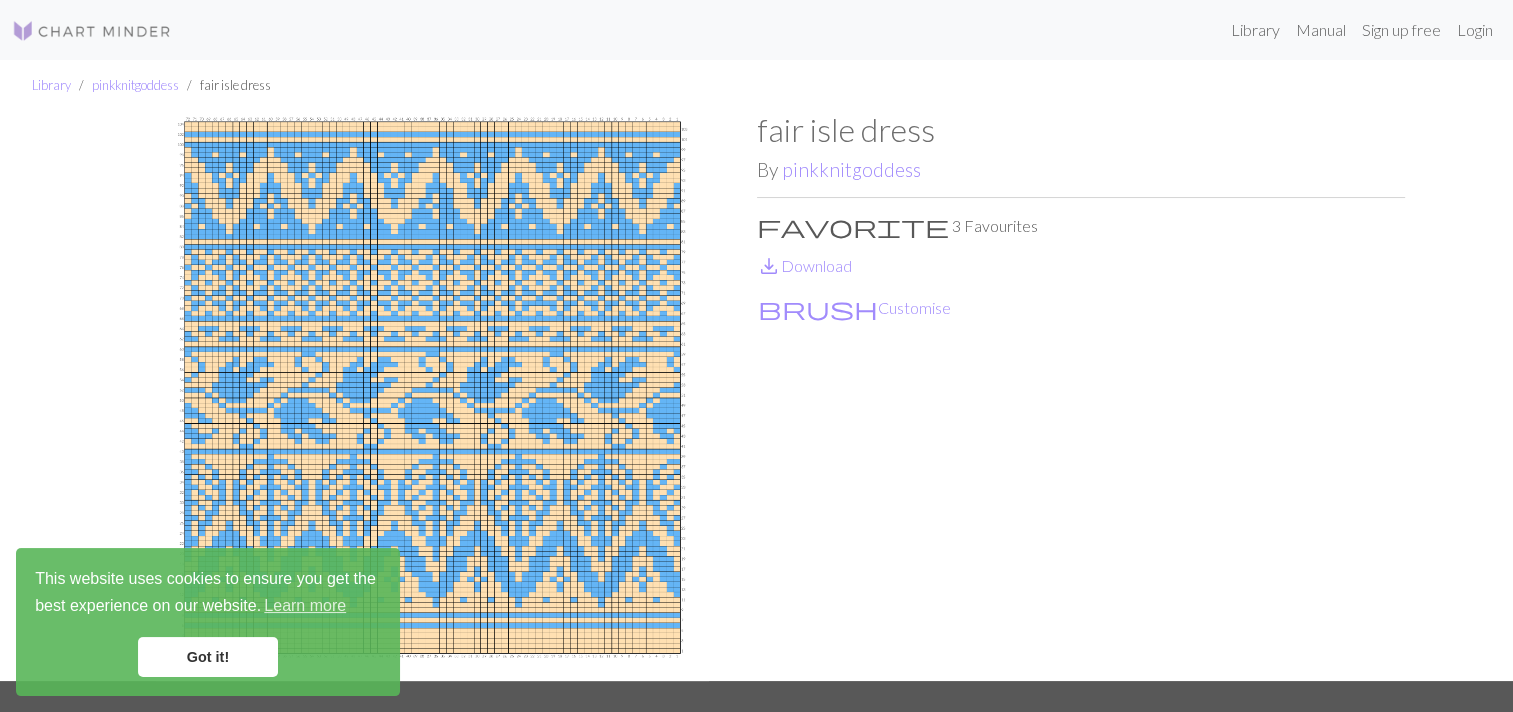 click on "Got it!" at bounding box center (208, 657) 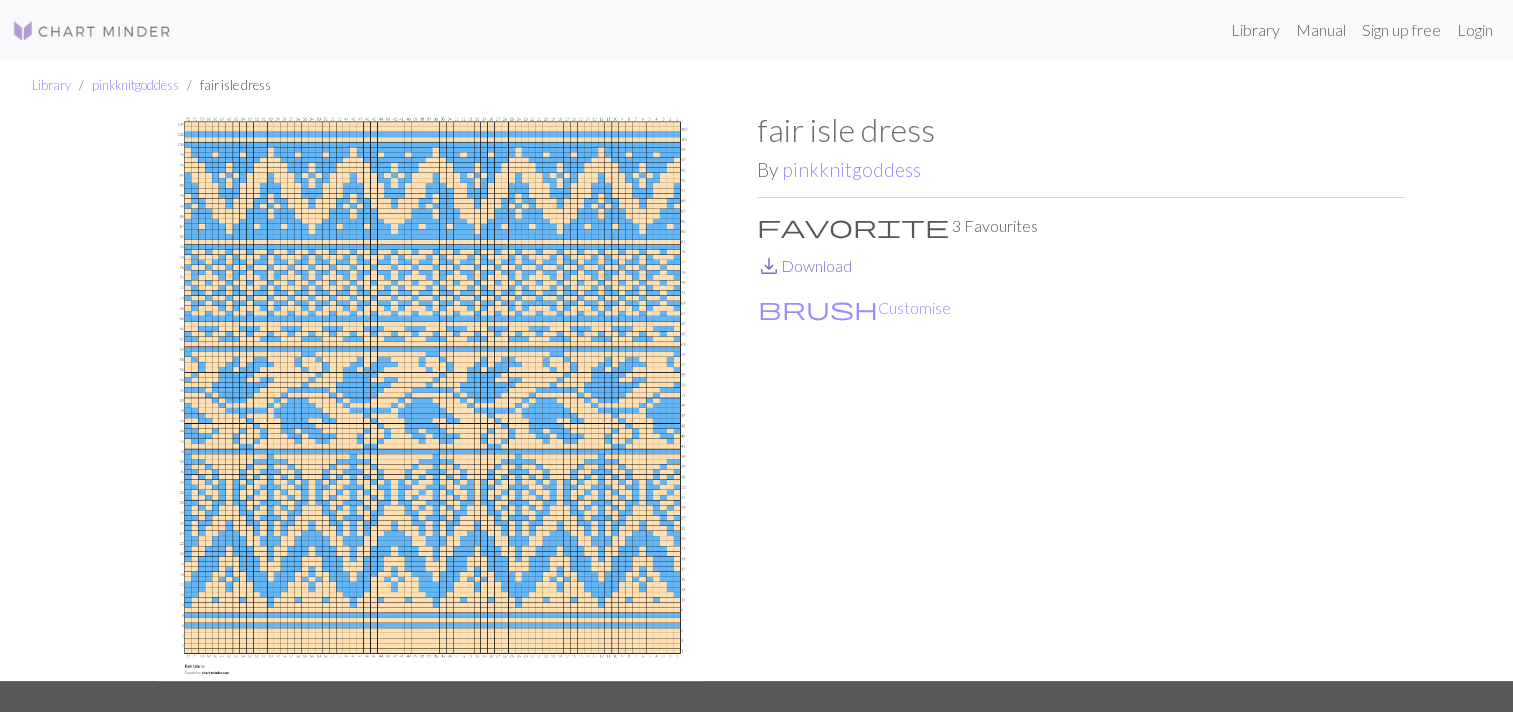 click on "save_alt  Download" at bounding box center (804, 265) 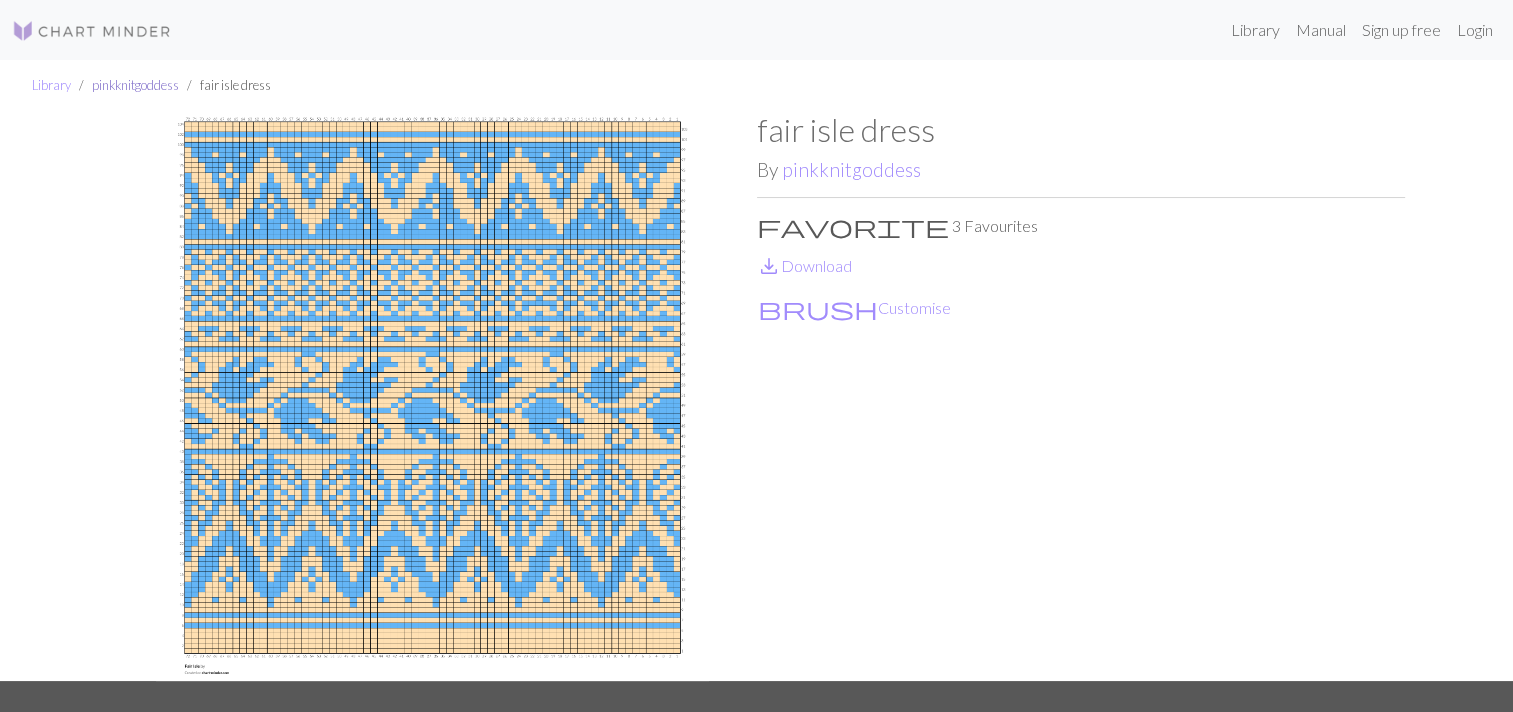 click on "pinkknitgoddess" at bounding box center (135, 85) 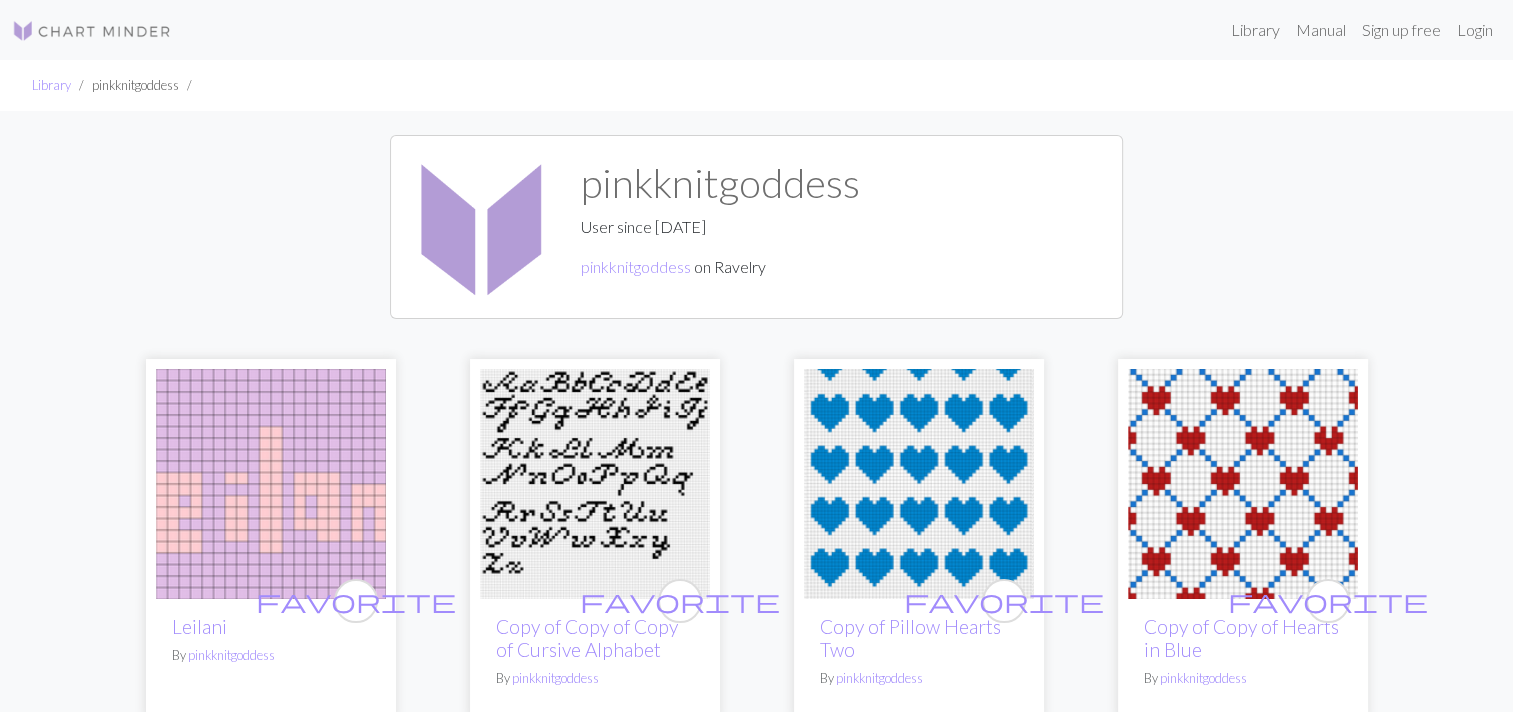 click on "[USERNAME] User since Nov 4, 2024 [USERNAME] on Ravelry" at bounding box center [756, 227] 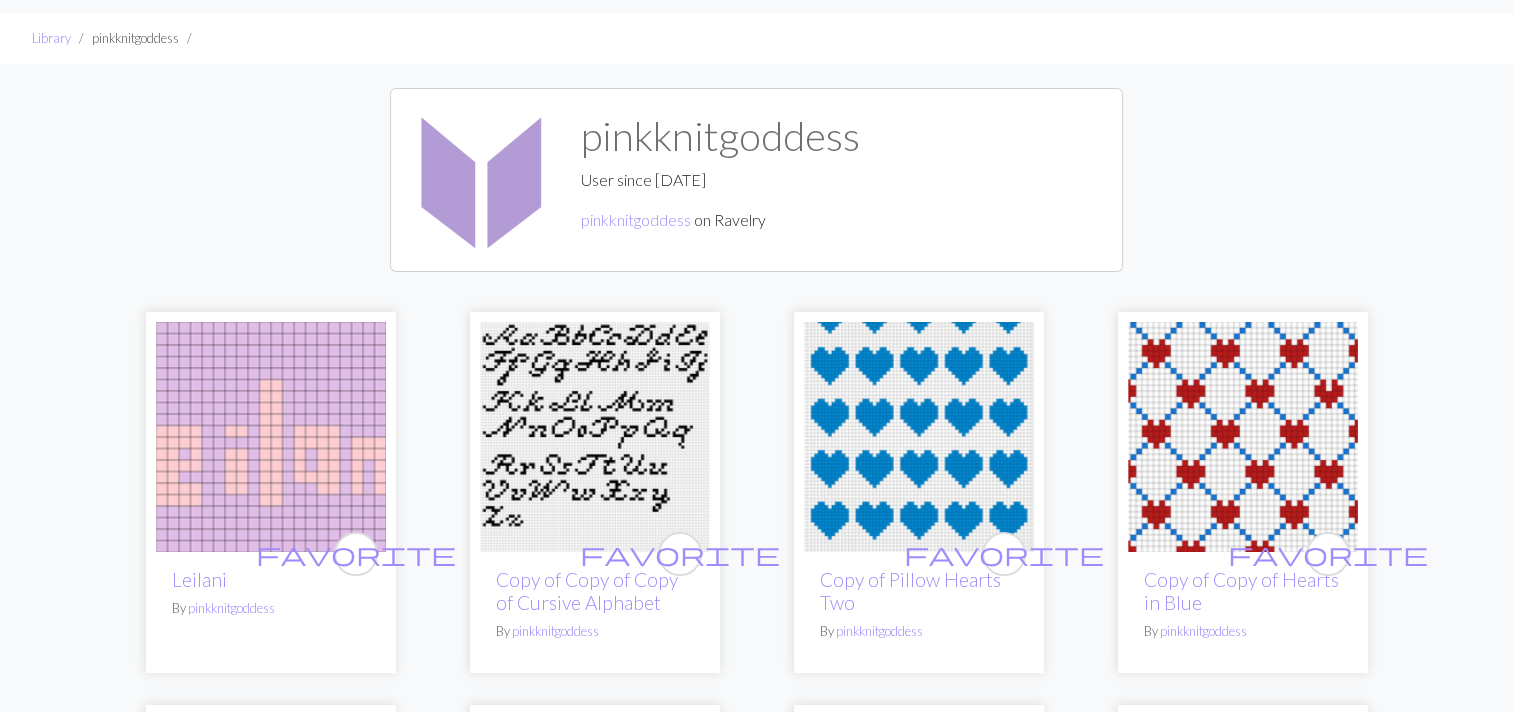 scroll, scrollTop: 0, scrollLeft: 0, axis: both 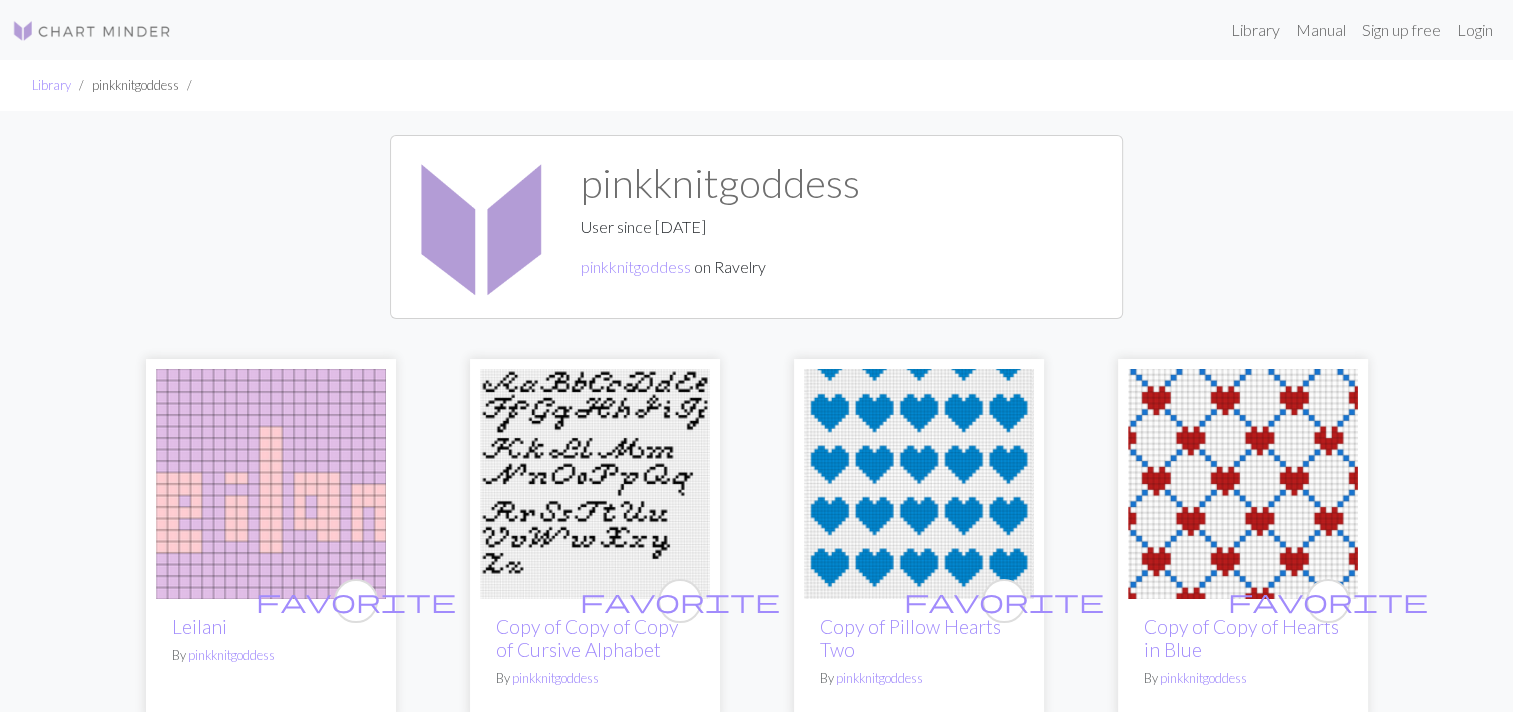 click on "[USERNAME] User since Nov 4, 2024 [USERNAME] on Ravelry" at bounding box center (756, 227) 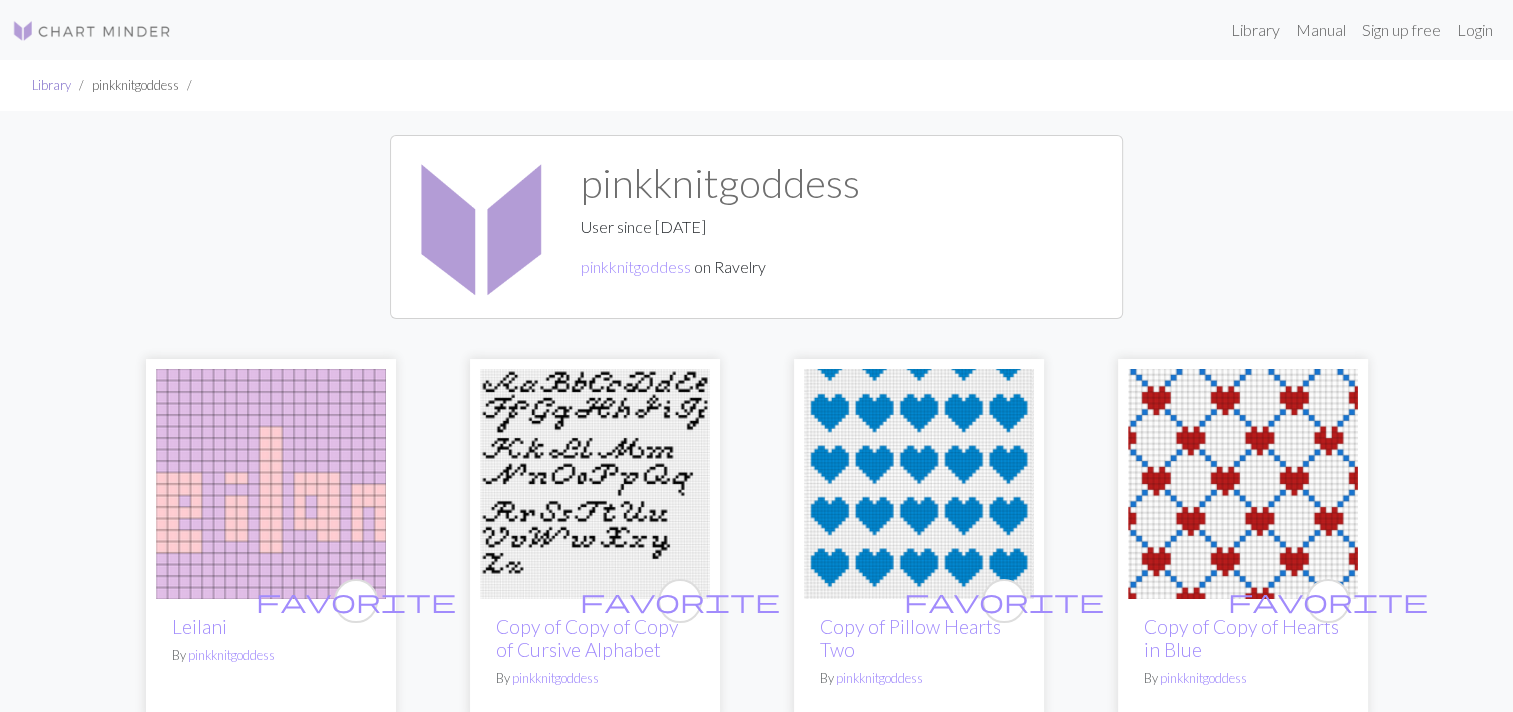 click on "Library" at bounding box center (51, 85) 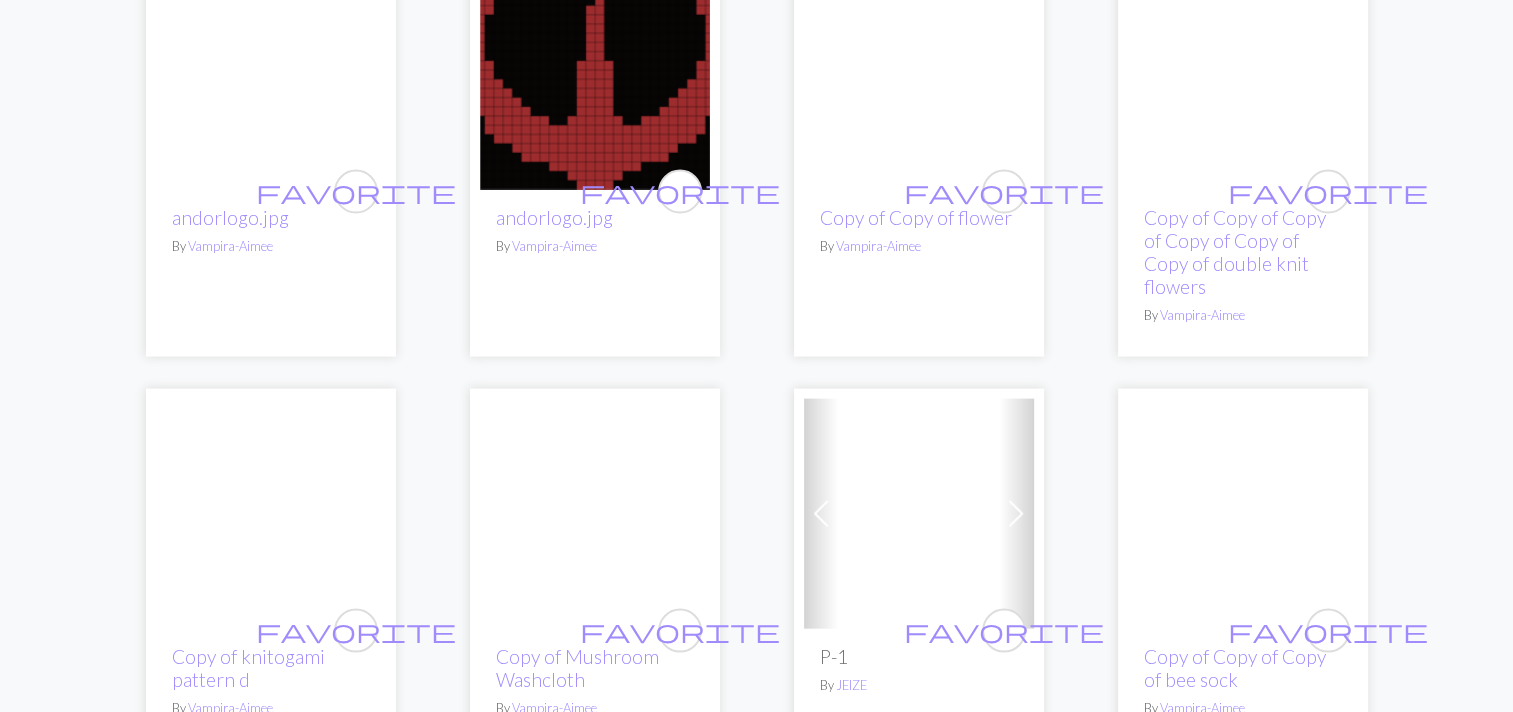 scroll, scrollTop: 4030, scrollLeft: 0, axis: vertical 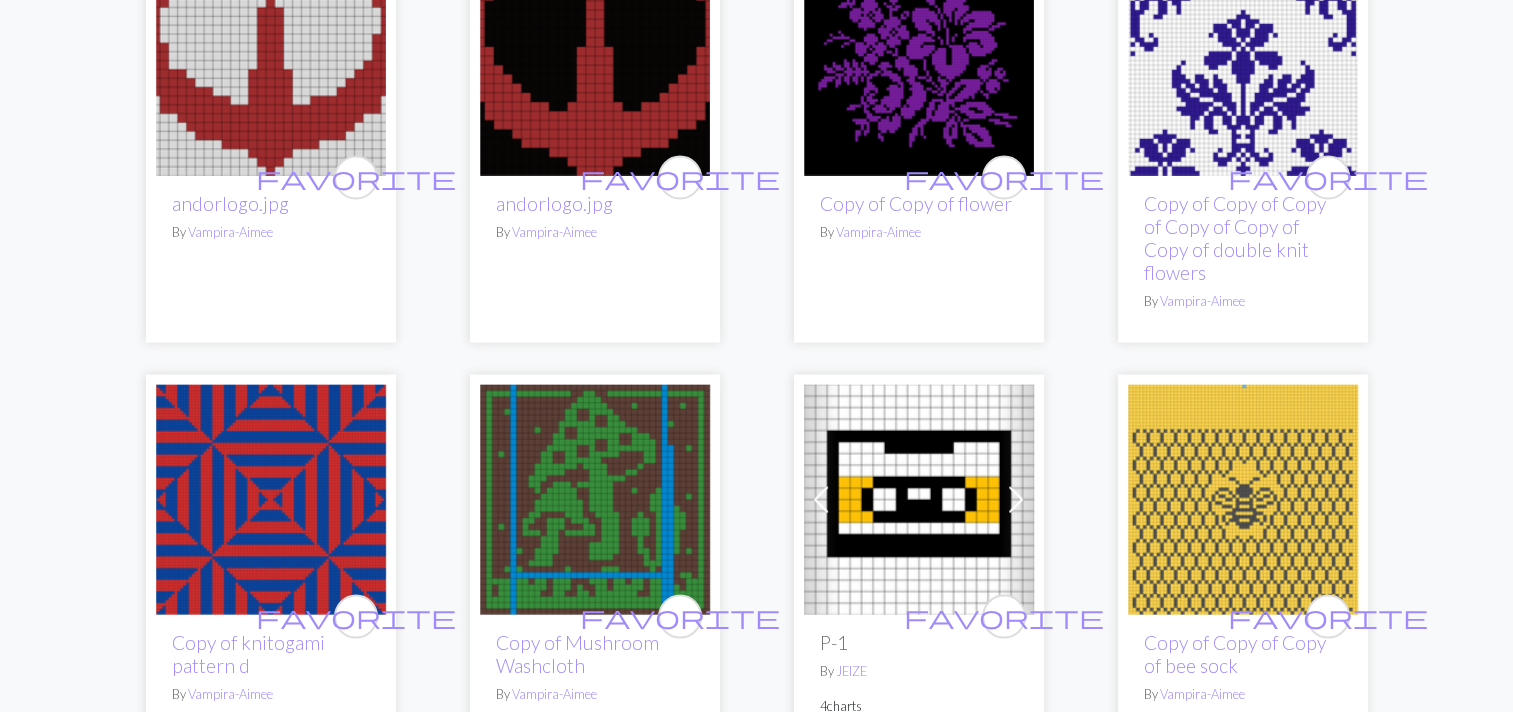 click at bounding box center [1243, 500] 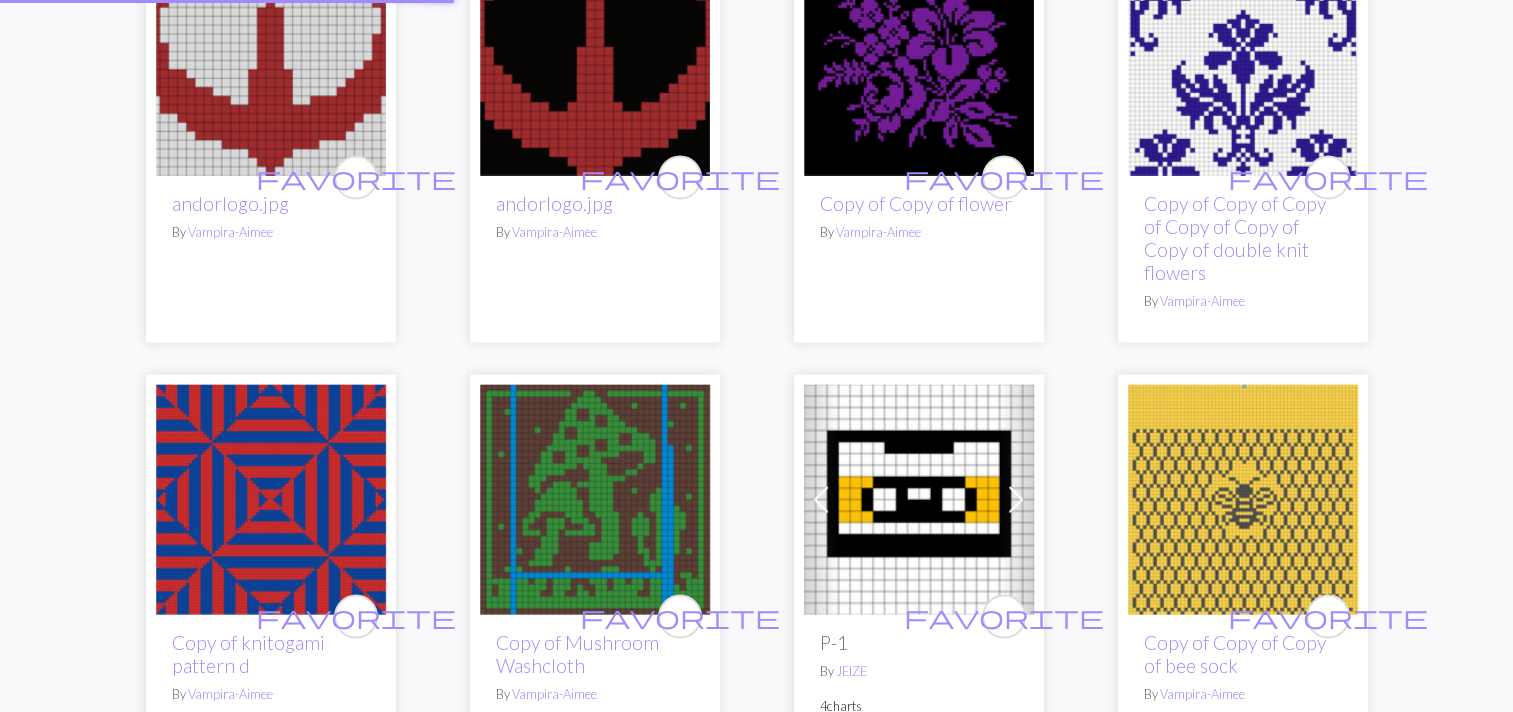 scroll, scrollTop: 0, scrollLeft: 0, axis: both 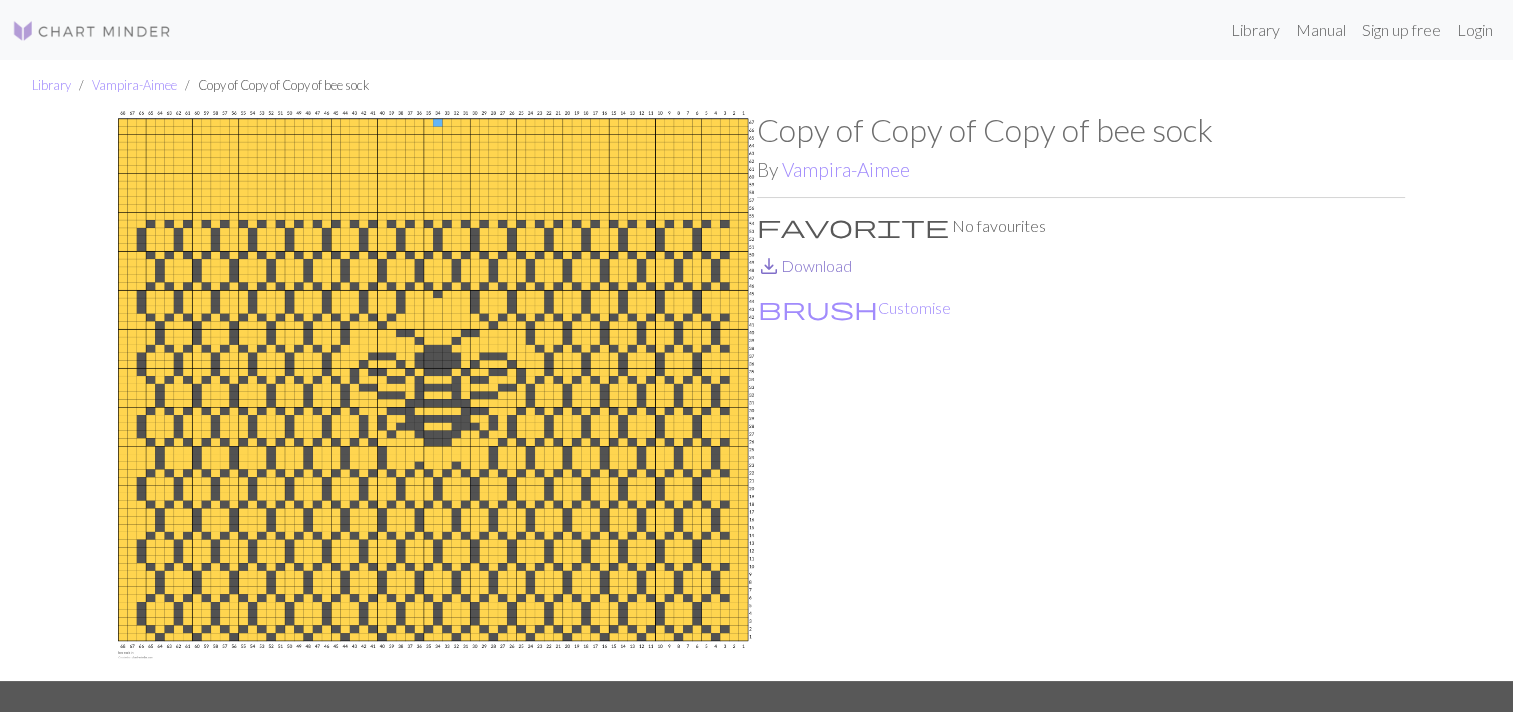 click on "save_alt" at bounding box center (769, 266) 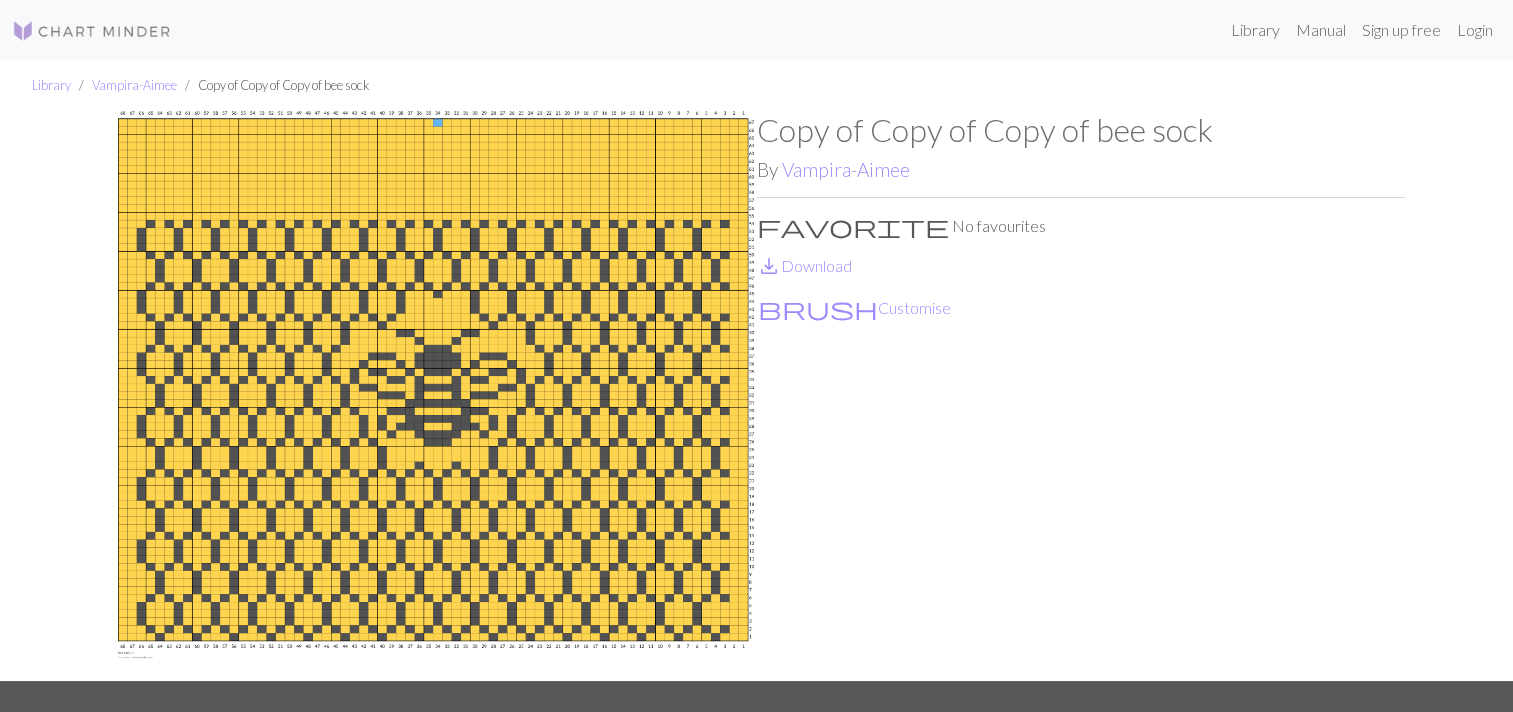 click on "brush Customise" at bounding box center (1081, 307) 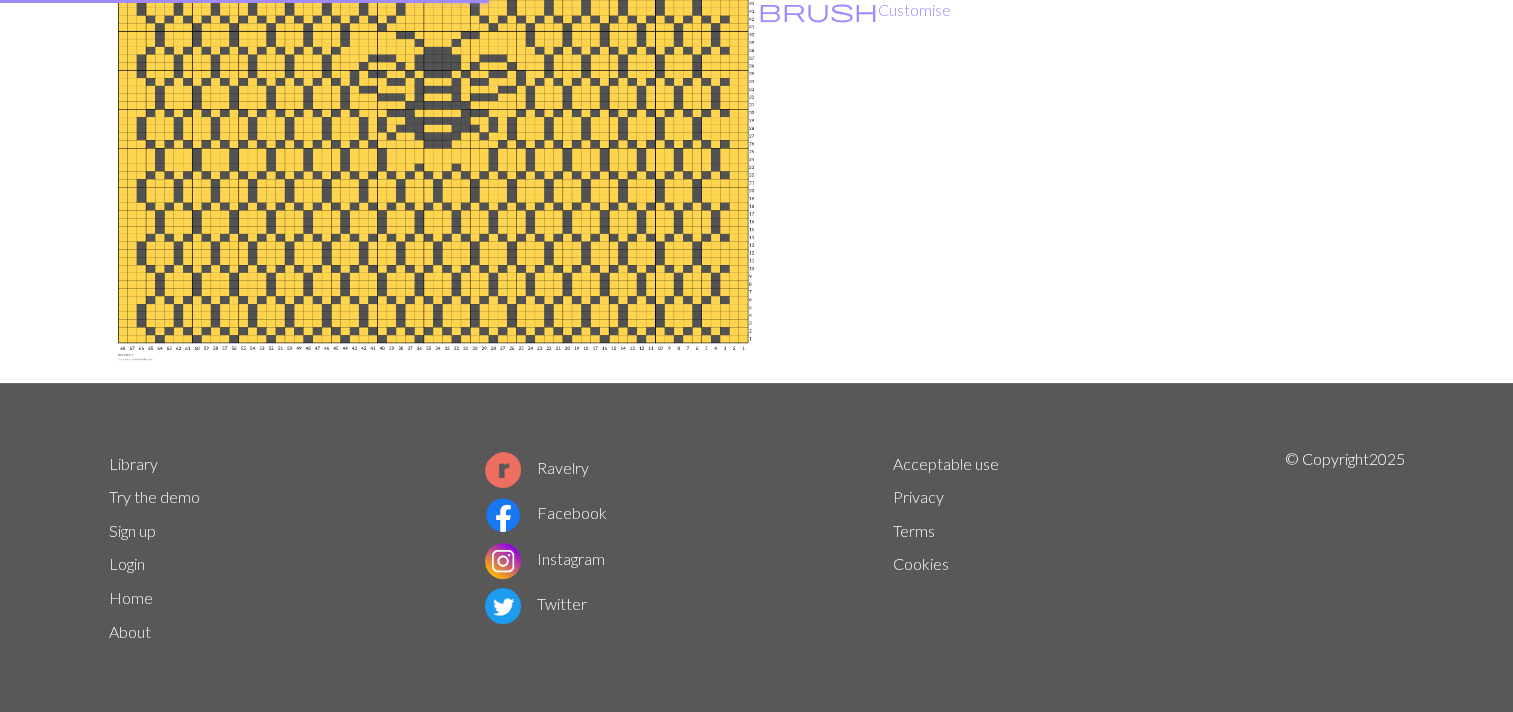 scroll, scrollTop: 0, scrollLeft: 0, axis: both 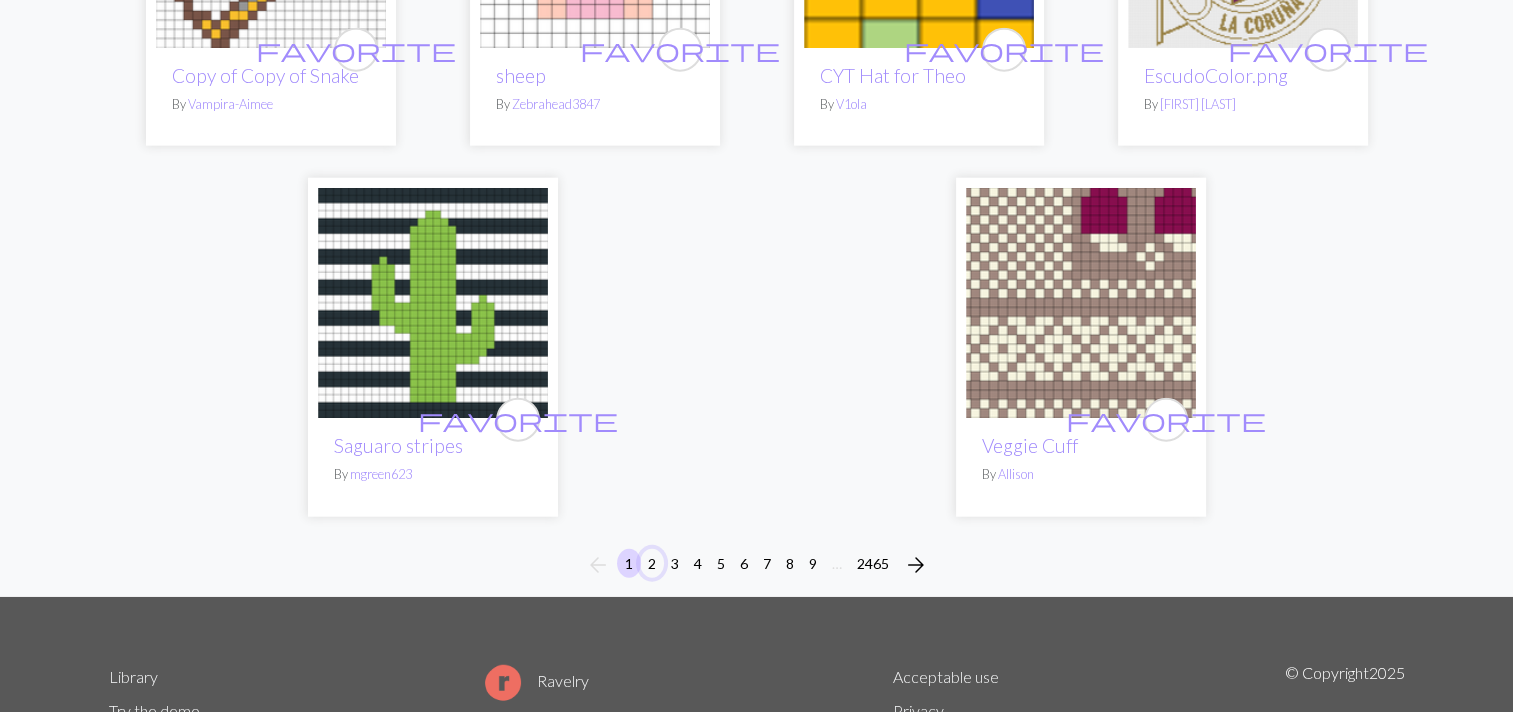 click on "2" at bounding box center [652, 563] 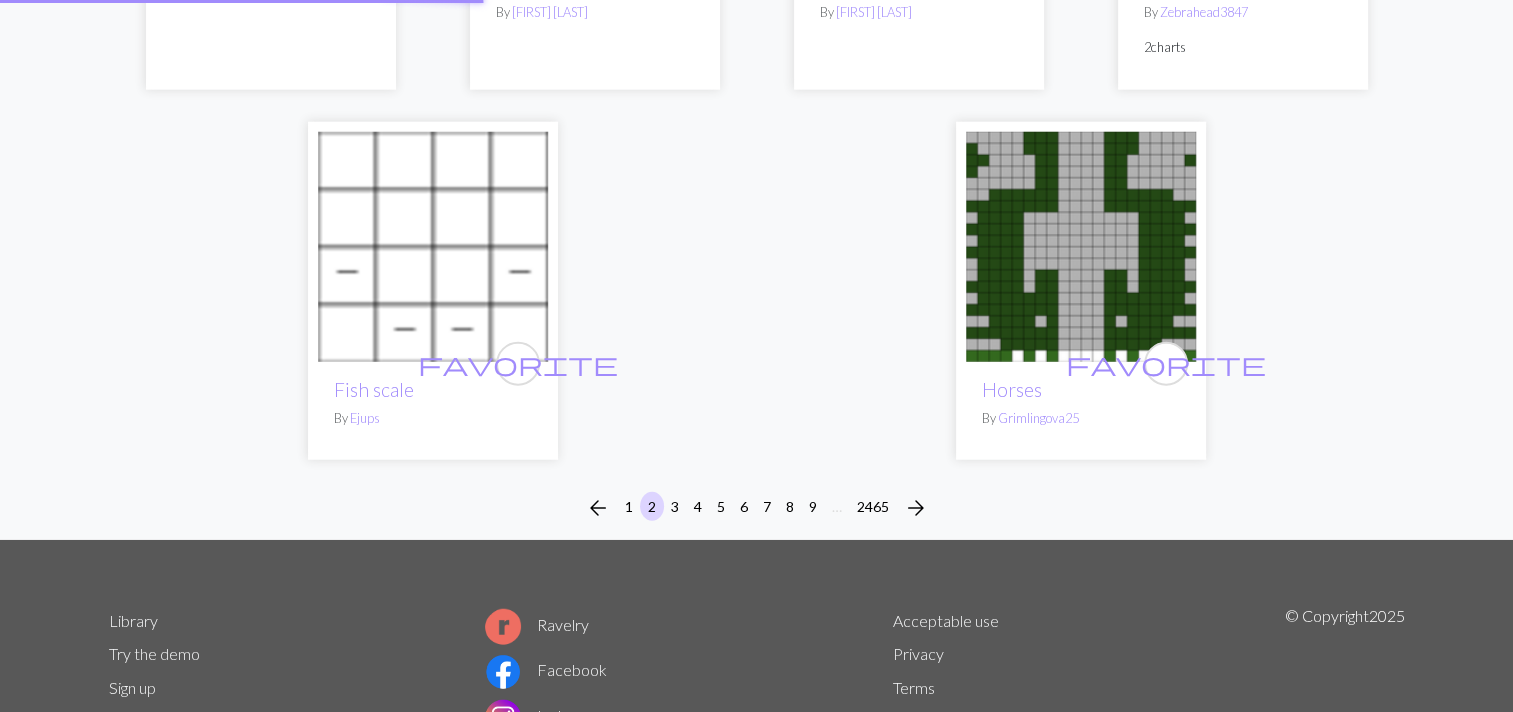 scroll, scrollTop: 0, scrollLeft: 0, axis: both 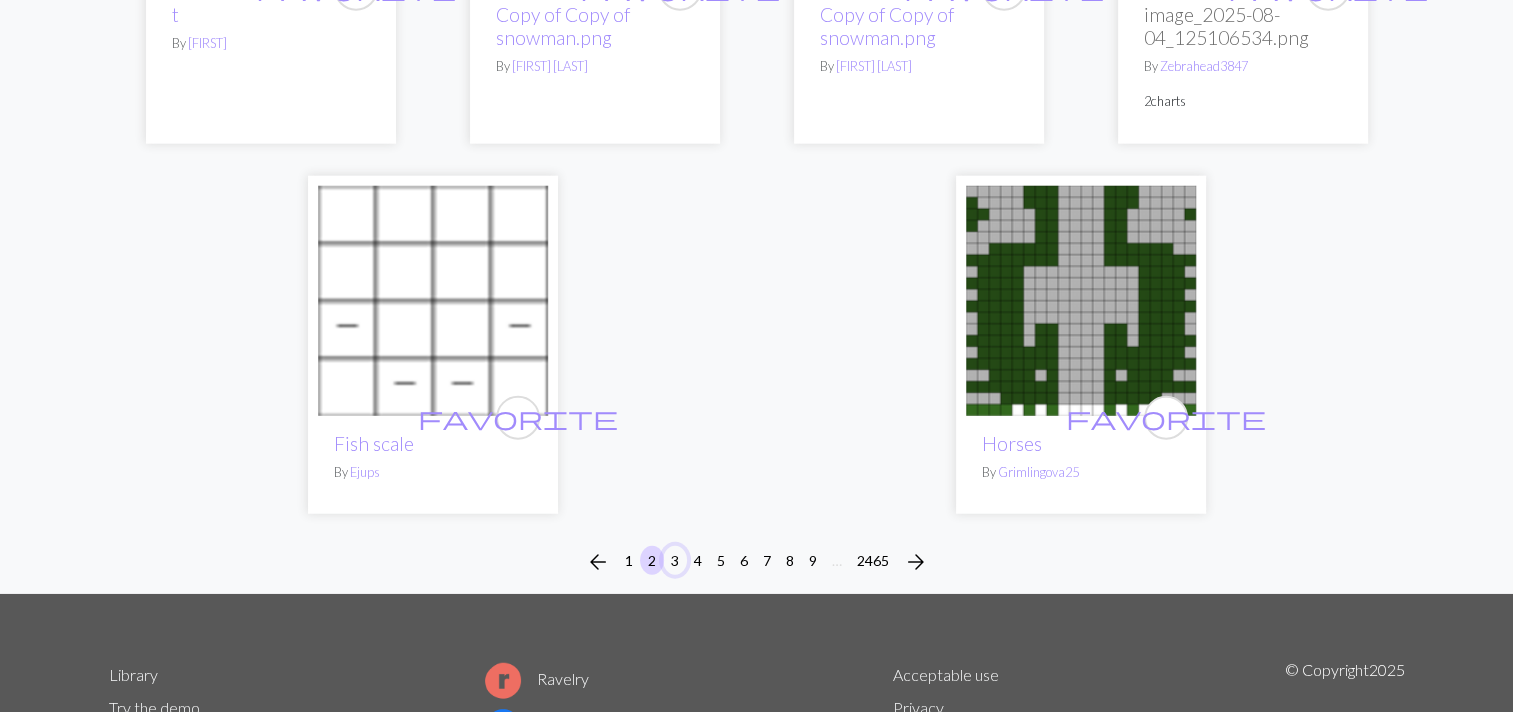 click on "3" at bounding box center [675, 560] 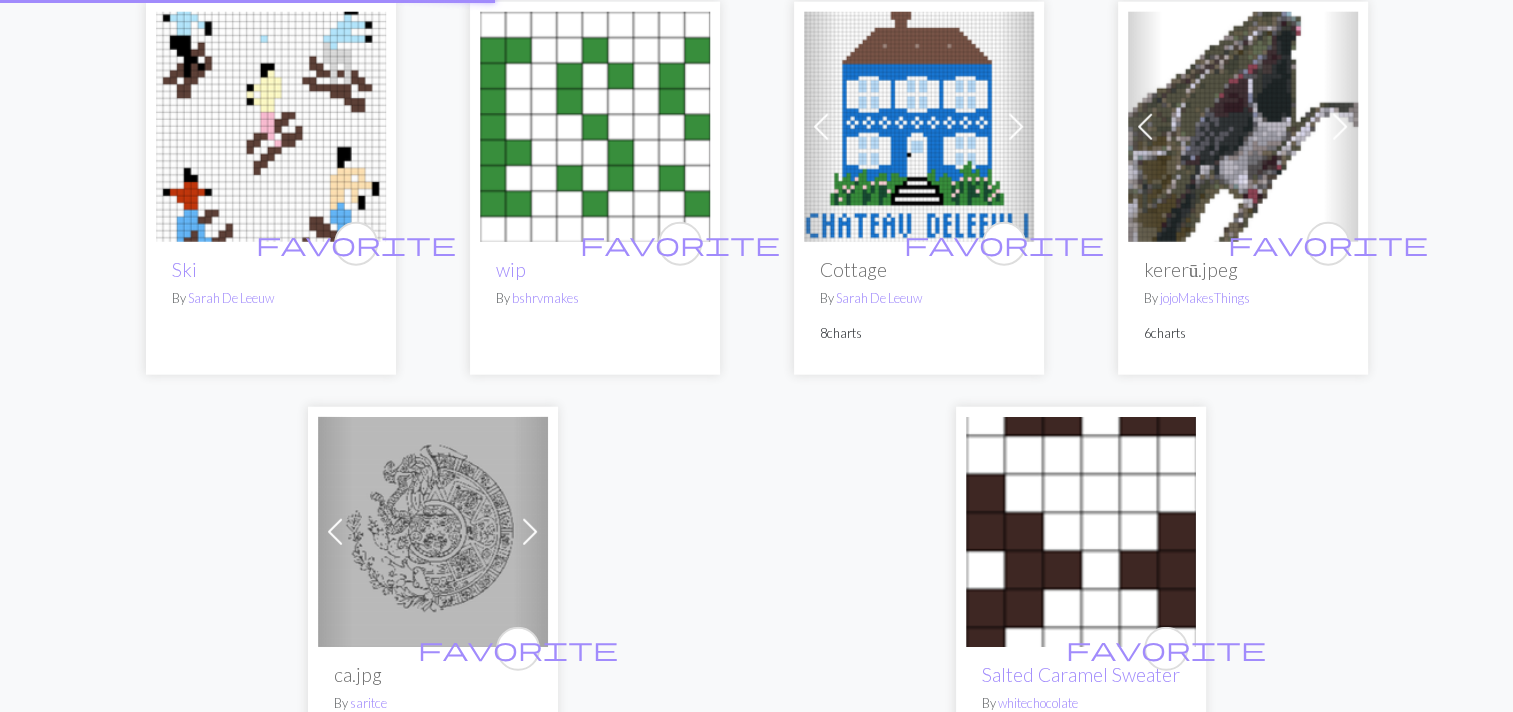 scroll, scrollTop: 0, scrollLeft: 0, axis: both 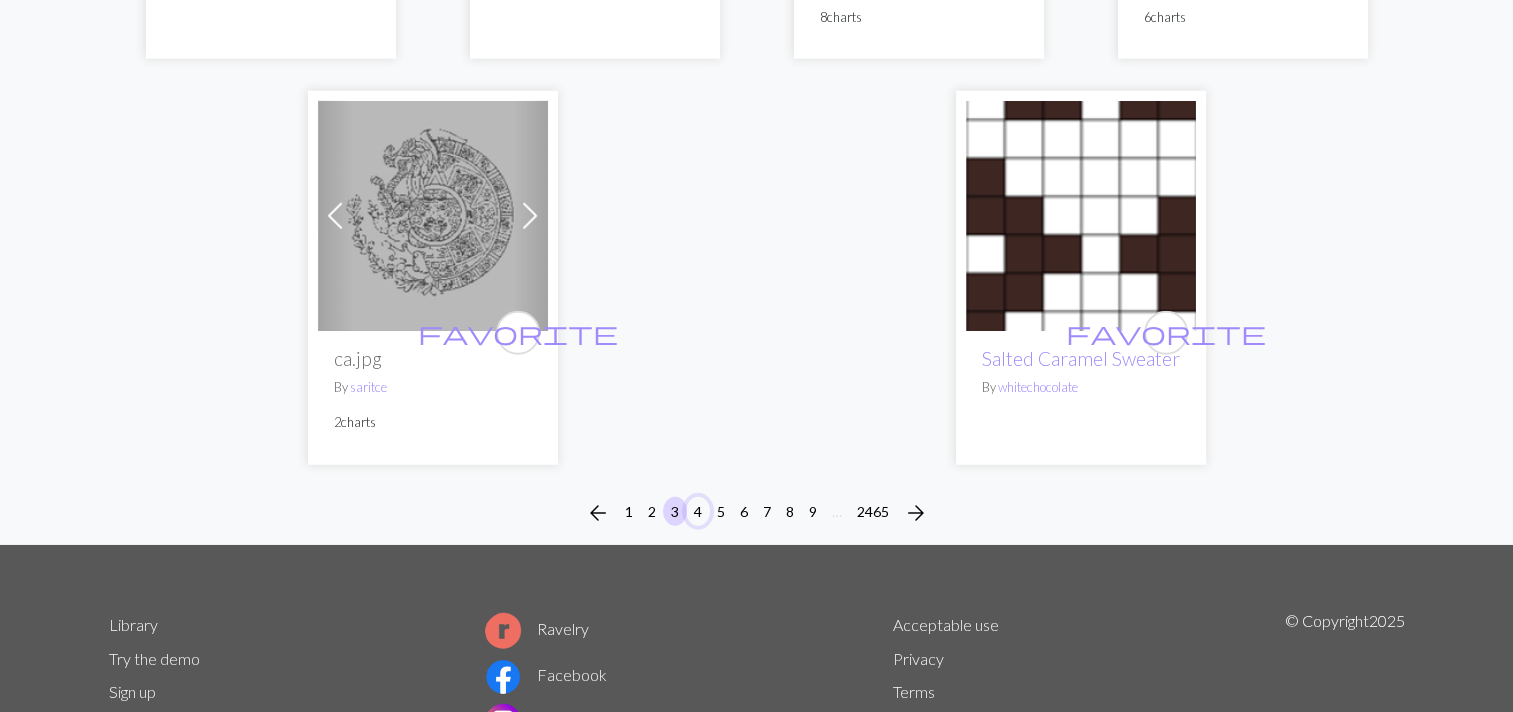 click on "4" at bounding box center [698, 511] 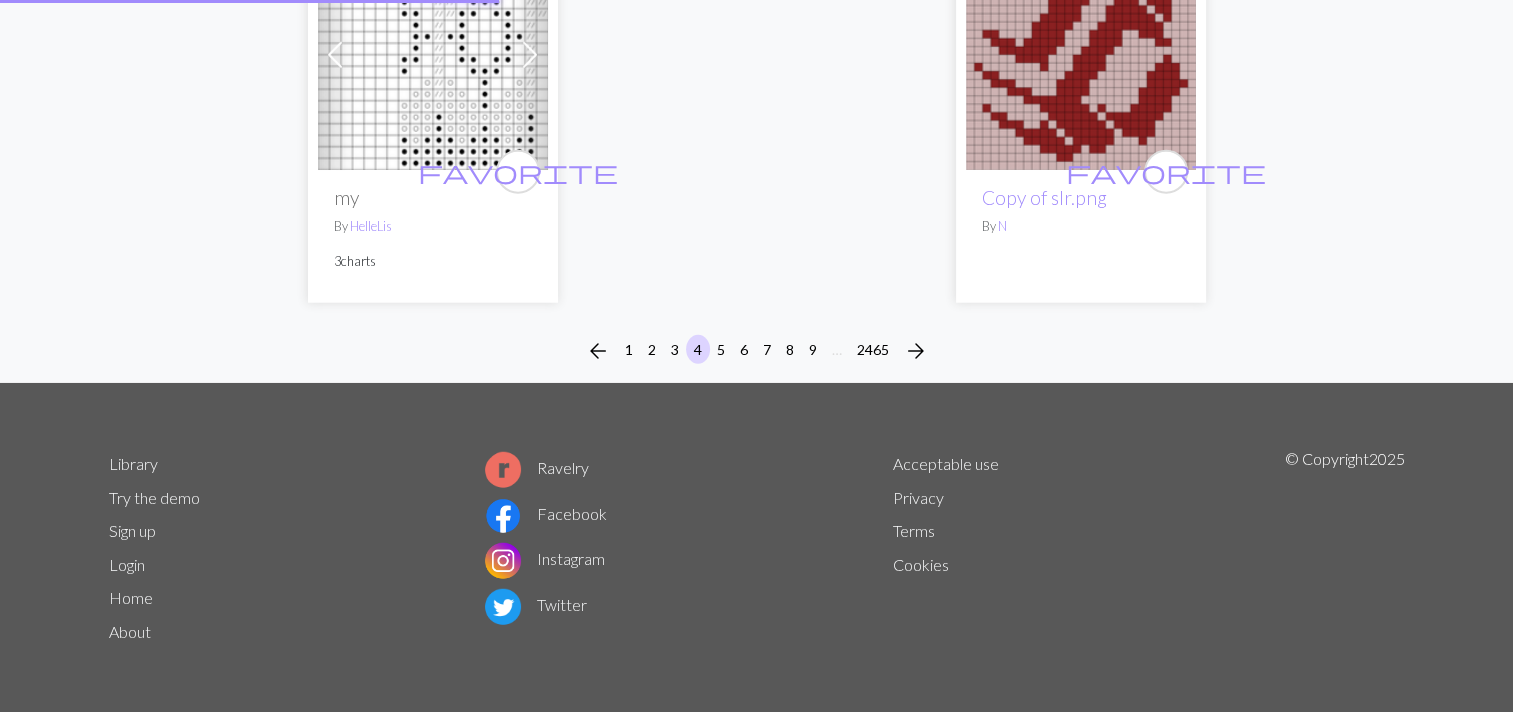 scroll, scrollTop: 0, scrollLeft: 0, axis: both 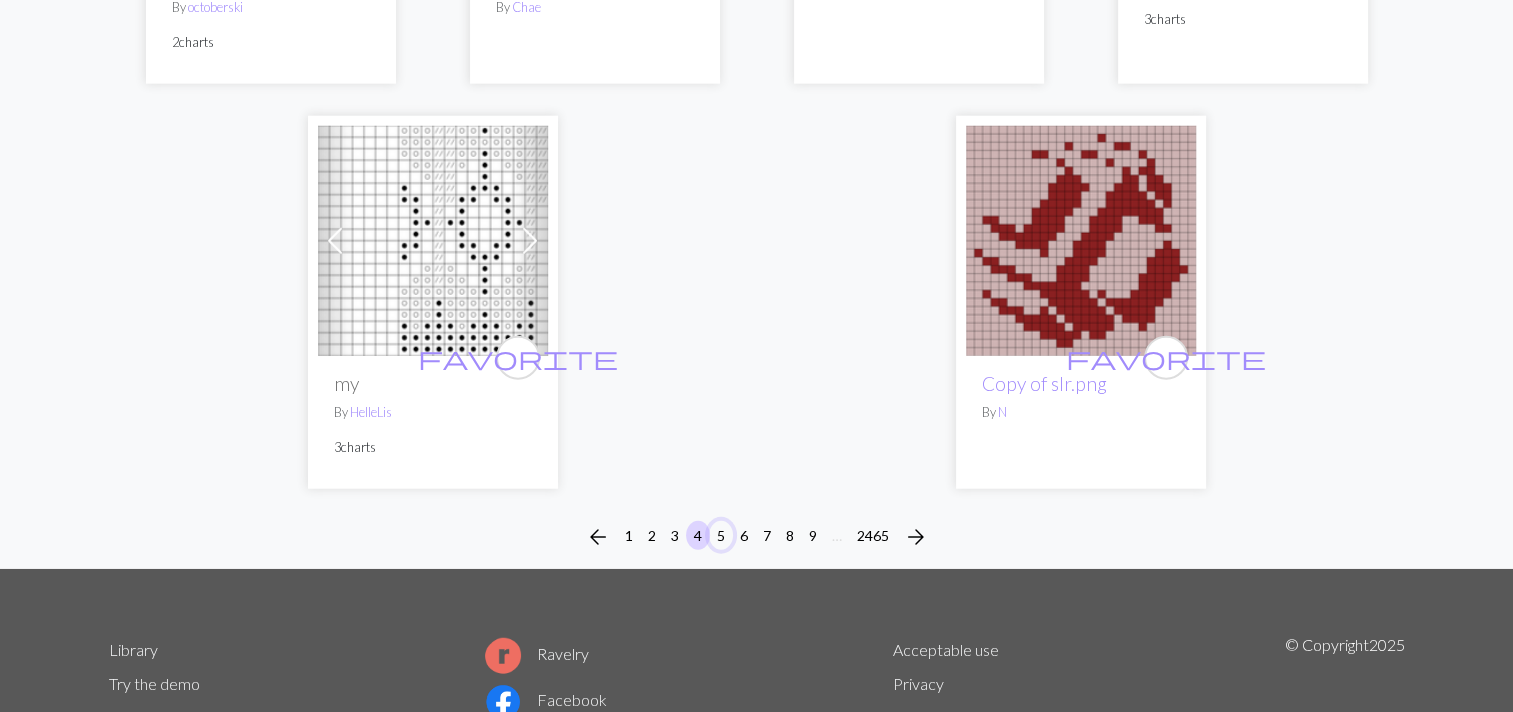 click on "5" at bounding box center (721, 535) 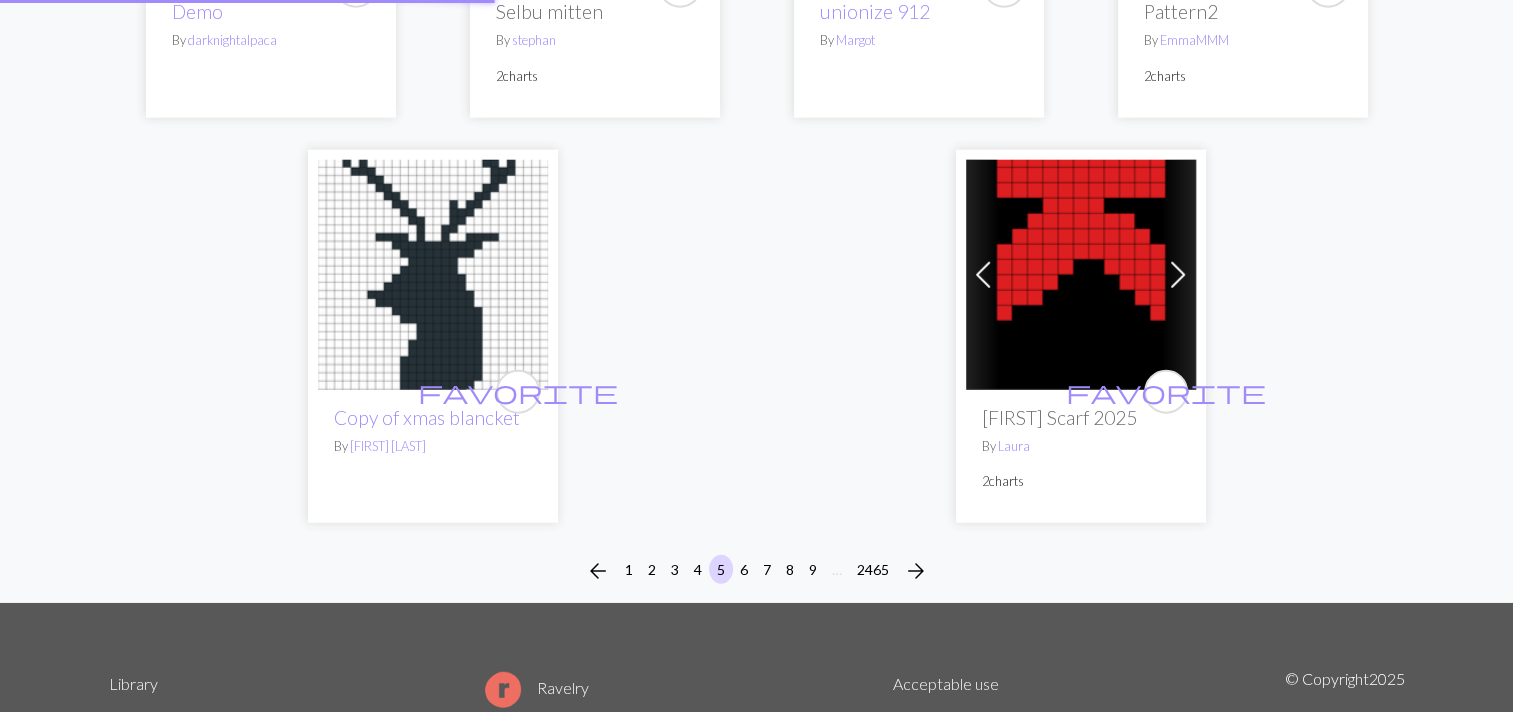 scroll, scrollTop: 0, scrollLeft: 0, axis: both 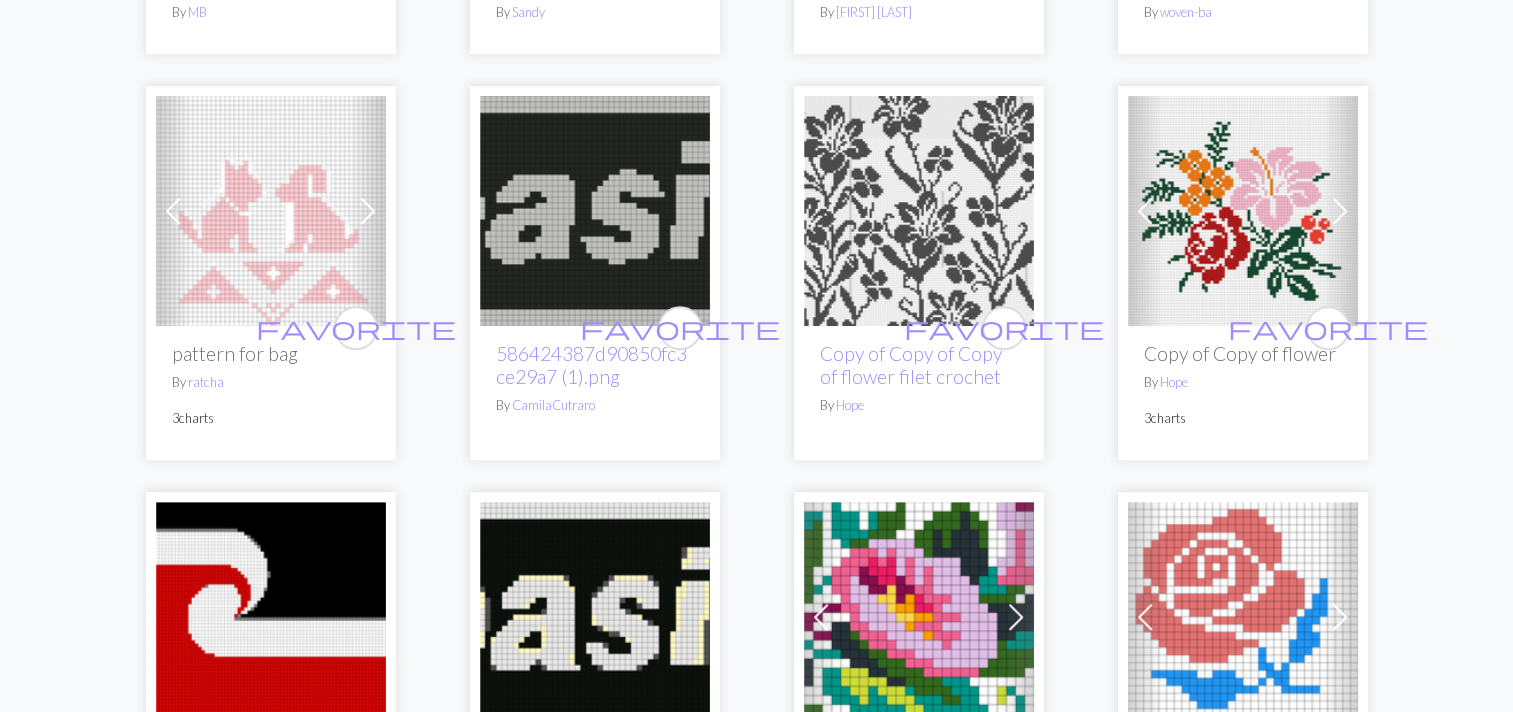 click at bounding box center (919, 211) 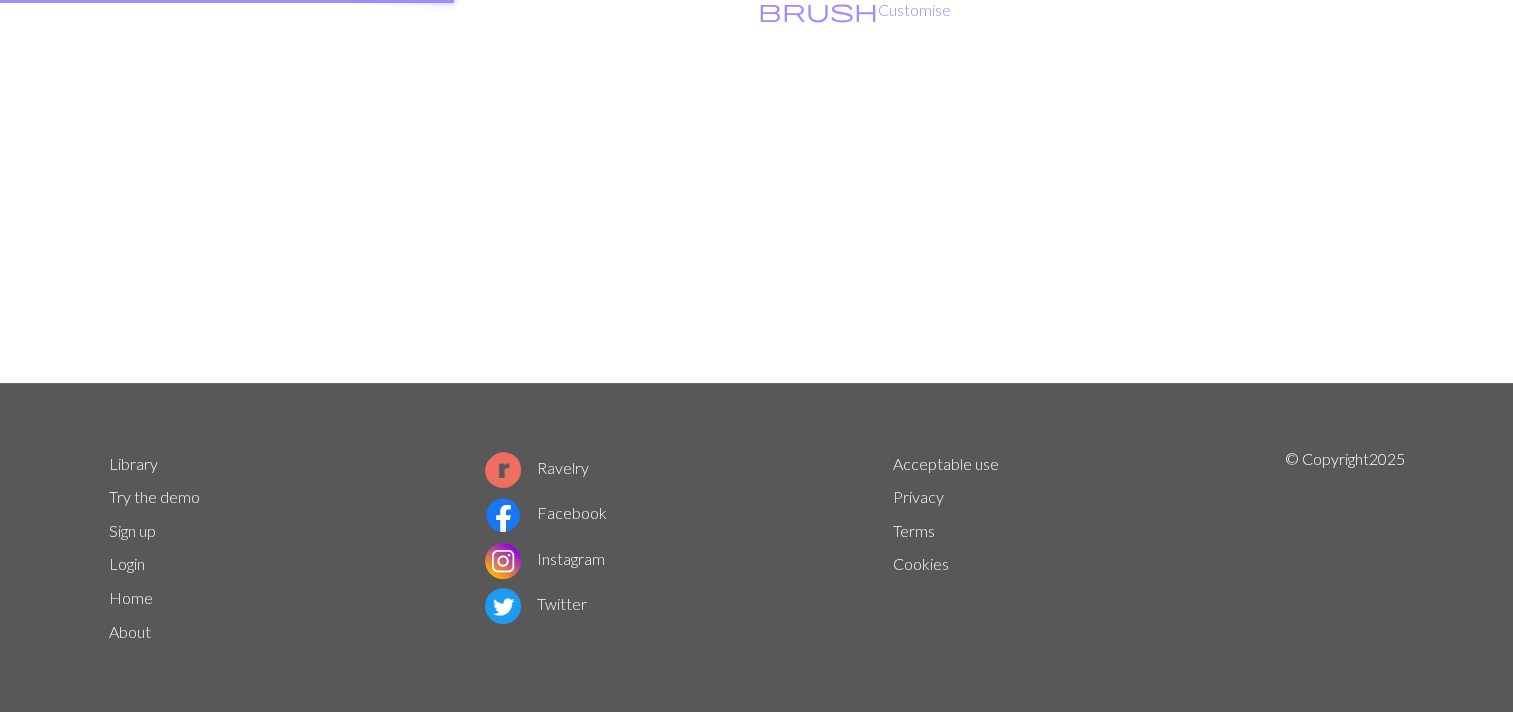 scroll, scrollTop: 0, scrollLeft: 0, axis: both 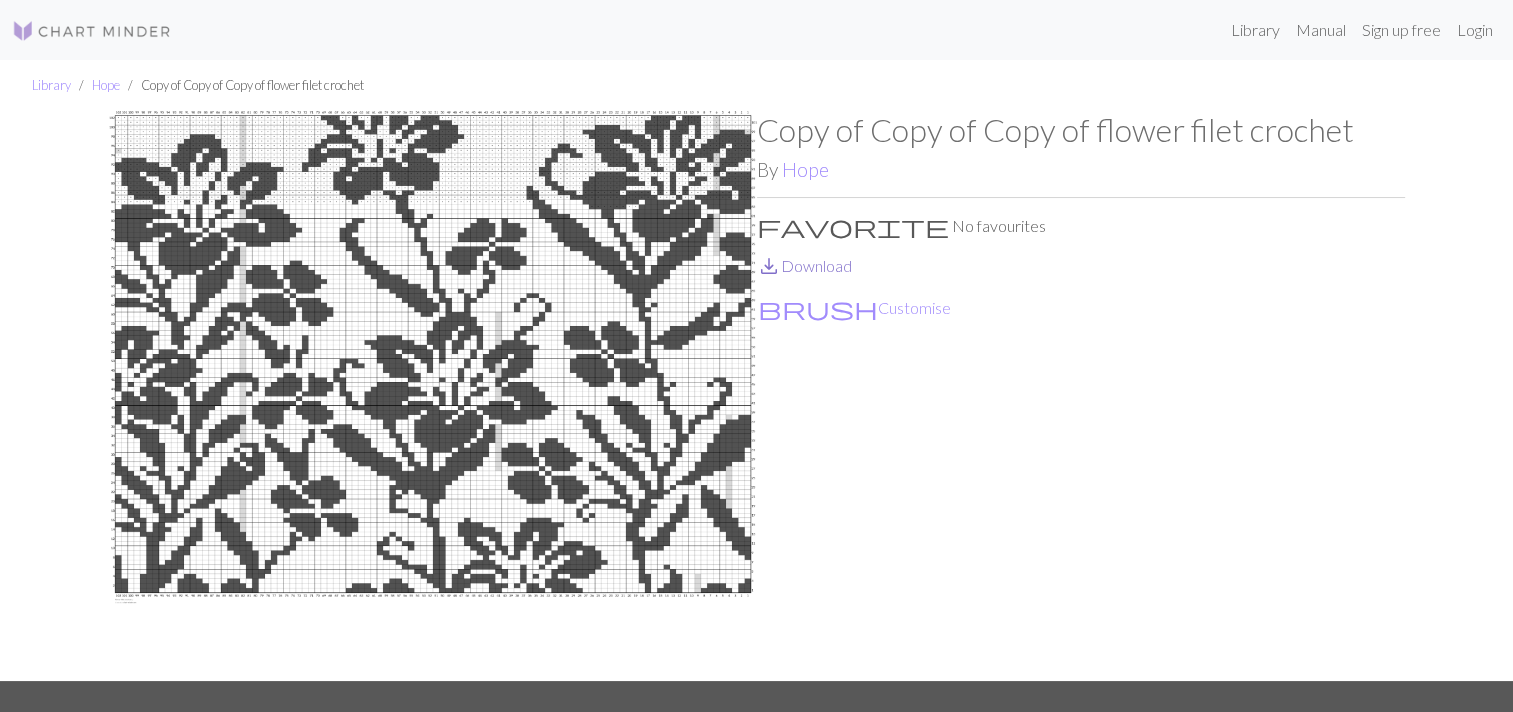 click on "save_alt  Download" at bounding box center (804, 265) 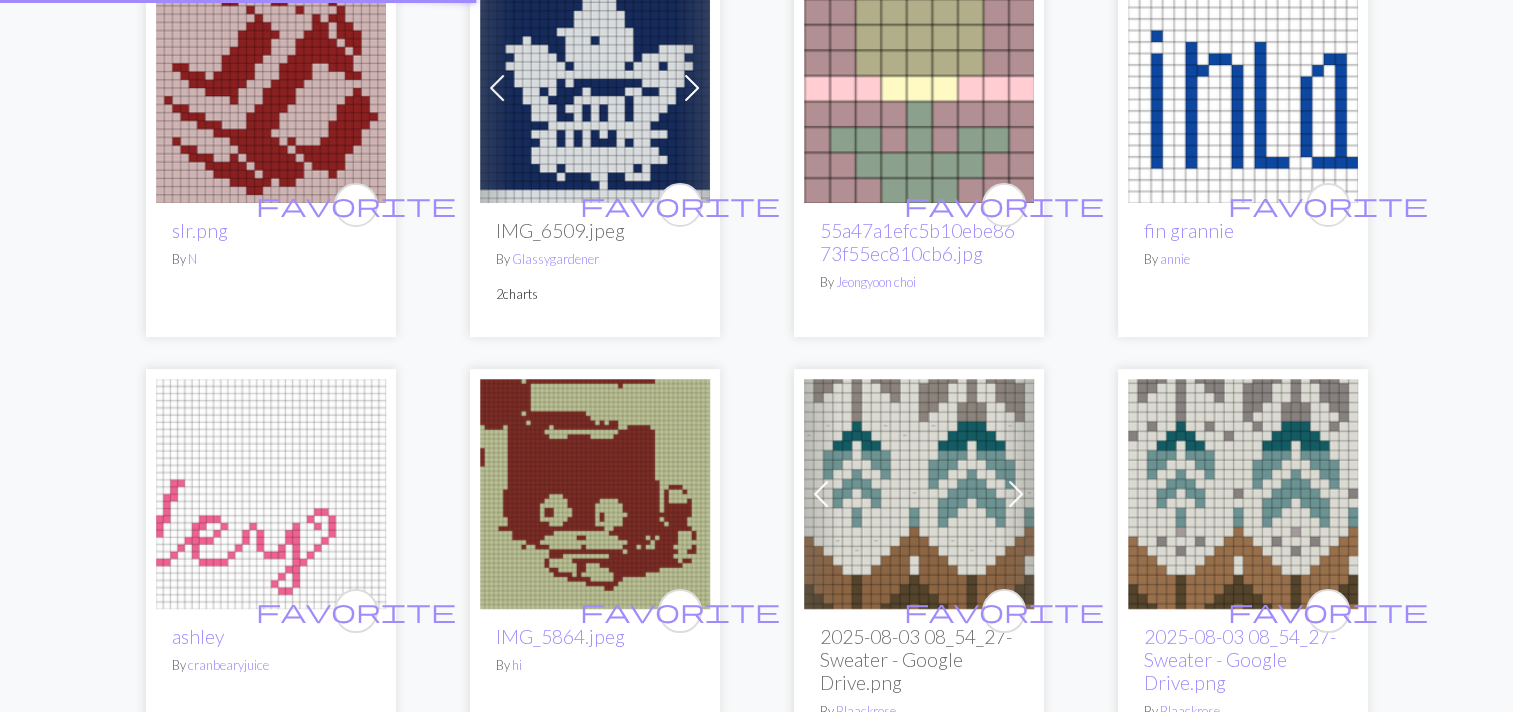 scroll, scrollTop: 0, scrollLeft: 0, axis: both 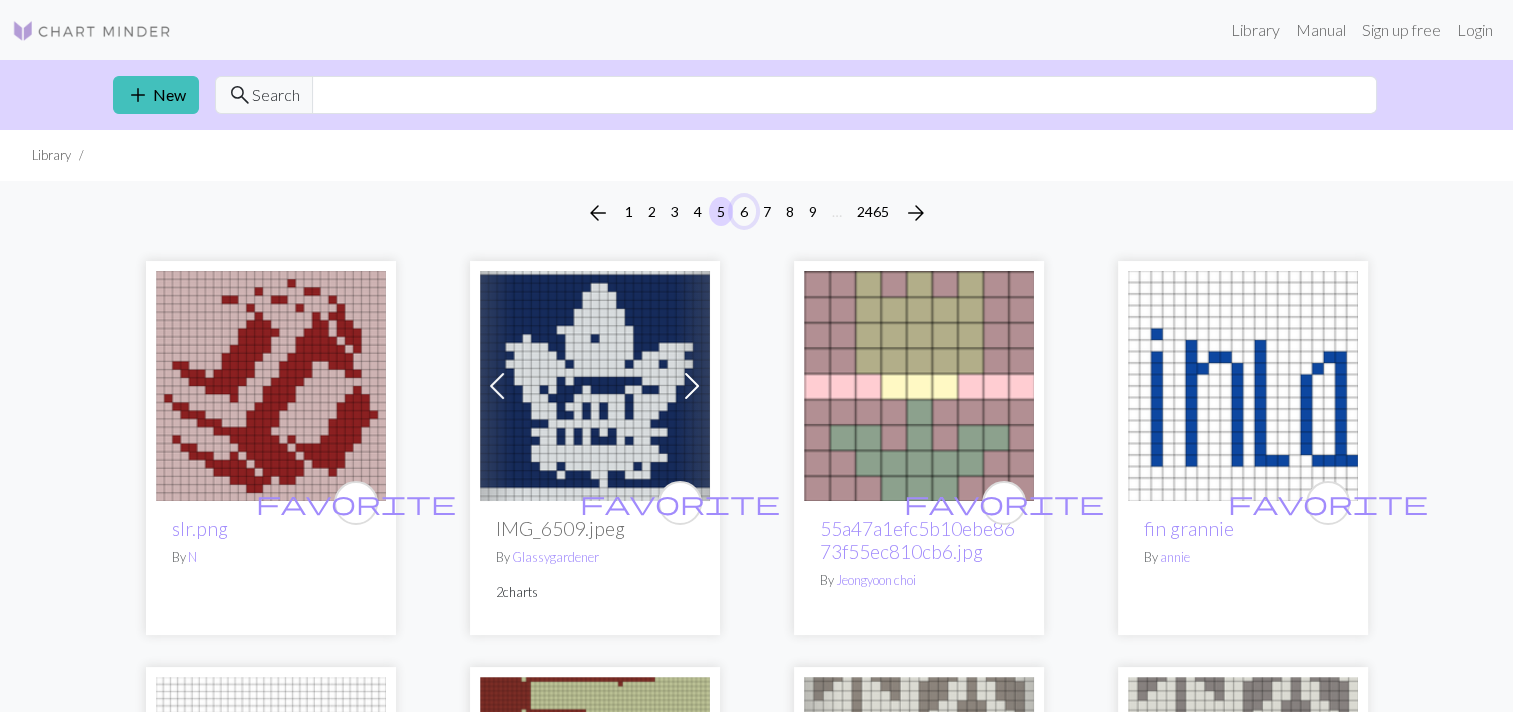 click on "6" at bounding box center (744, 211) 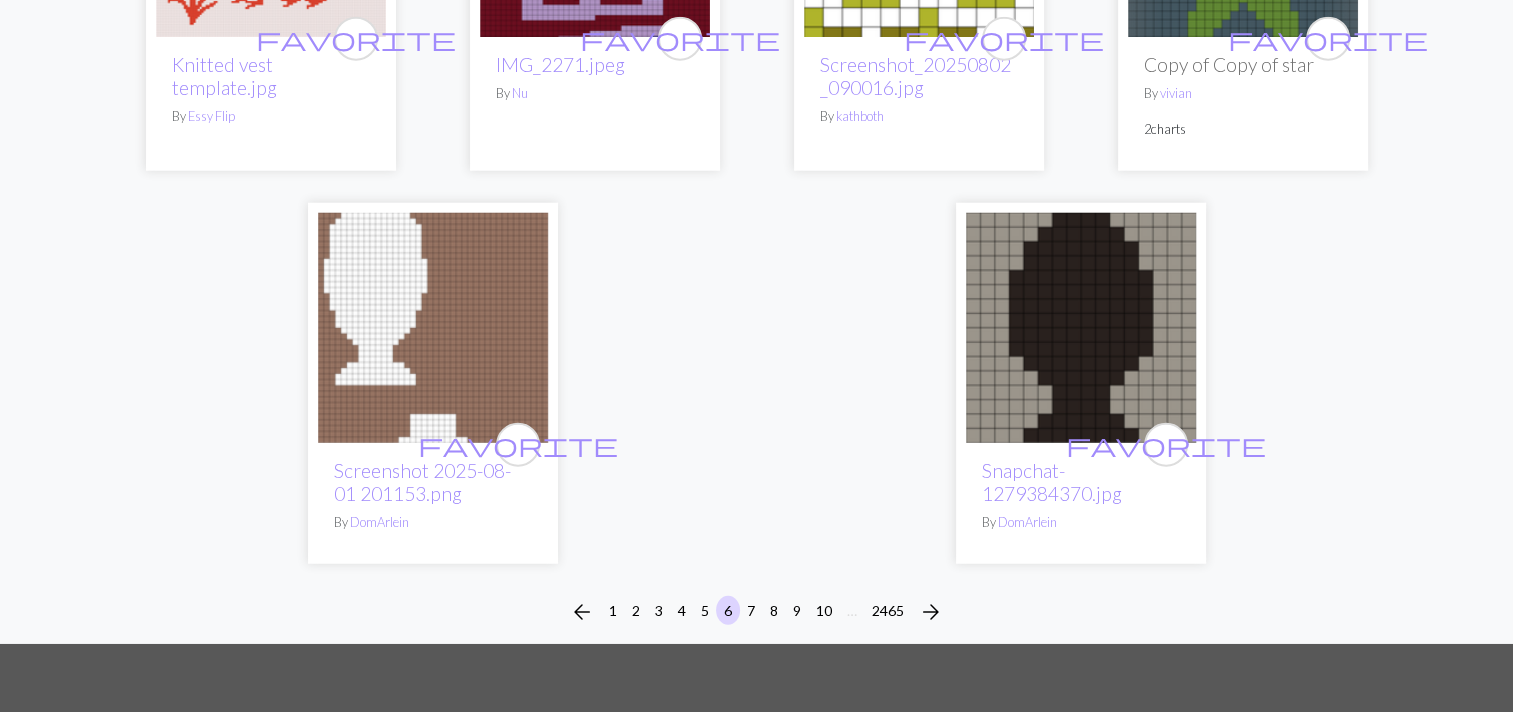 scroll, scrollTop: 5121, scrollLeft: 0, axis: vertical 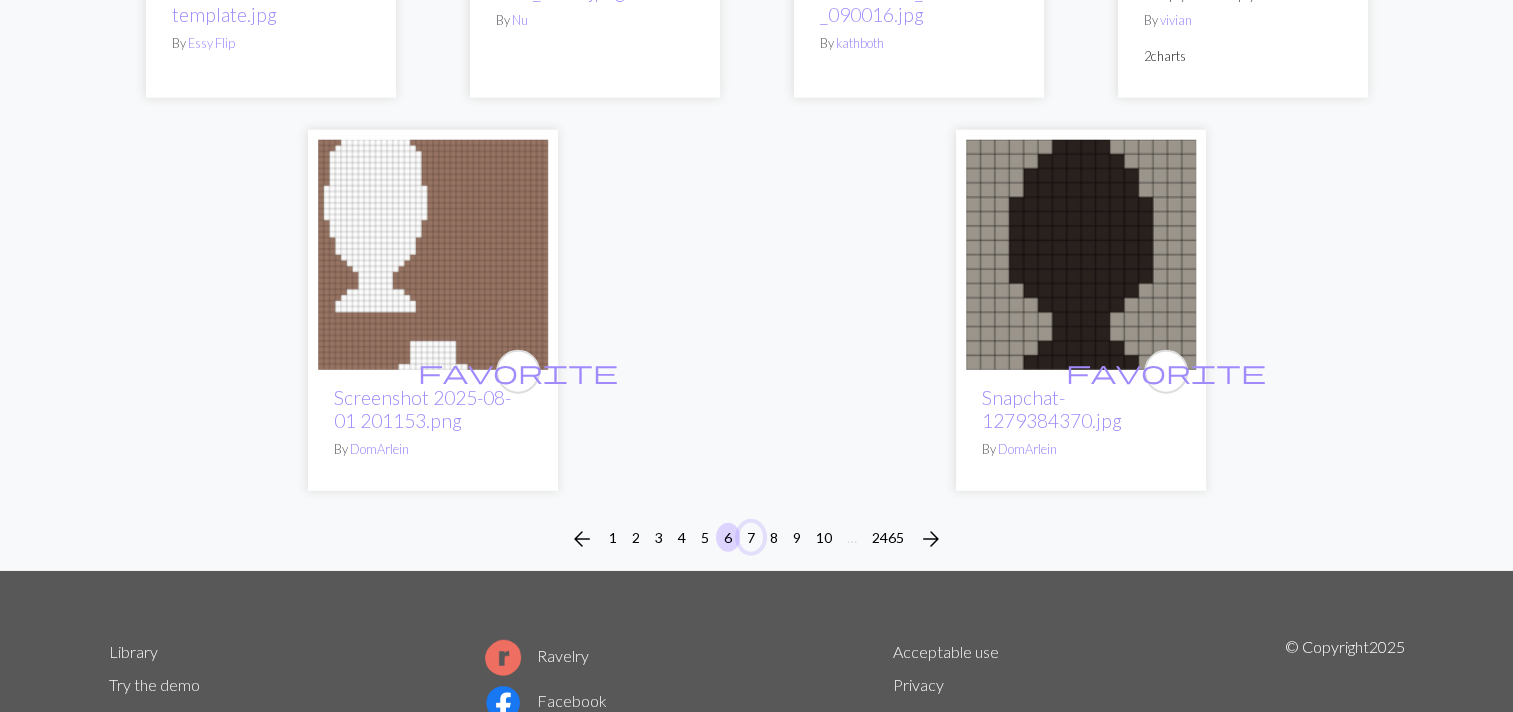 click on "7" at bounding box center [751, 537] 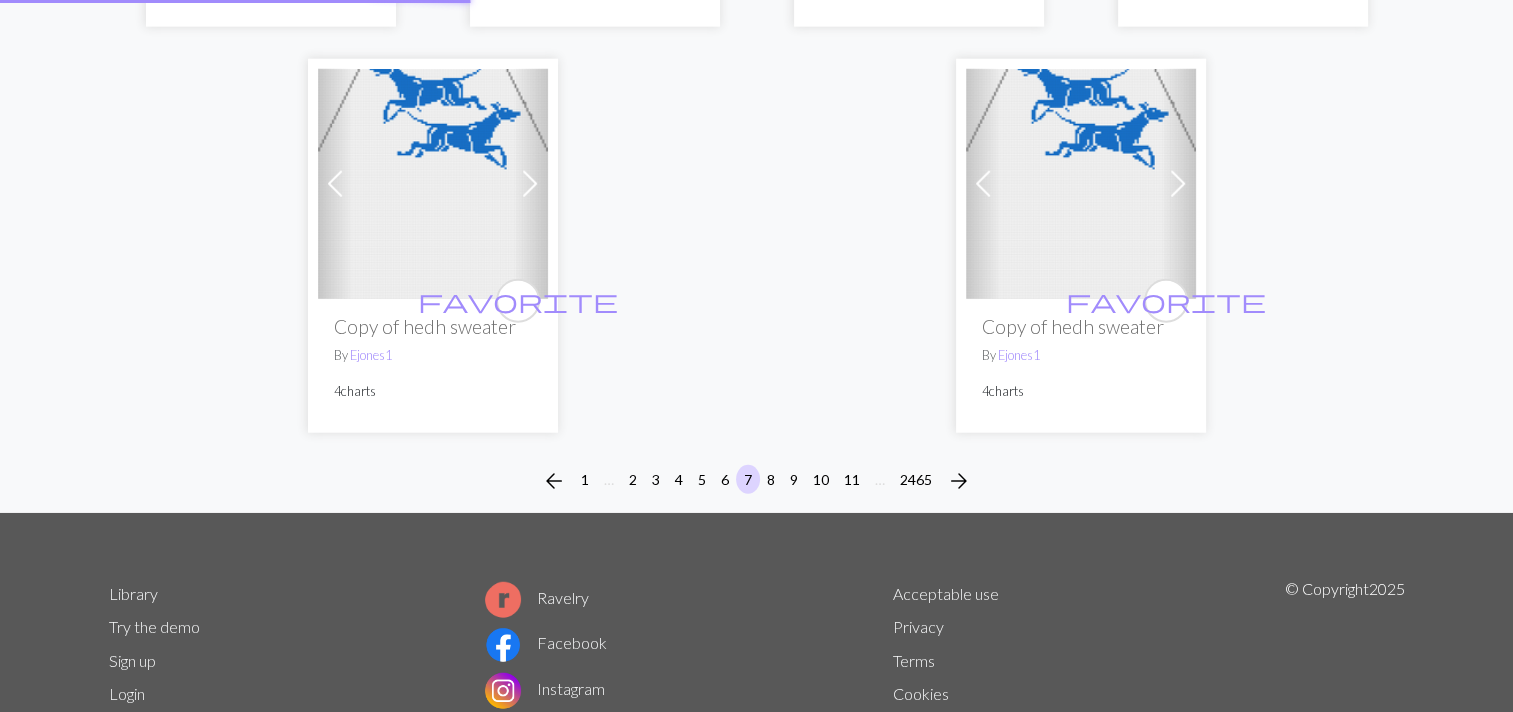 scroll, scrollTop: 0, scrollLeft: 0, axis: both 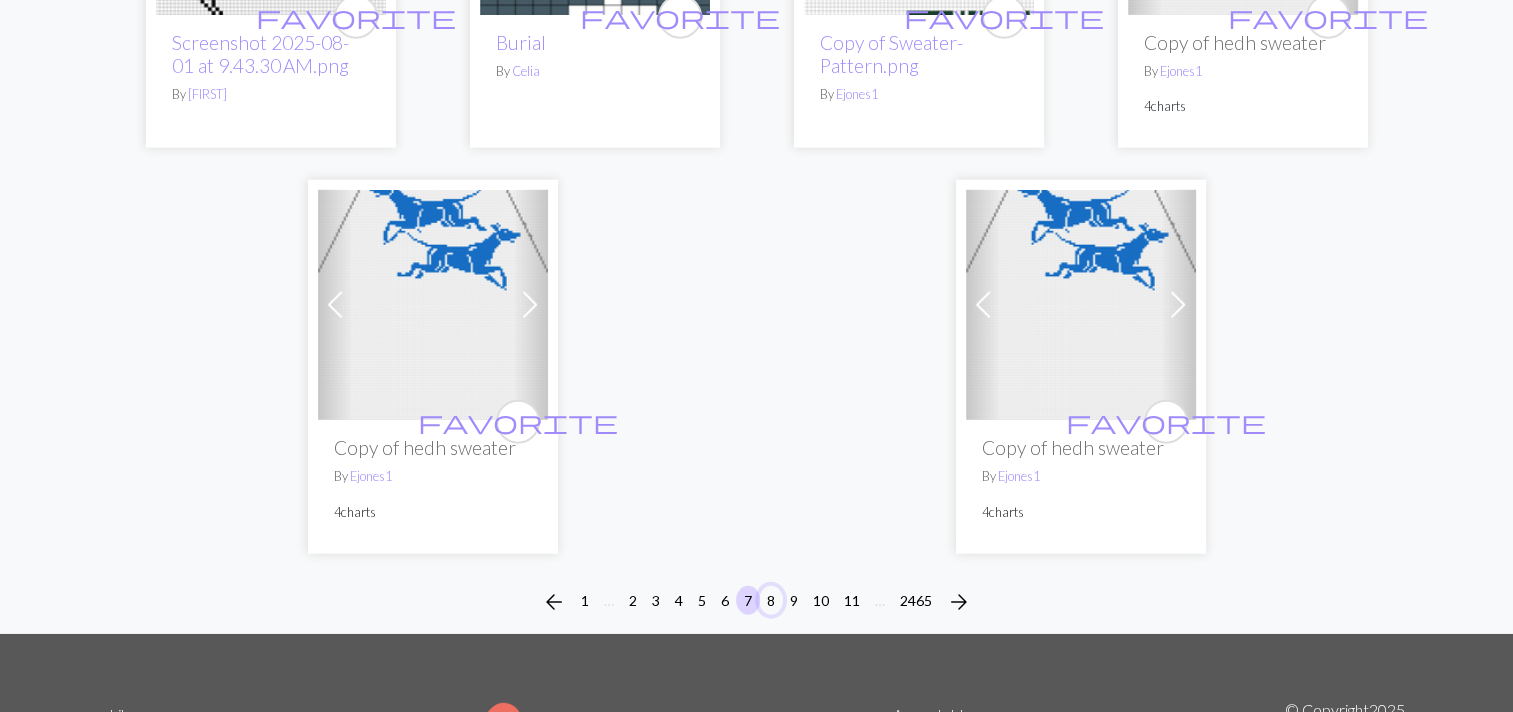 click on "8" at bounding box center [771, 600] 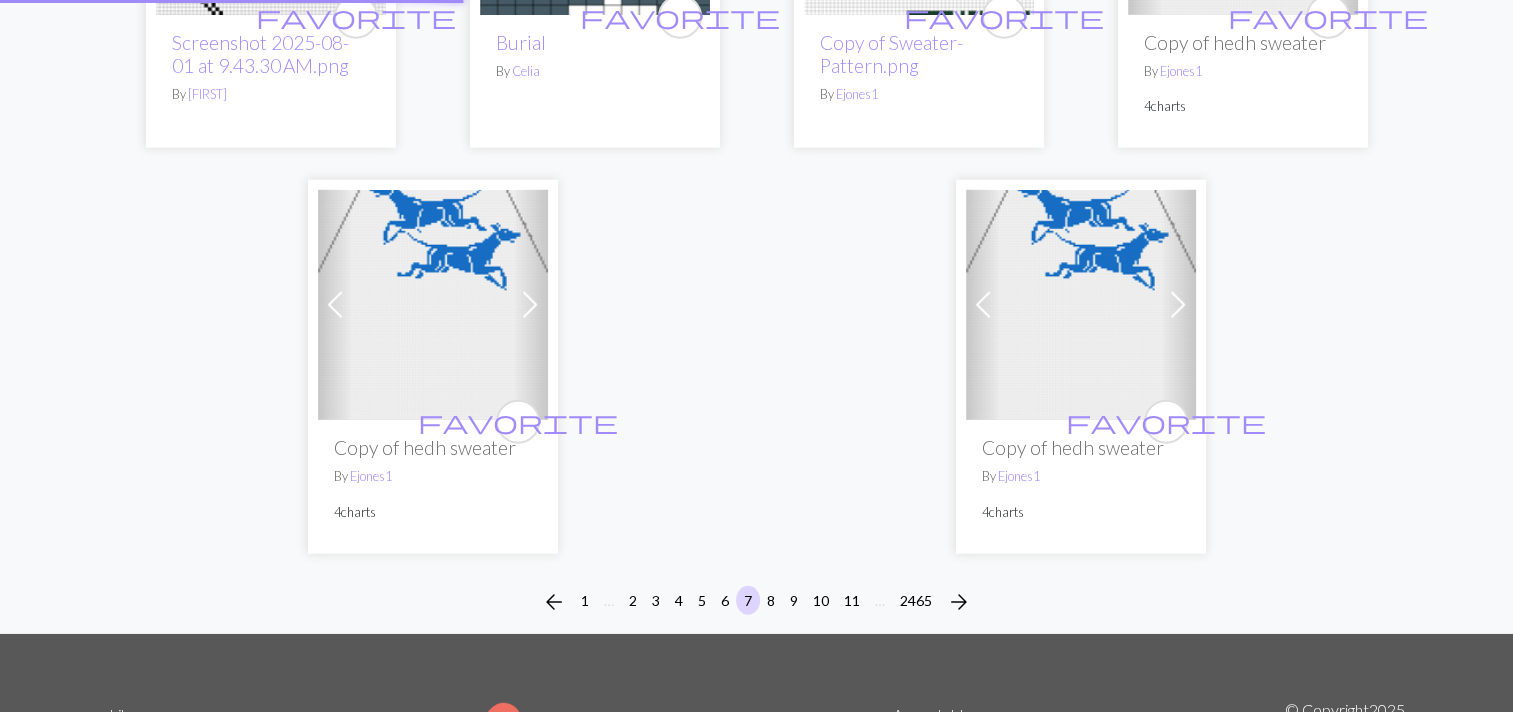 scroll, scrollTop: 0, scrollLeft: 0, axis: both 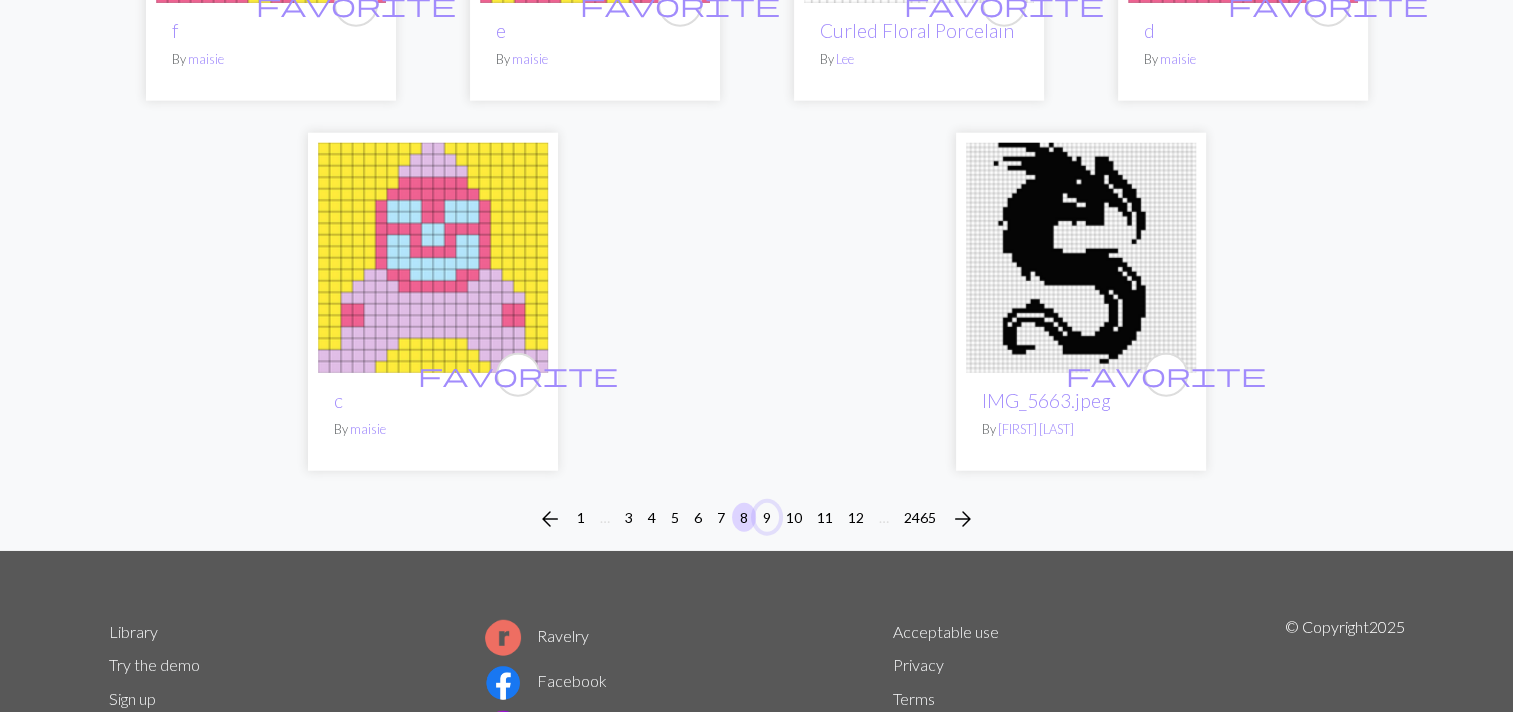 click on "9" at bounding box center (767, 517) 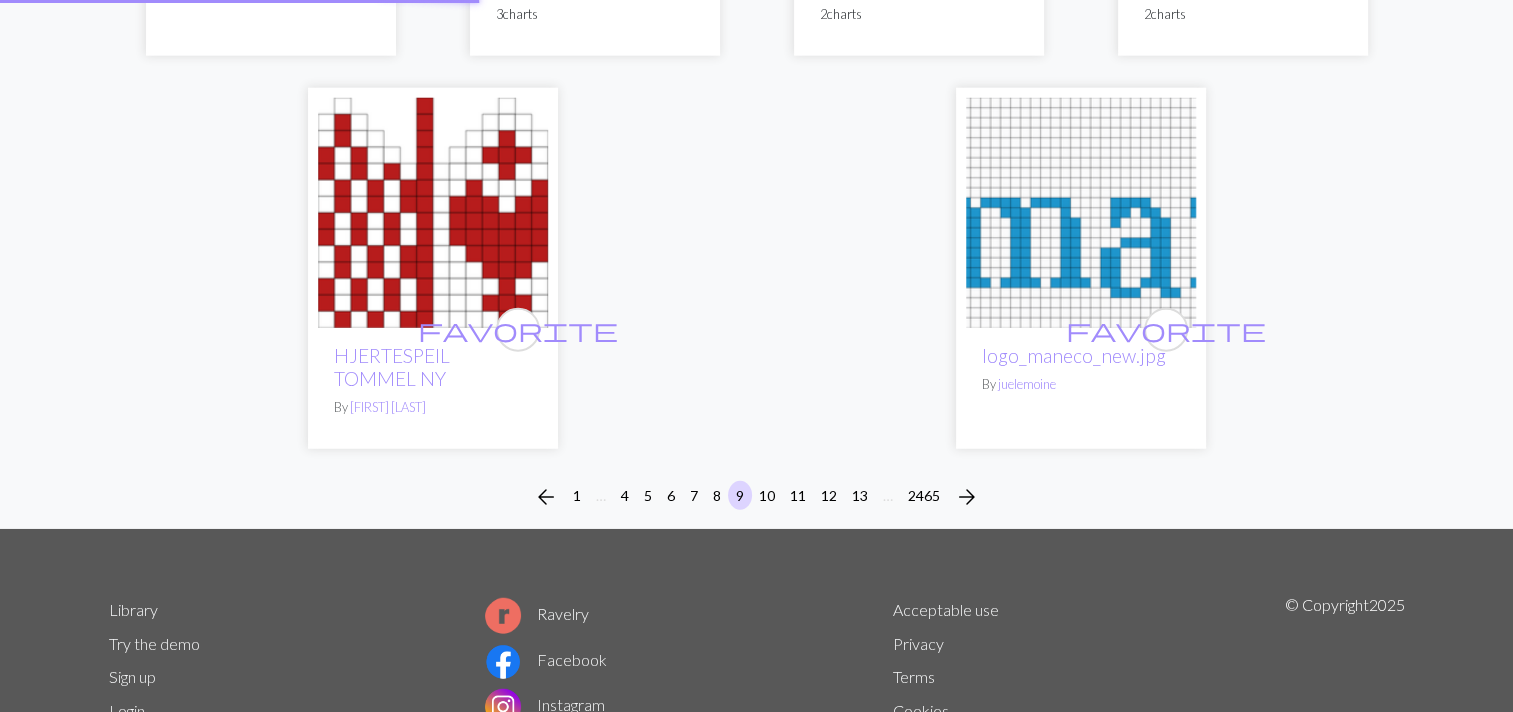 scroll, scrollTop: 0, scrollLeft: 0, axis: both 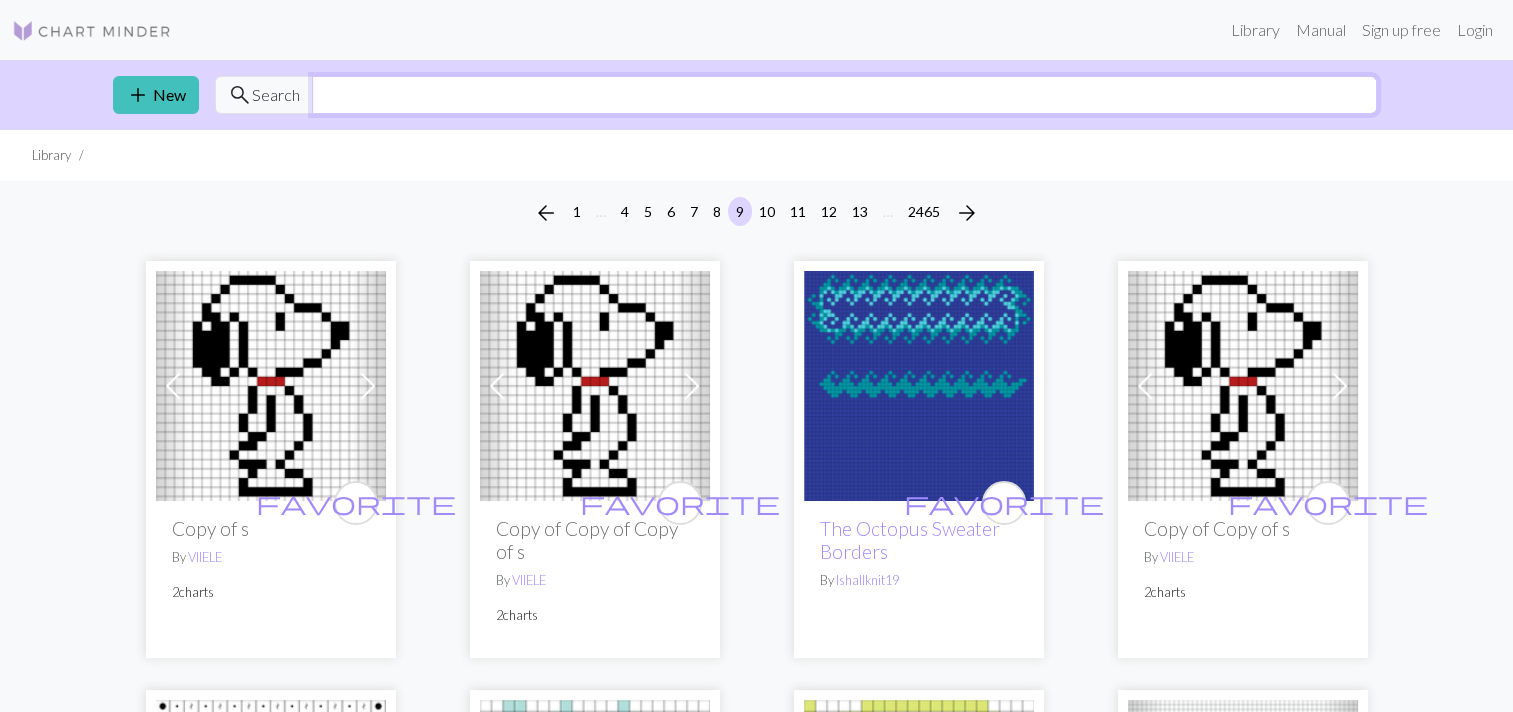 click at bounding box center (844, 95) 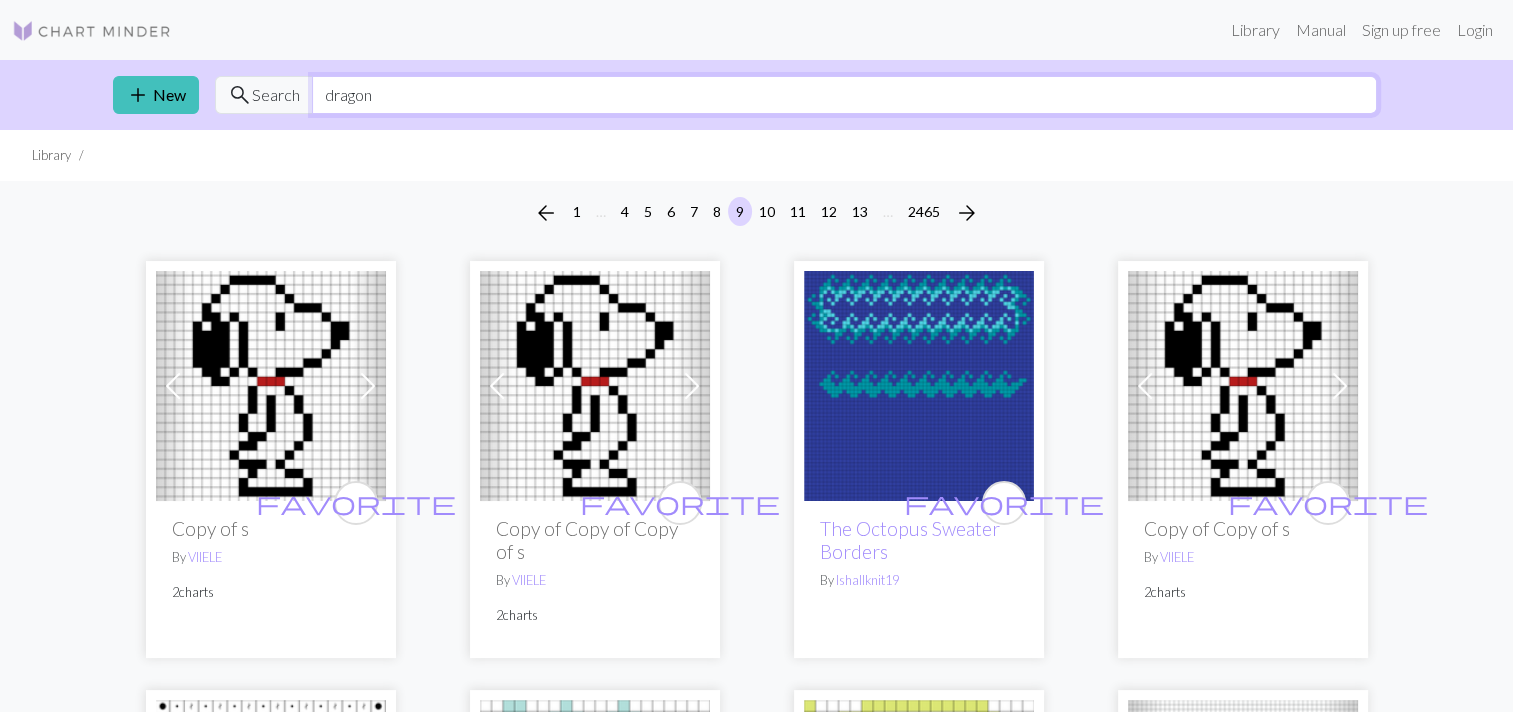 type on "dragon" 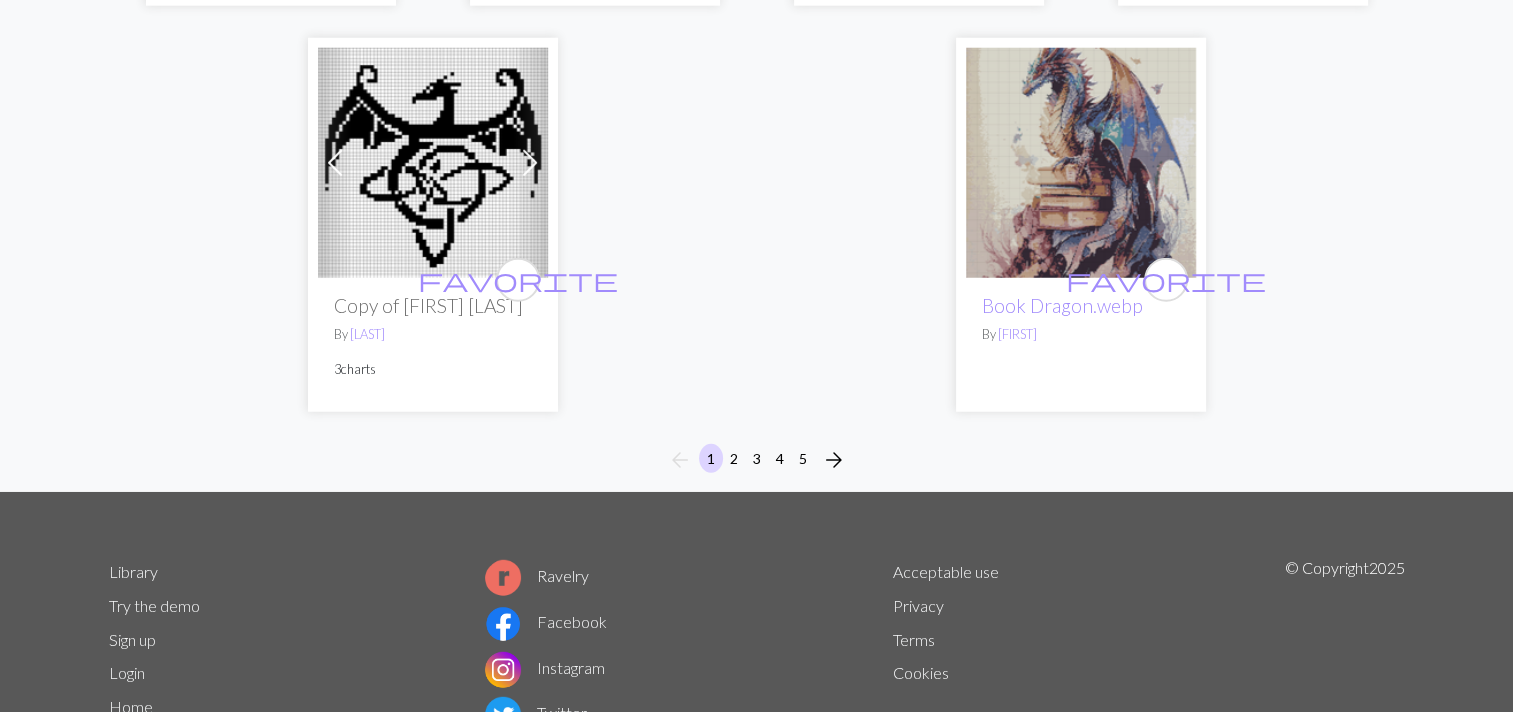 scroll, scrollTop: 5439, scrollLeft: 0, axis: vertical 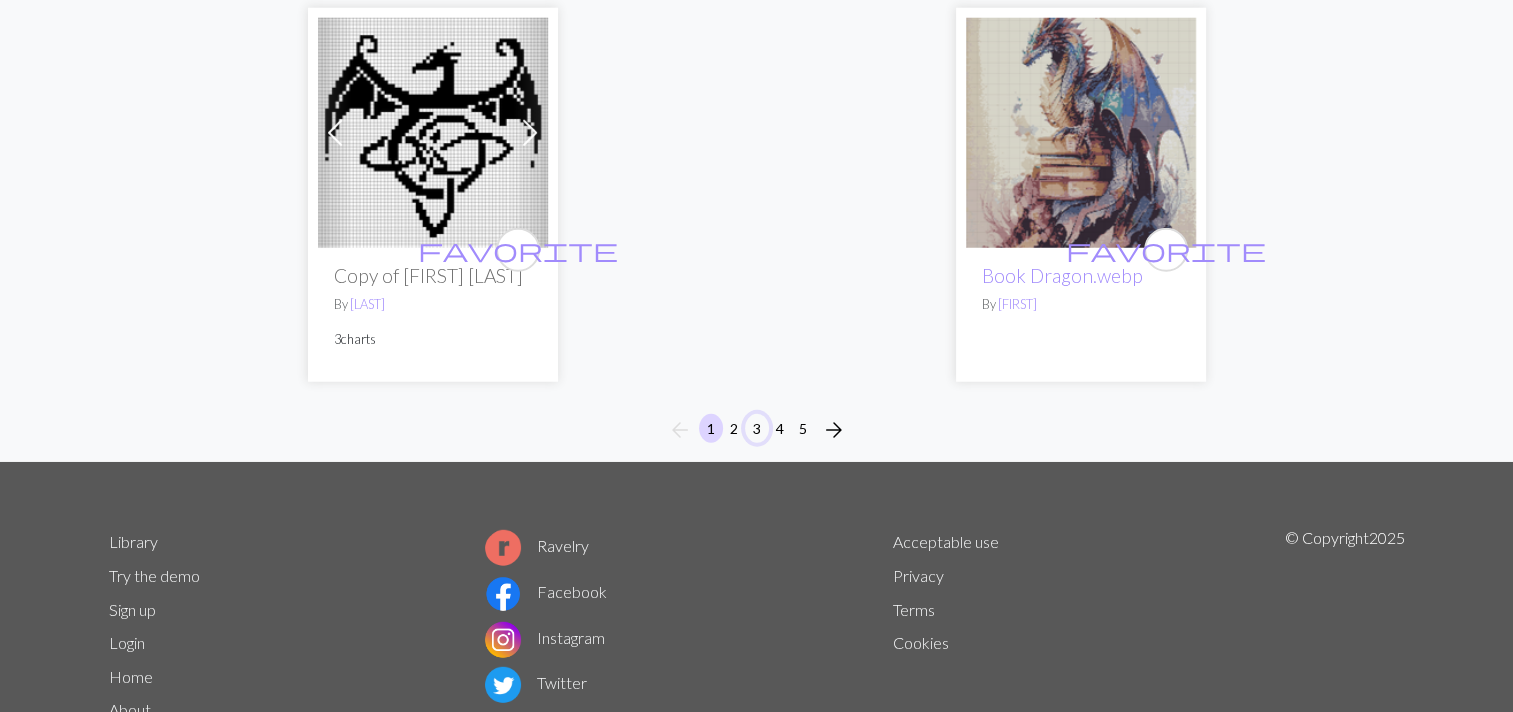 click on "3" at bounding box center (757, 428) 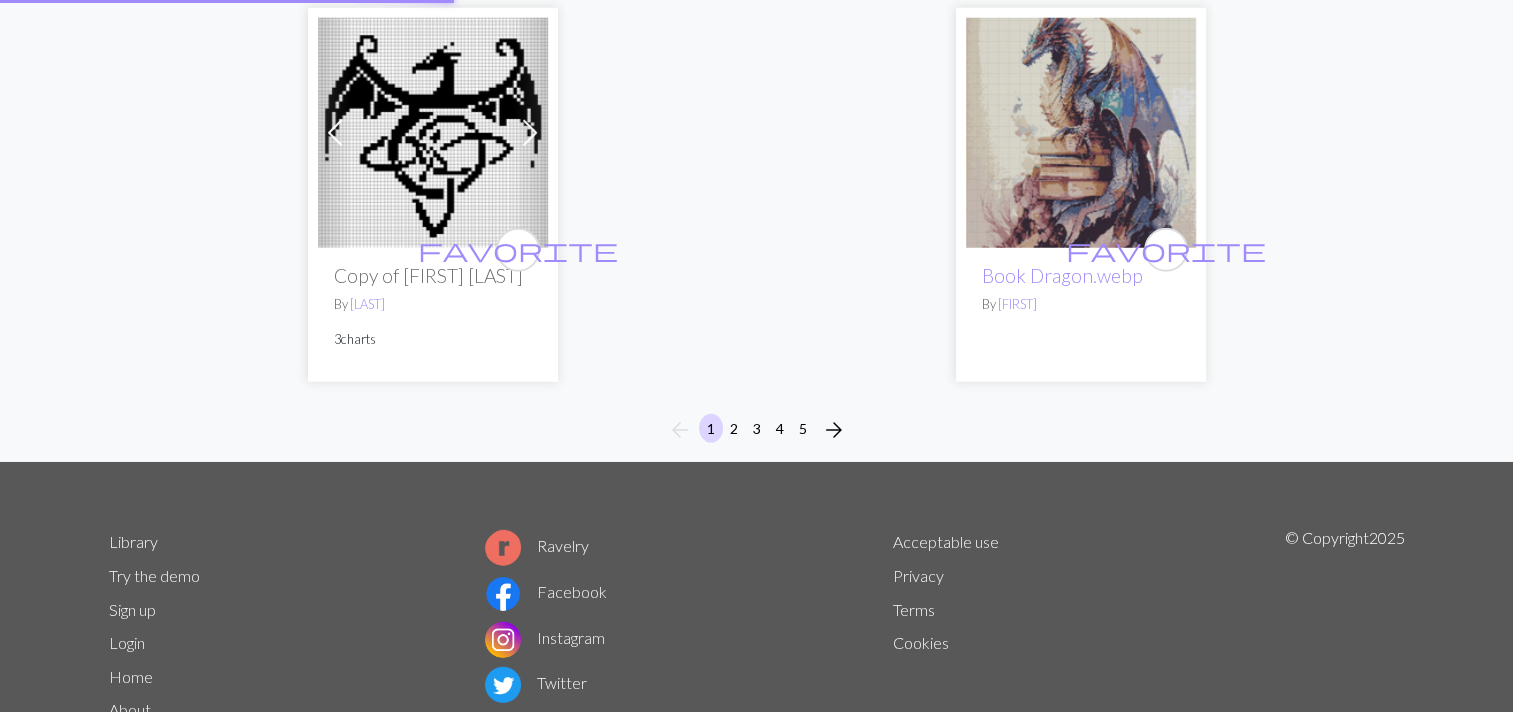 scroll, scrollTop: 0, scrollLeft: 0, axis: both 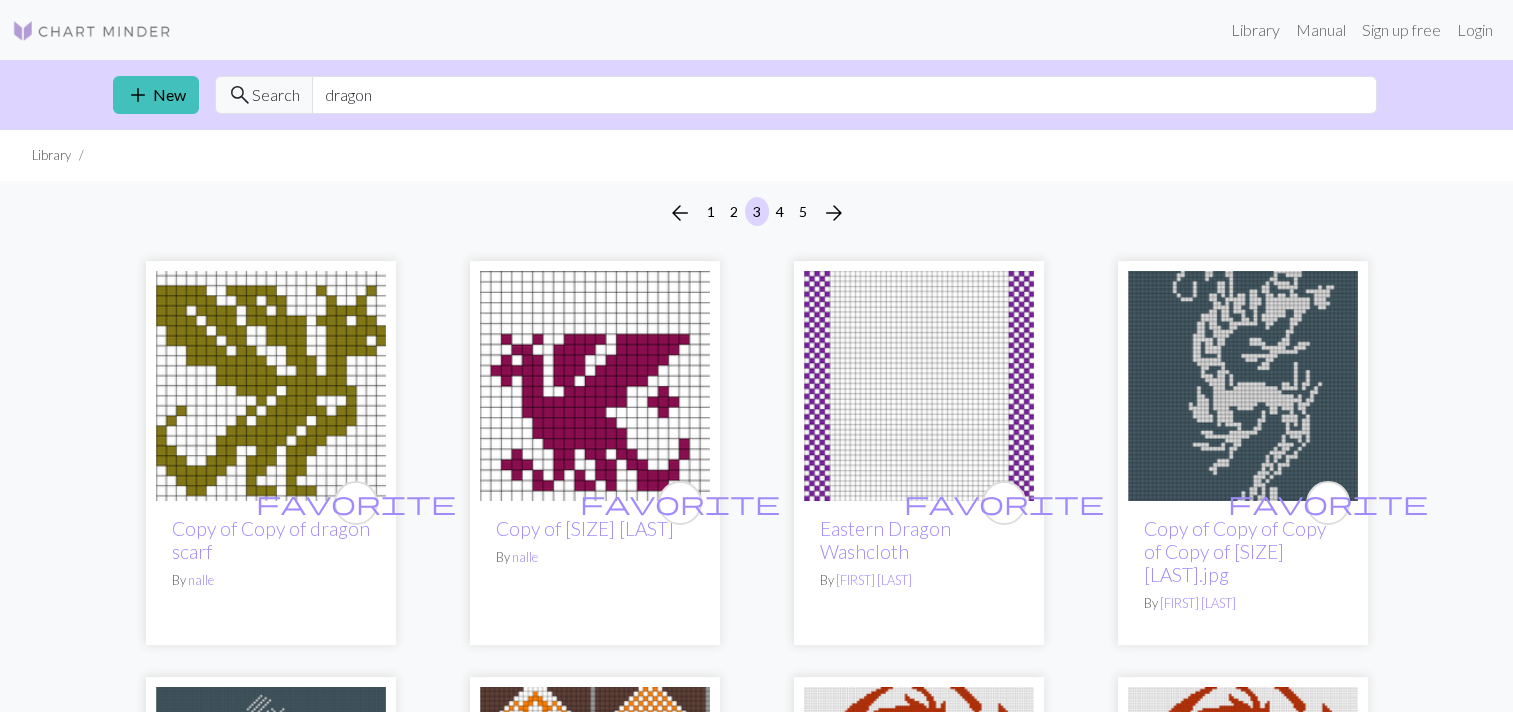 click at bounding box center (1243, 386) 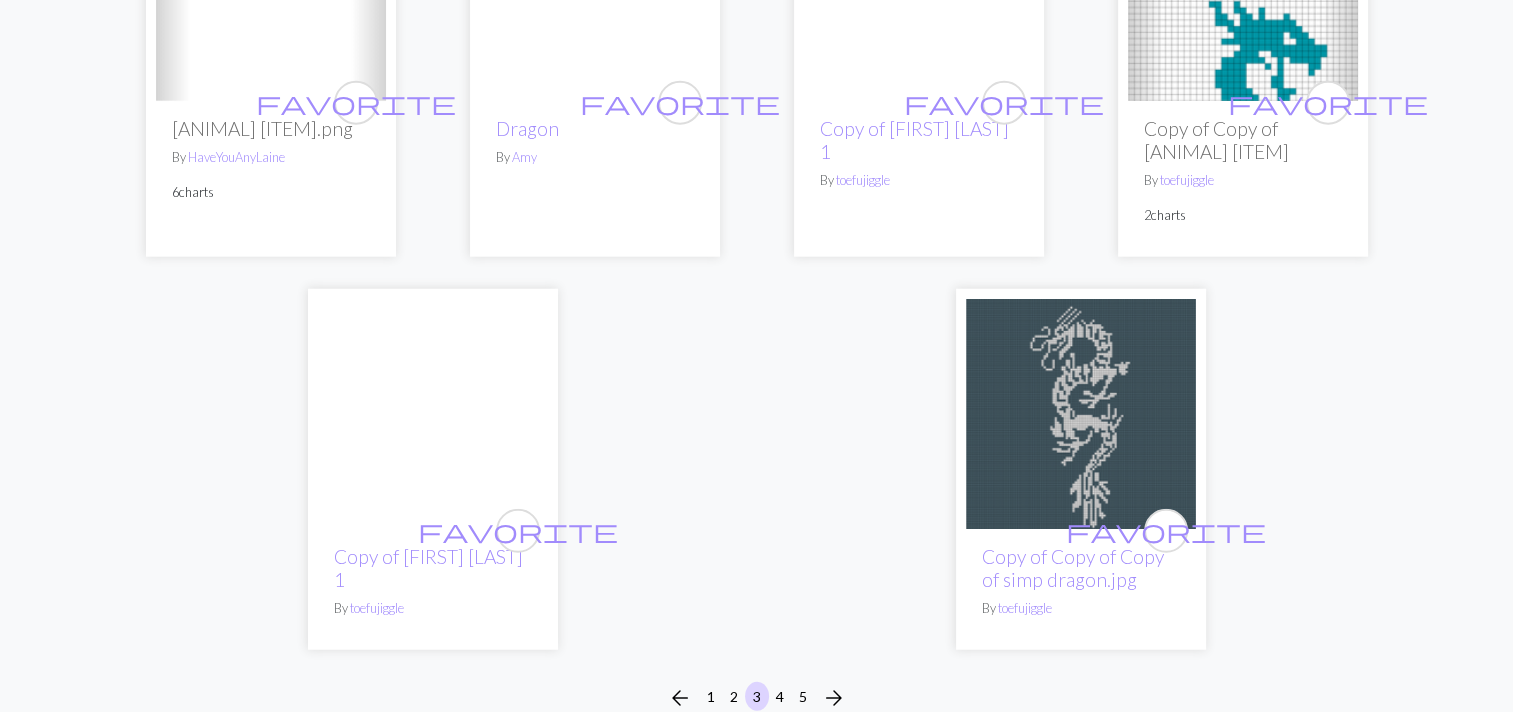 scroll, scrollTop: 5148, scrollLeft: 0, axis: vertical 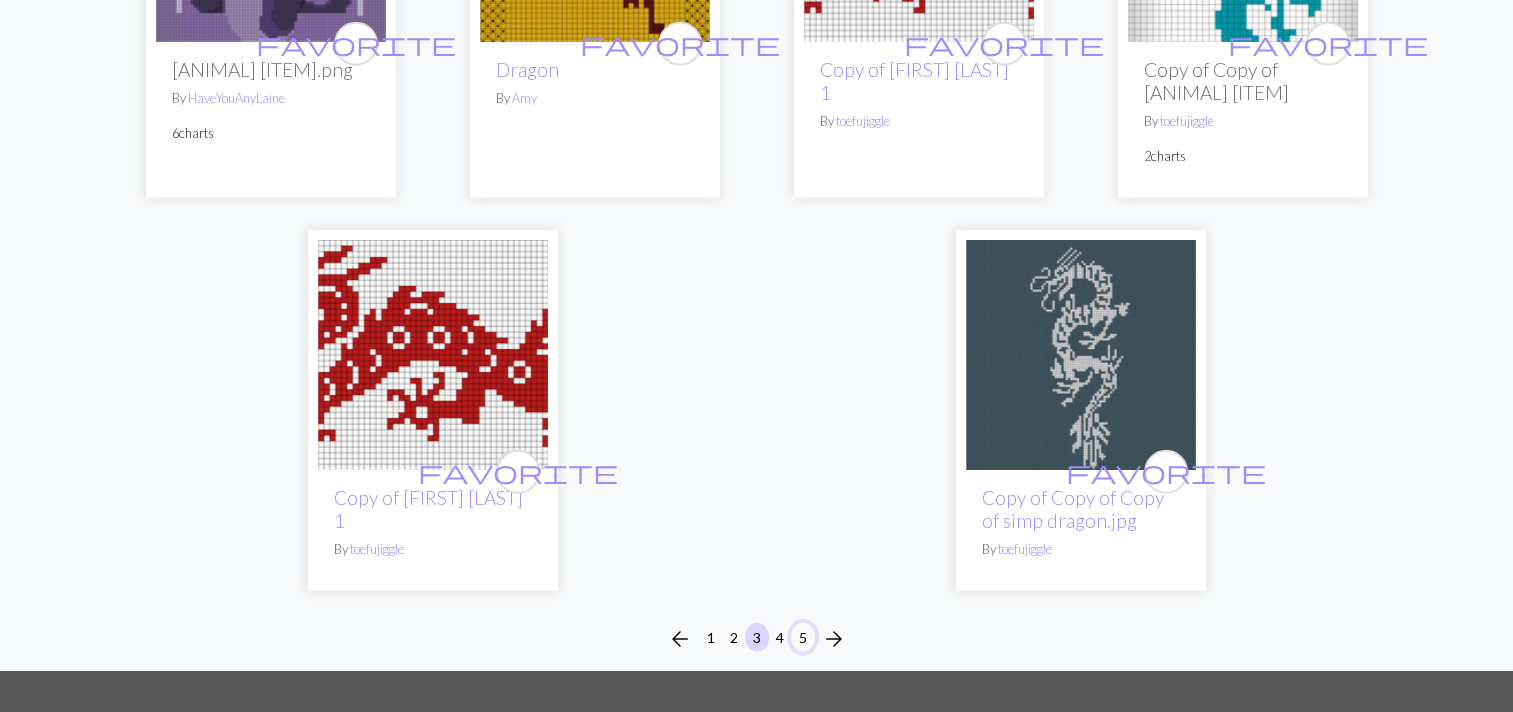 click on "5" at bounding box center [803, 637] 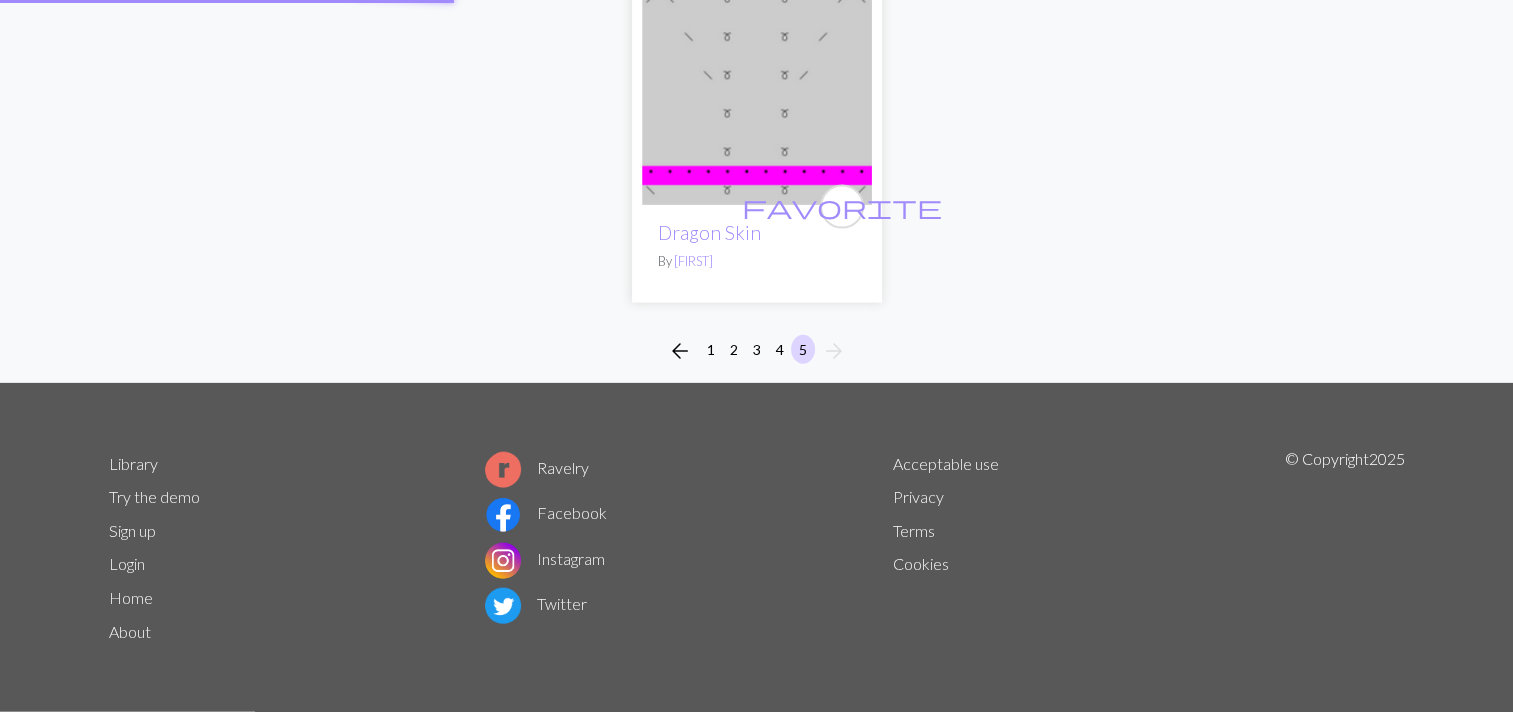 scroll, scrollTop: 0, scrollLeft: 0, axis: both 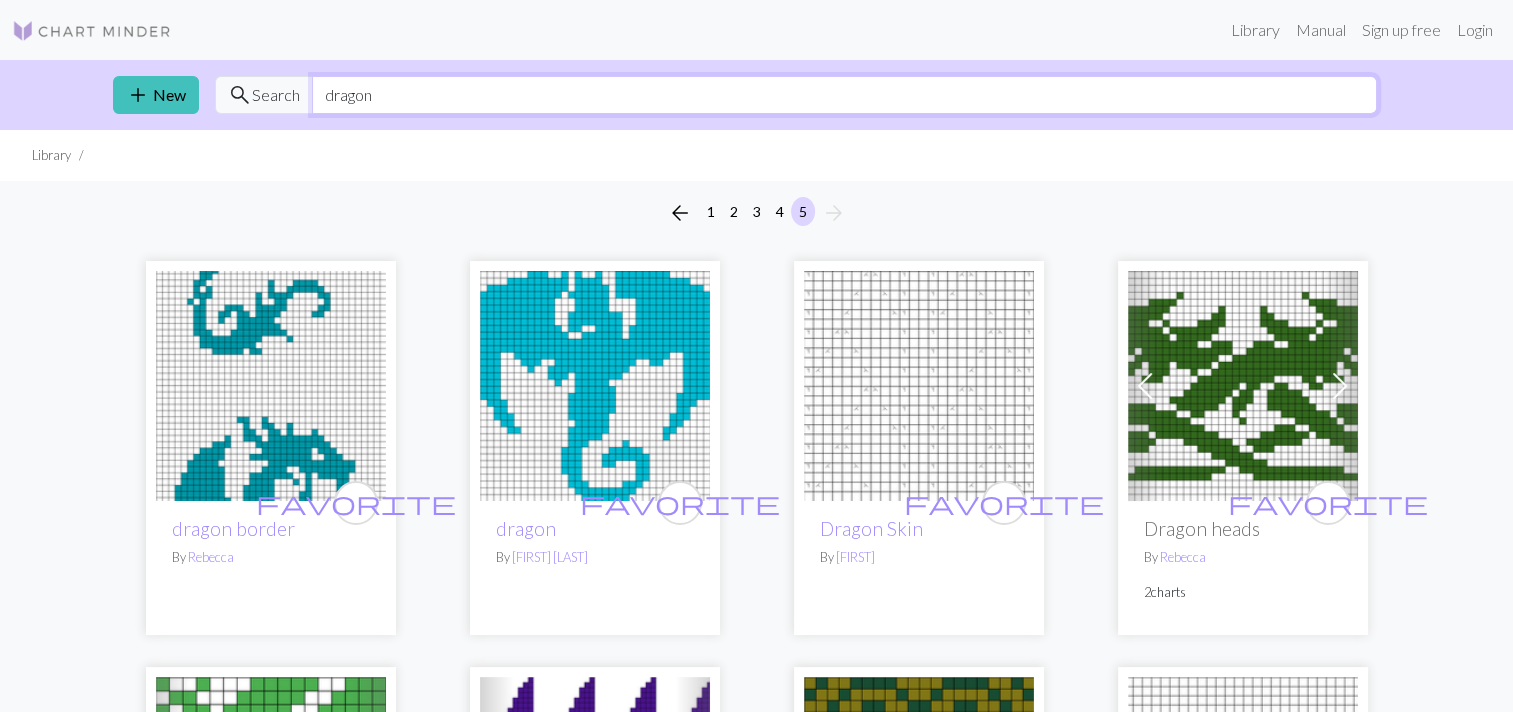 click on "dragon" at bounding box center (844, 95) 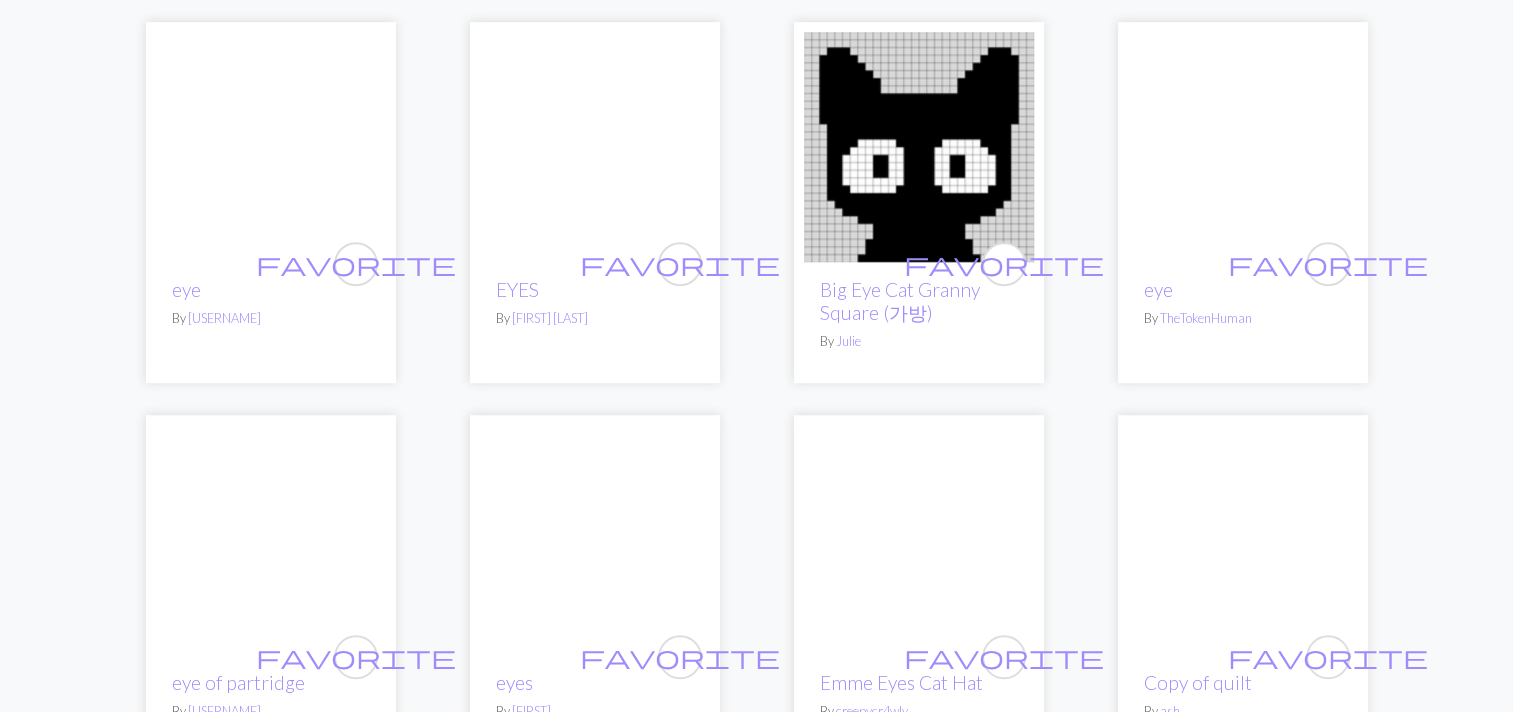 scroll, scrollTop: 0, scrollLeft: 0, axis: both 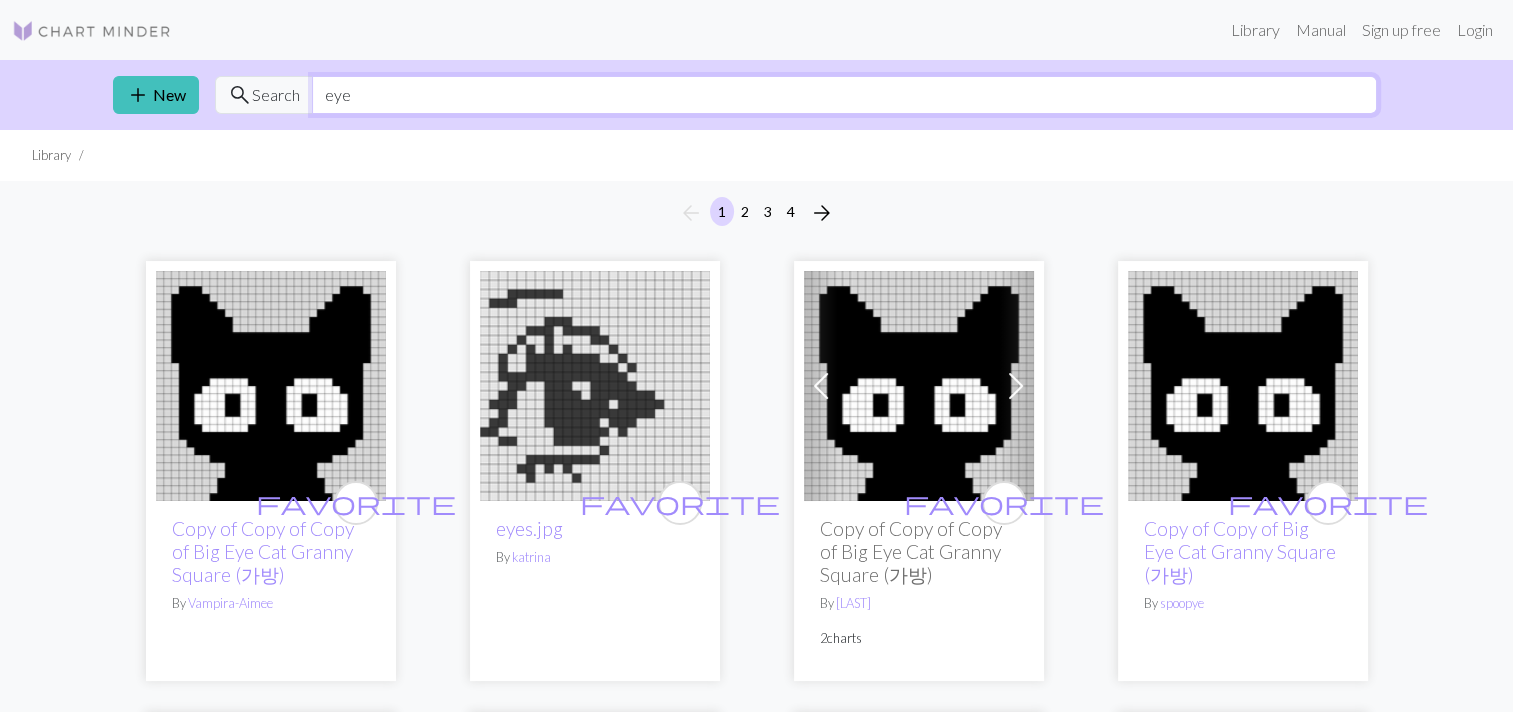 drag, startPoint x: 352, startPoint y: 96, endPoint x: 289, endPoint y: 97, distance: 63.007935 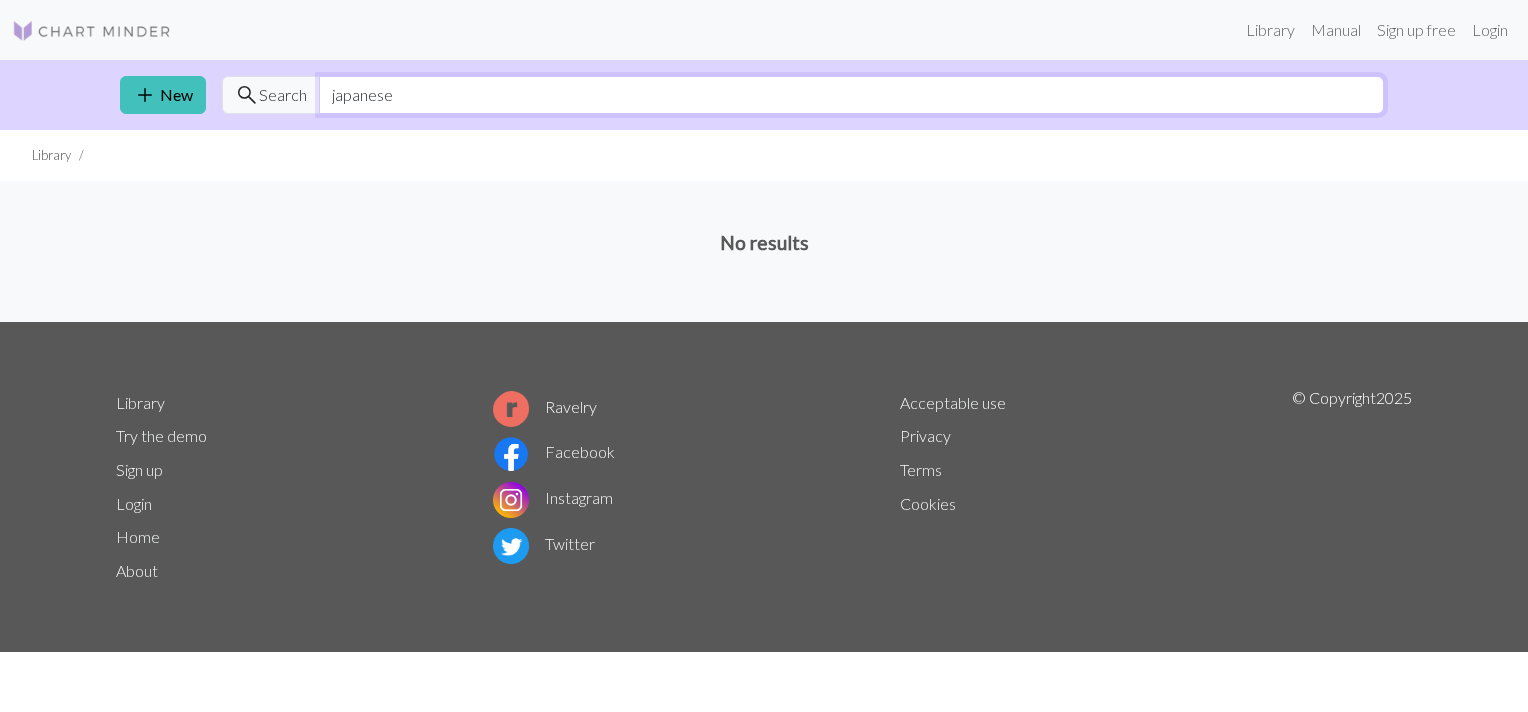 type on "japanese" 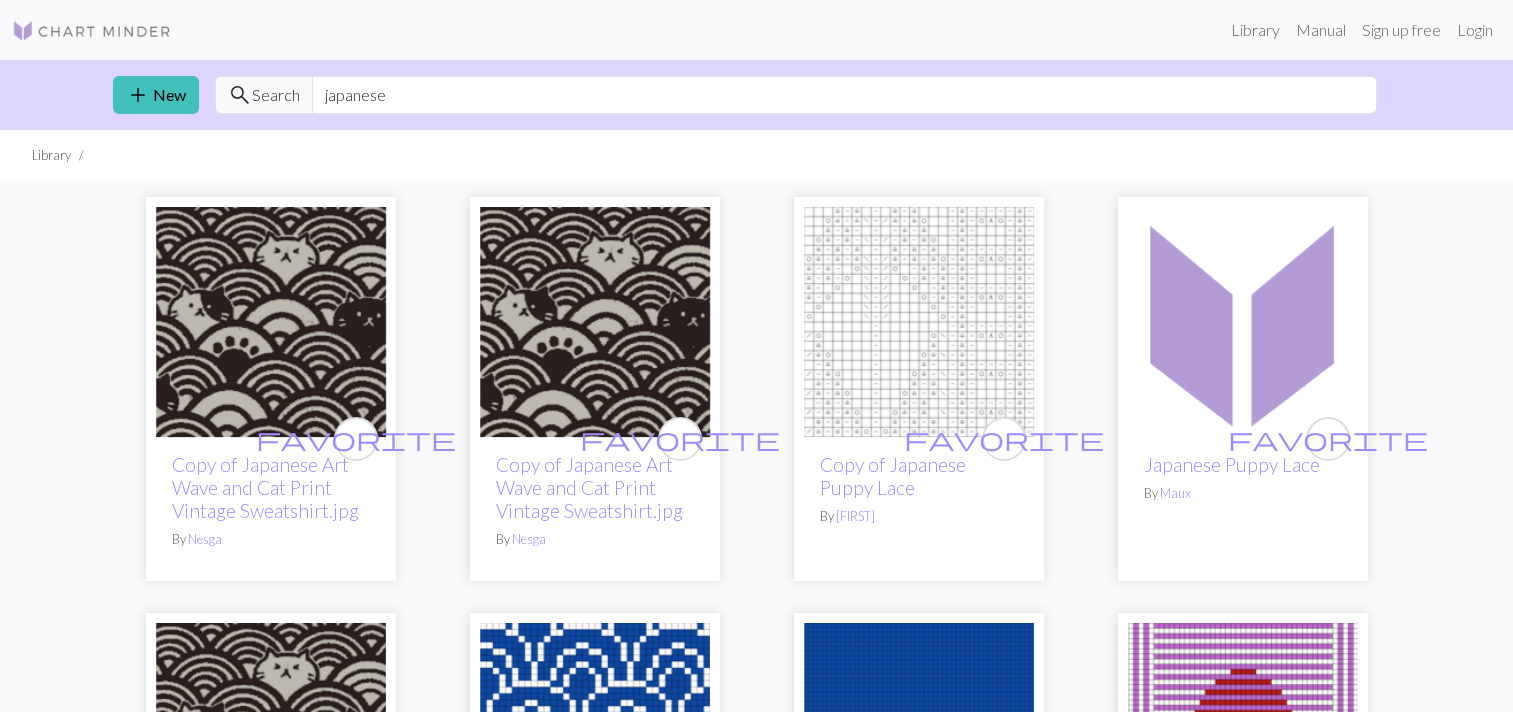 click at bounding box center (595, 322) 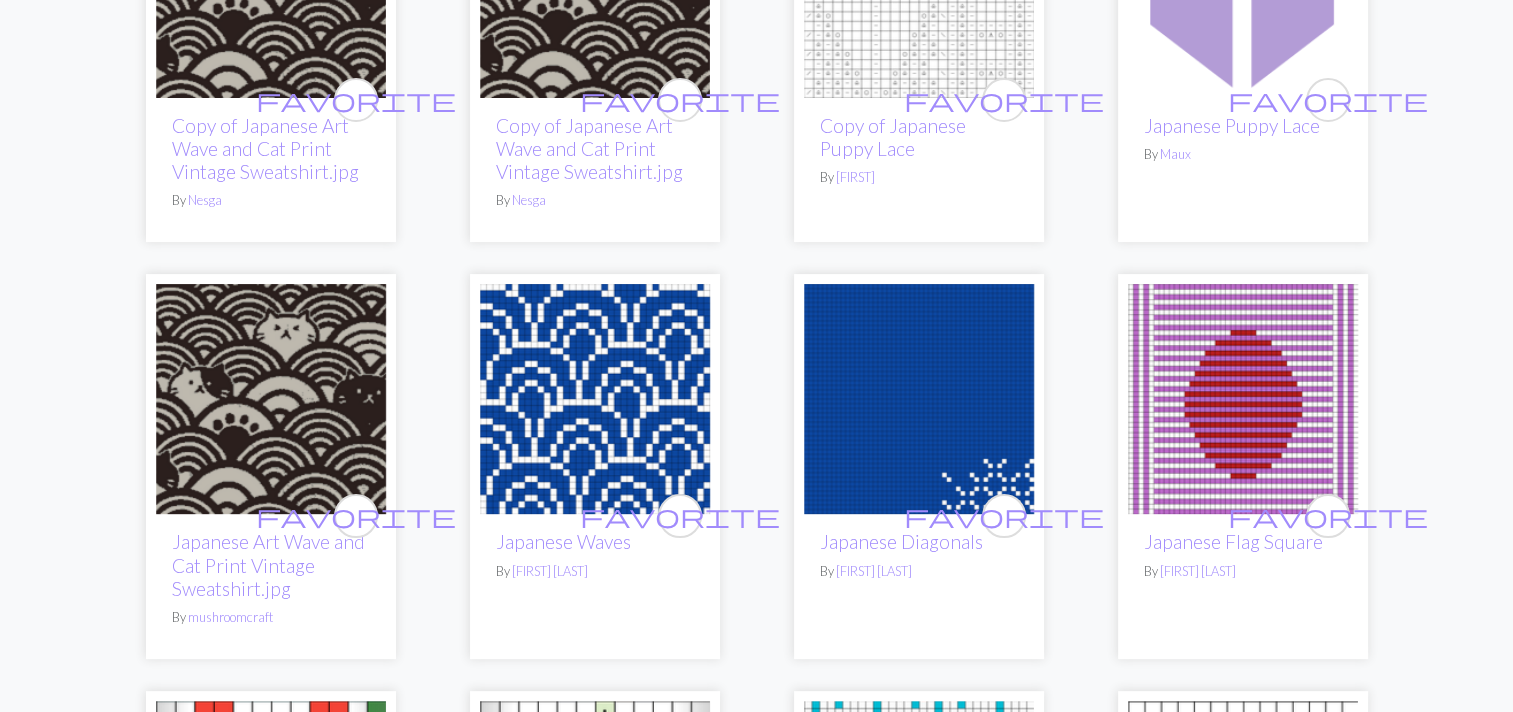 scroll, scrollTop: 419, scrollLeft: 0, axis: vertical 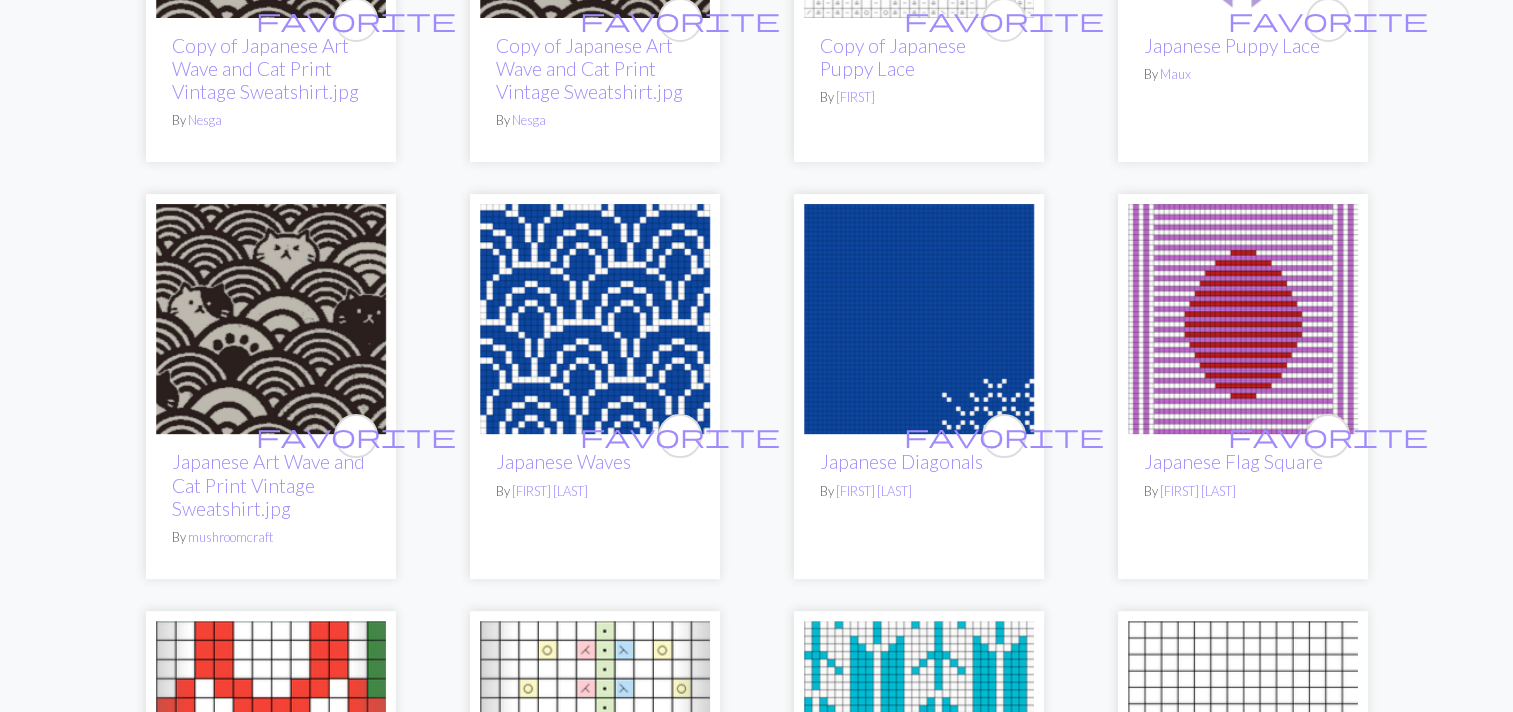 click at bounding box center [919, 319] 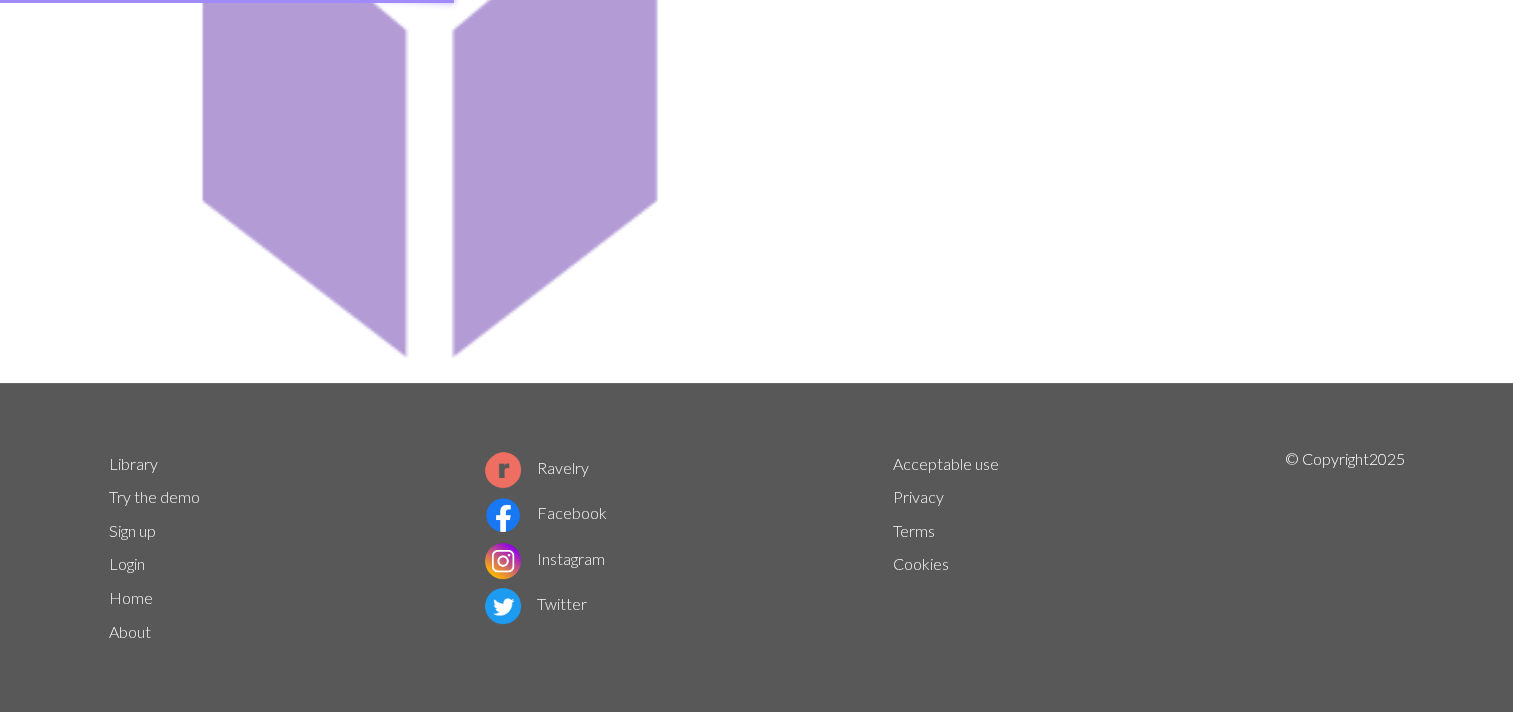 scroll, scrollTop: 0, scrollLeft: 0, axis: both 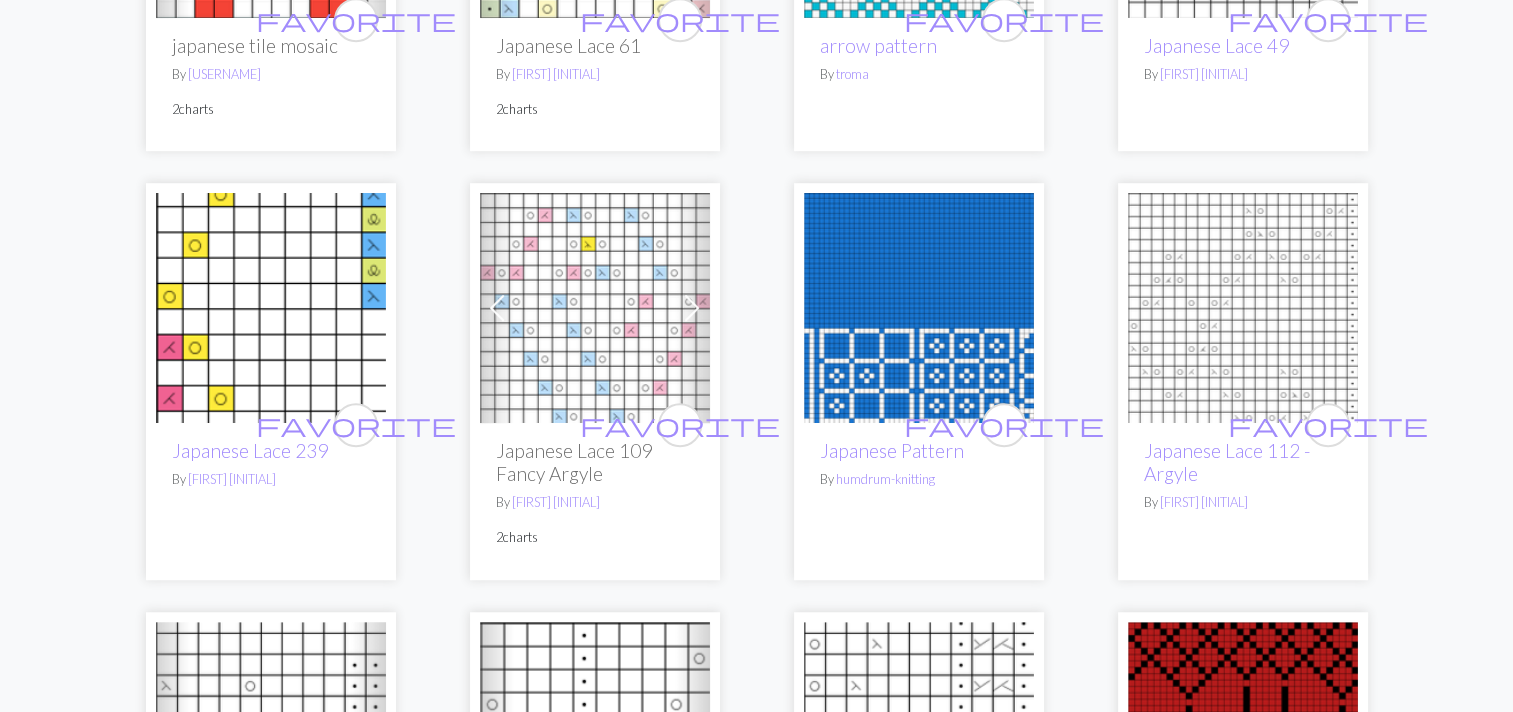 click at bounding box center (919, 308) 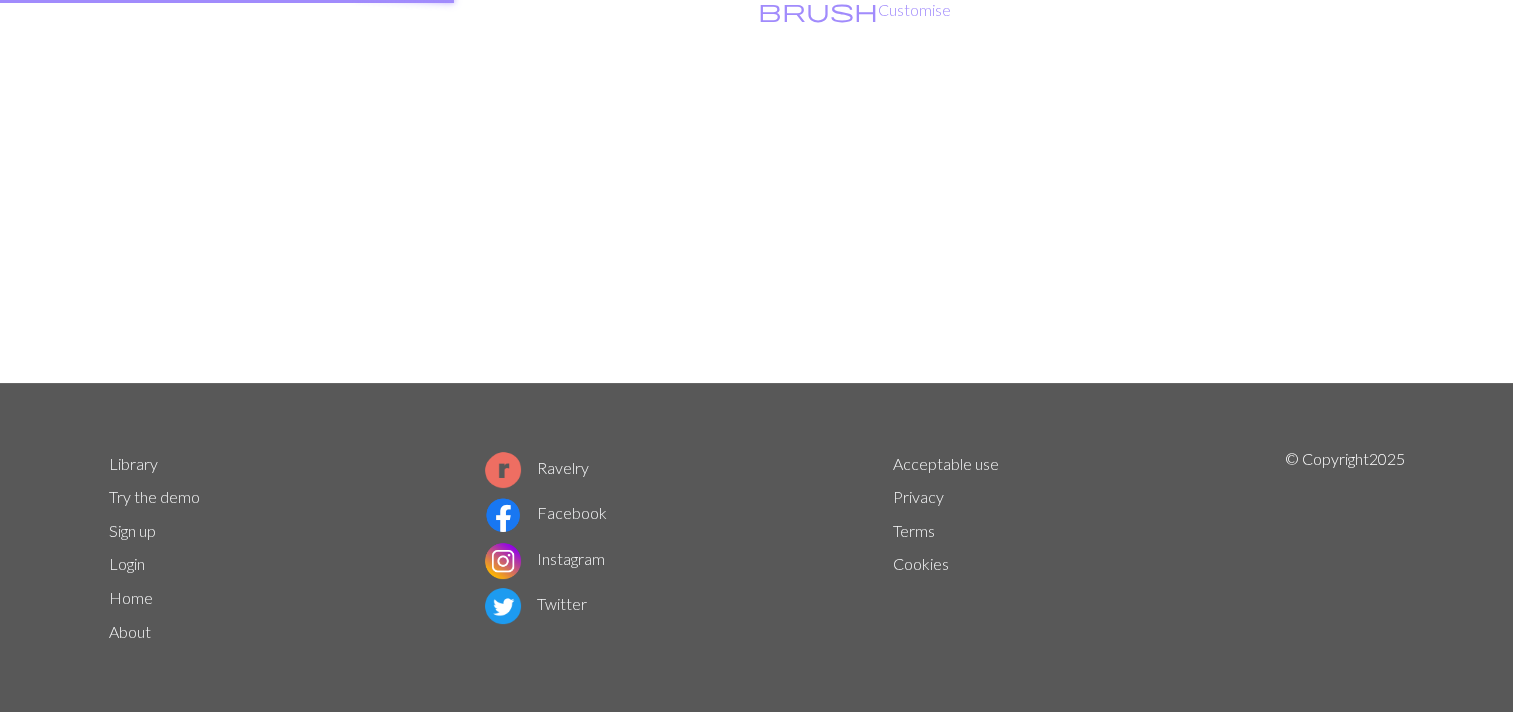 scroll, scrollTop: 0, scrollLeft: 0, axis: both 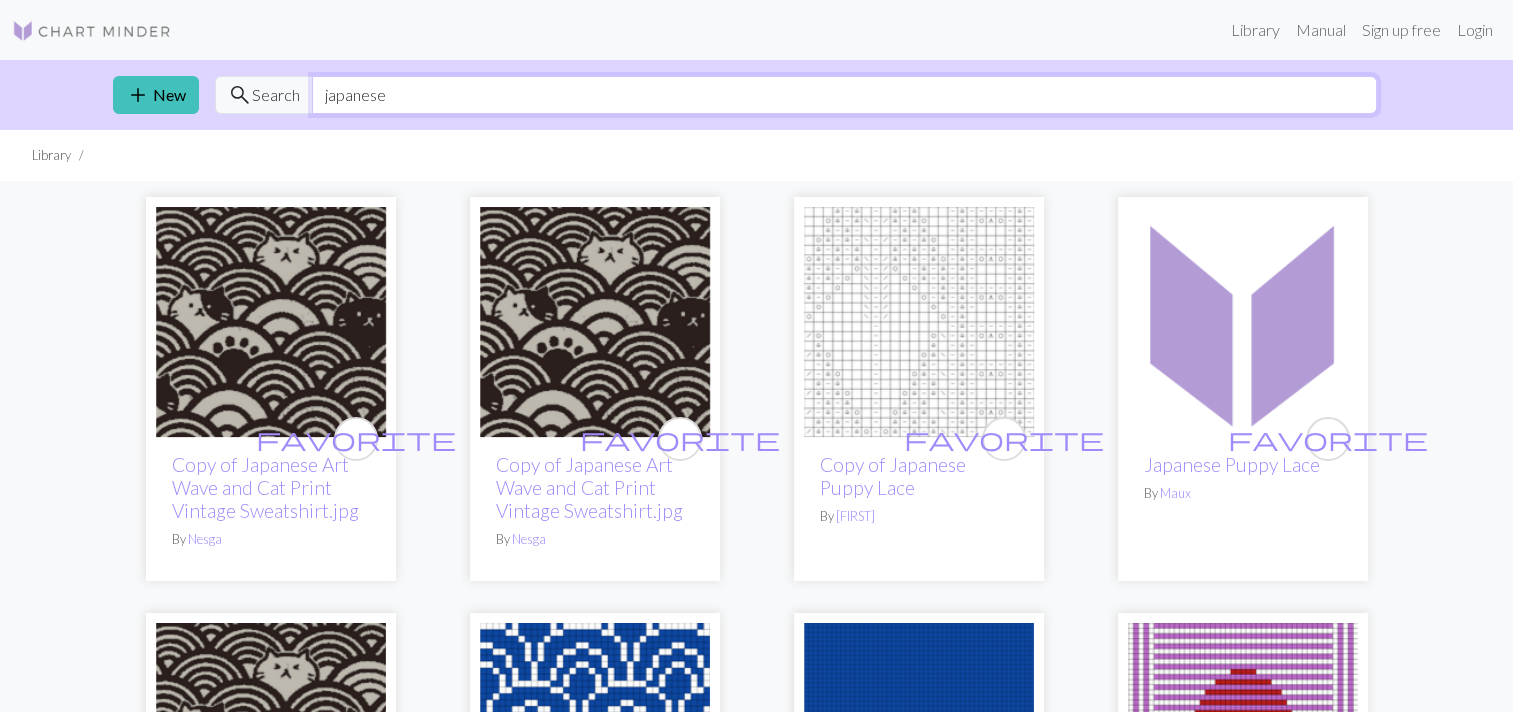 click on "japanese" at bounding box center [844, 95] 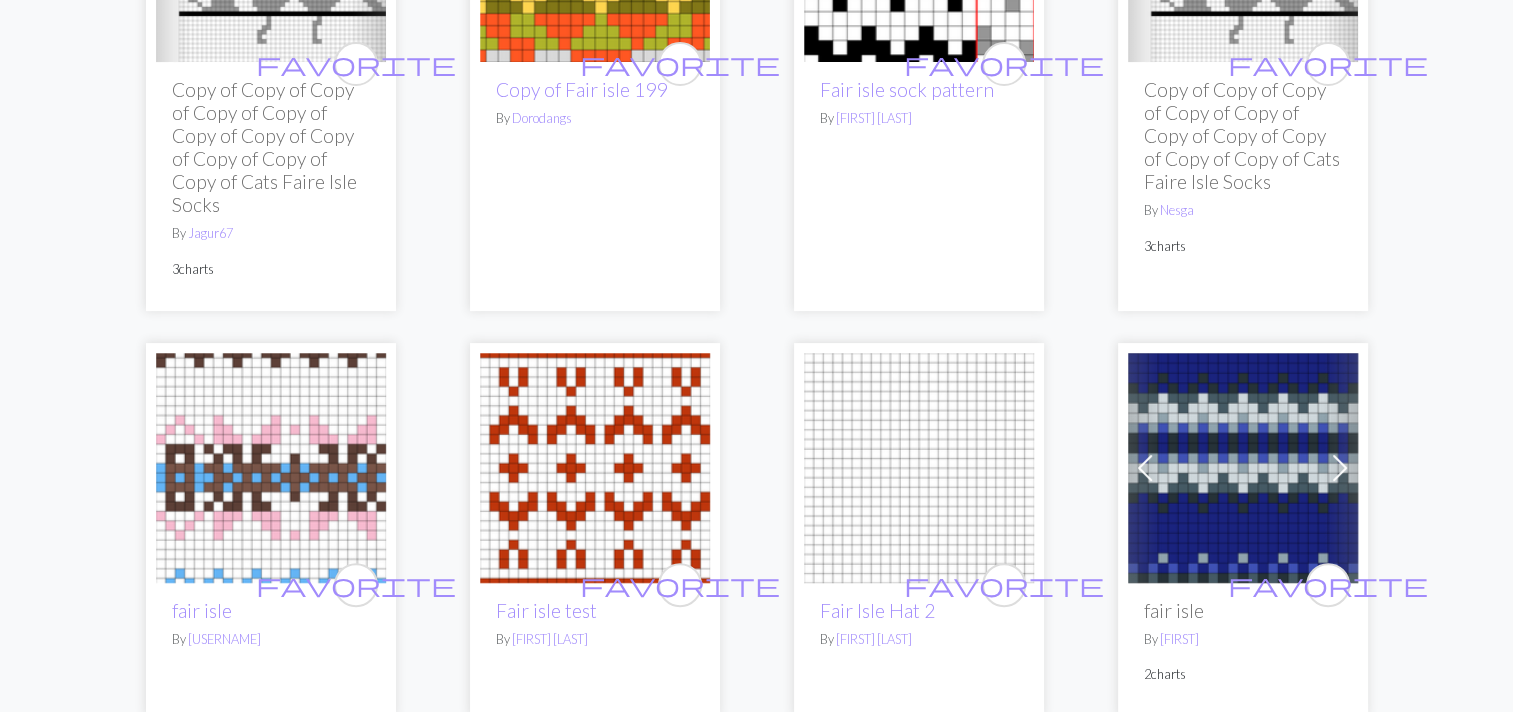 scroll, scrollTop: 0, scrollLeft: 0, axis: both 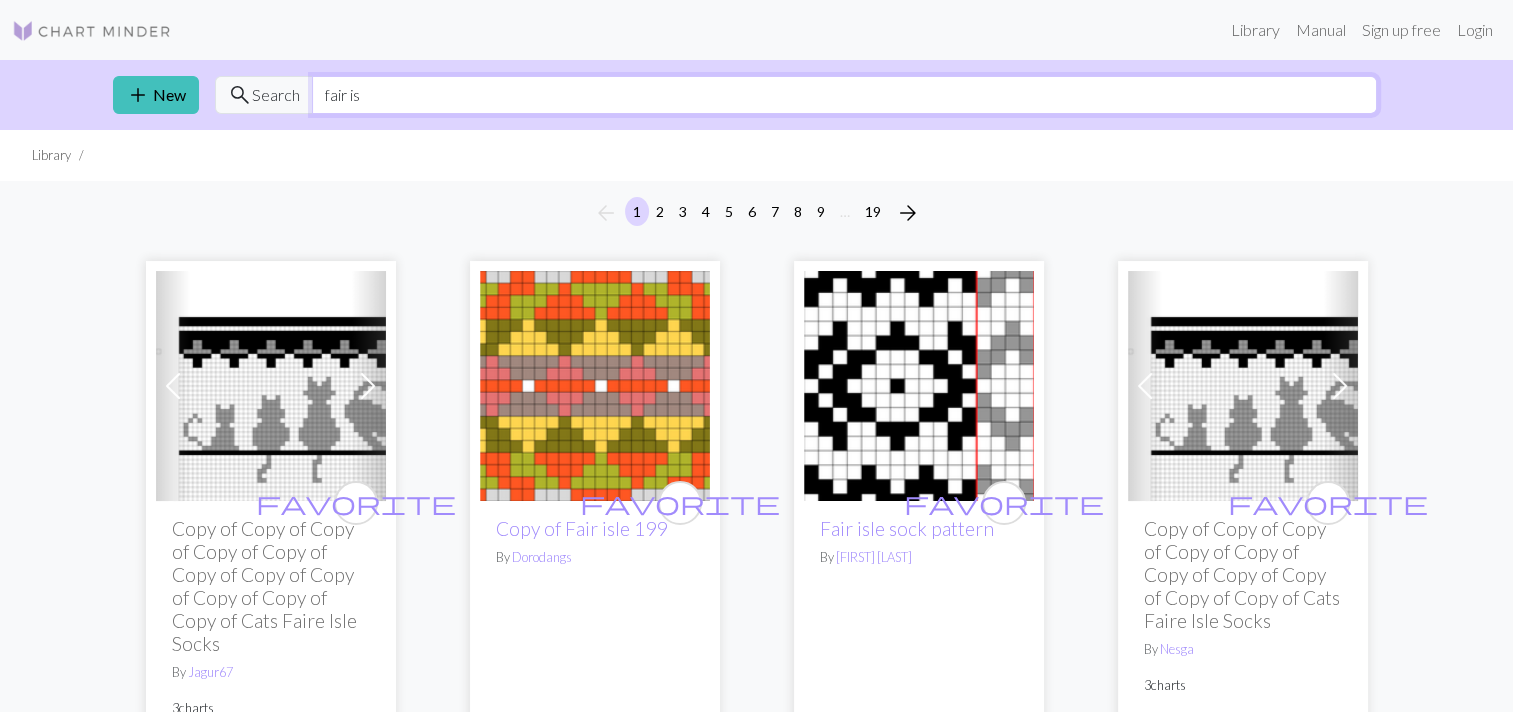drag, startPoint x: 370, startPoint y: 95, endPoint x: 300, endPoint y: 92, distance: 70.064255 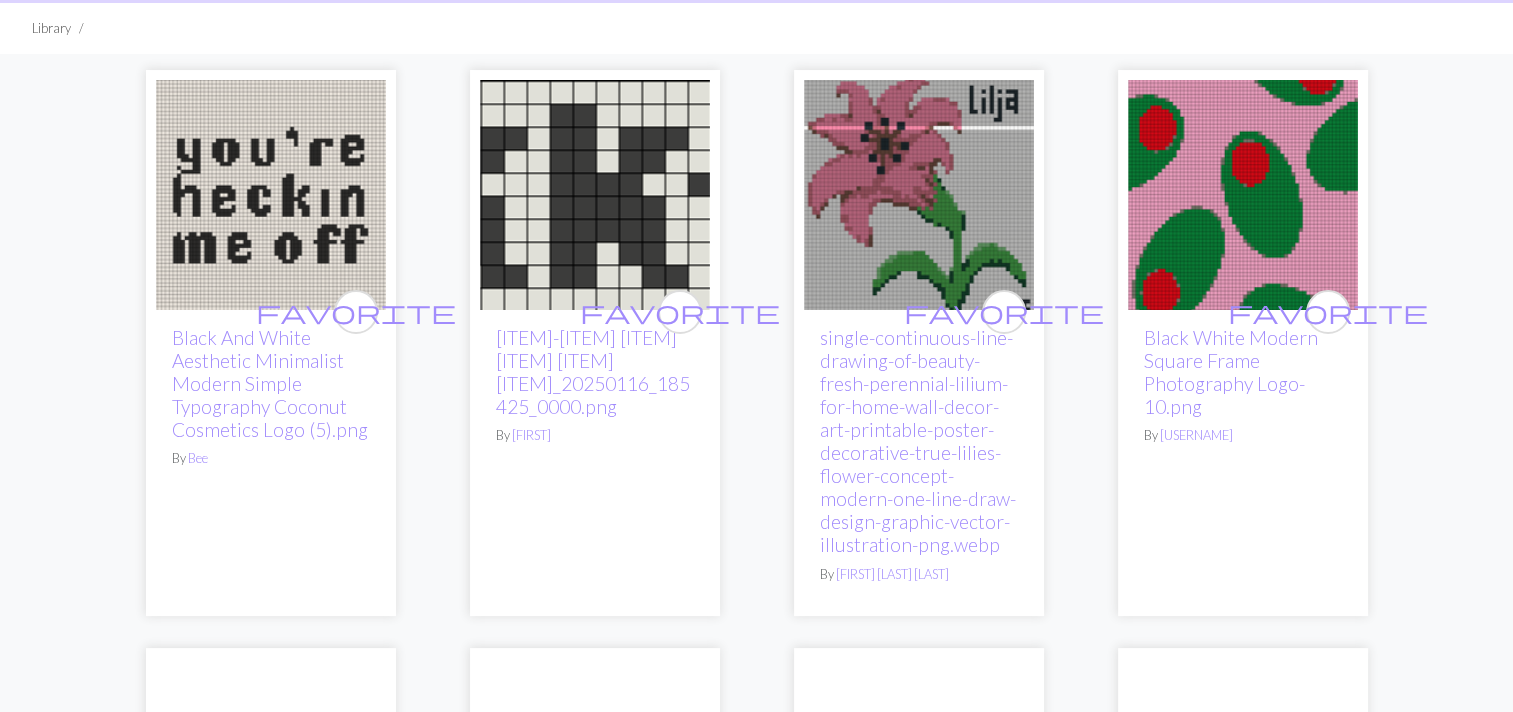 scroll, scrollTop: 0, scrollLeft: 0, axis: both 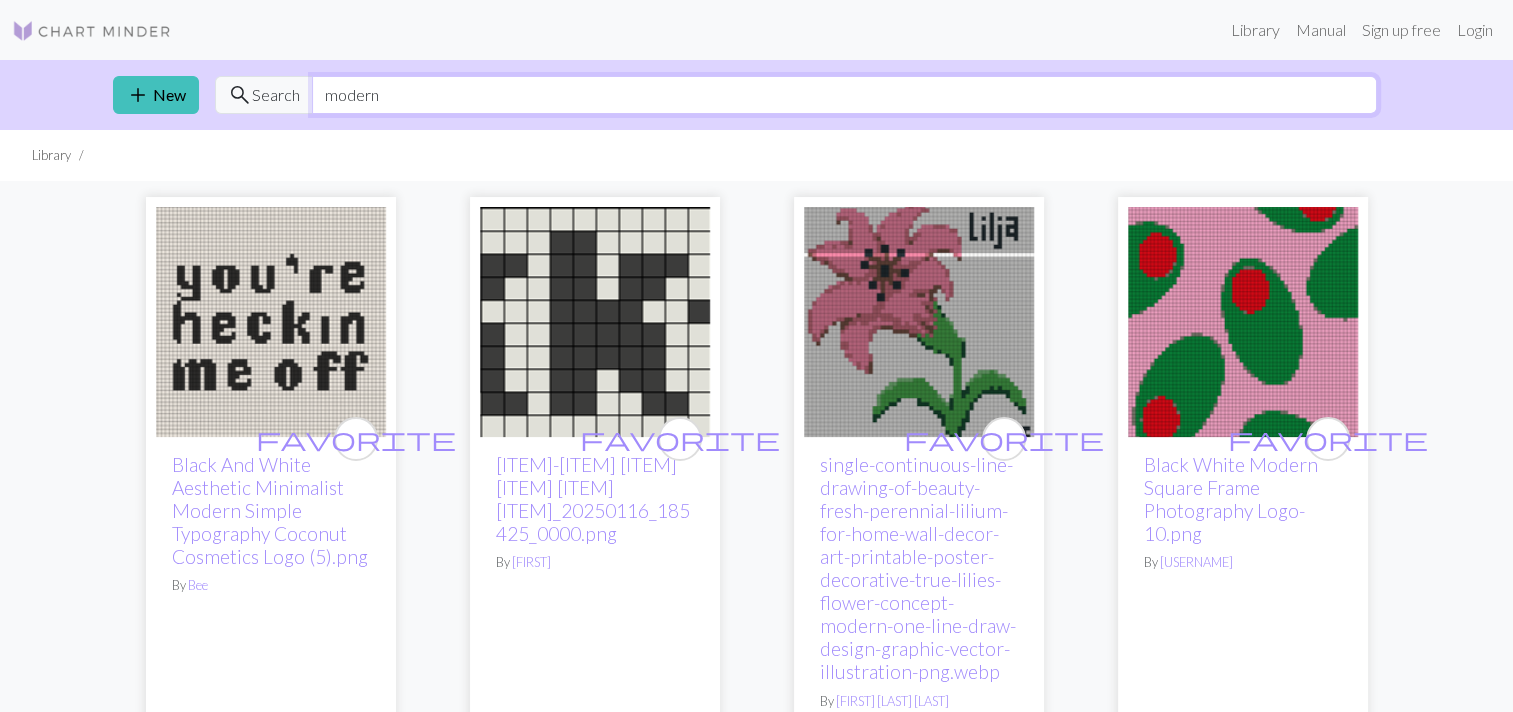 drag, startPoint x: 388, startPoint y: 98, endPoint x: 304, endPoint y: 89, distance: 84.48077 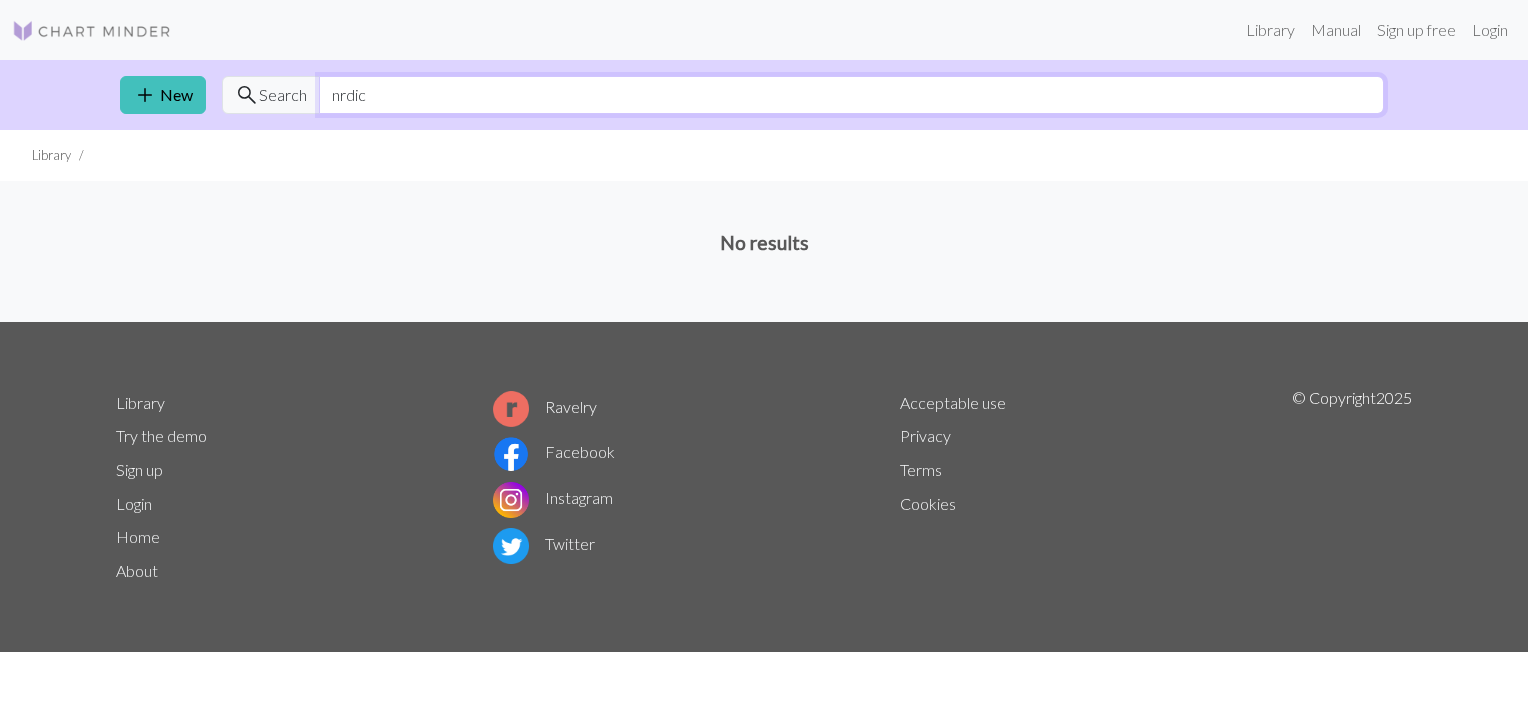 click on "nrdic" at bounding box center (851, 95) 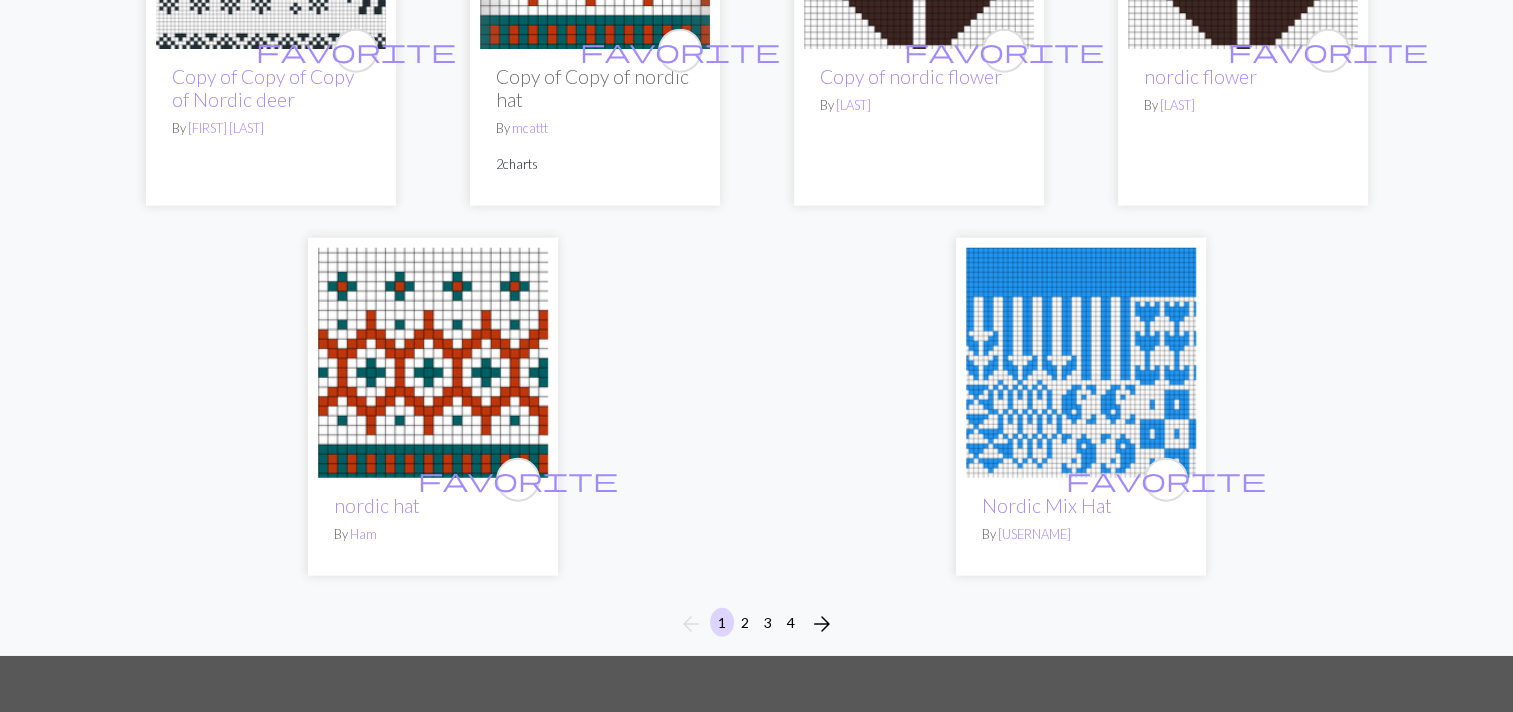 scroll, scrollTop: 4997, scrollLeft: 0, axis: vertical 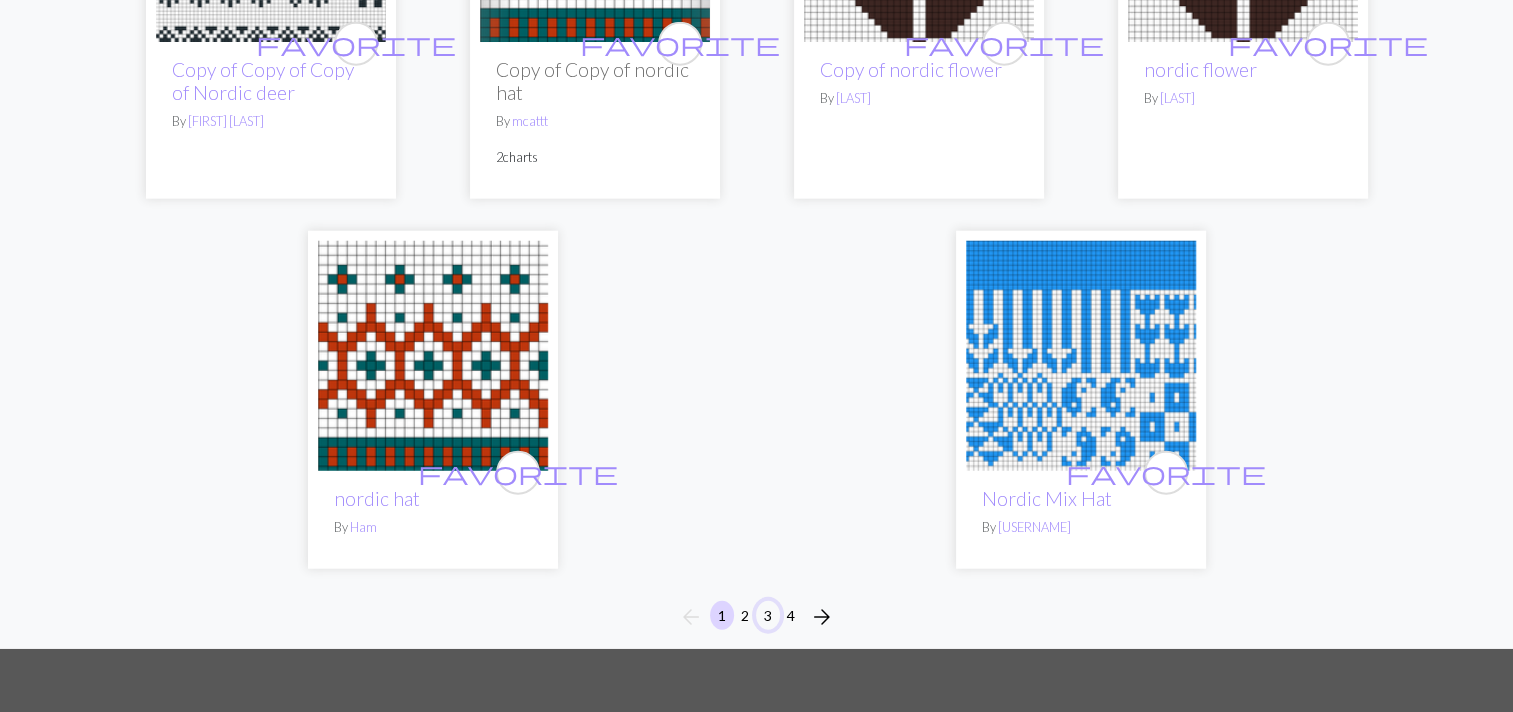 click on "3" at bounding box center (768, 615) 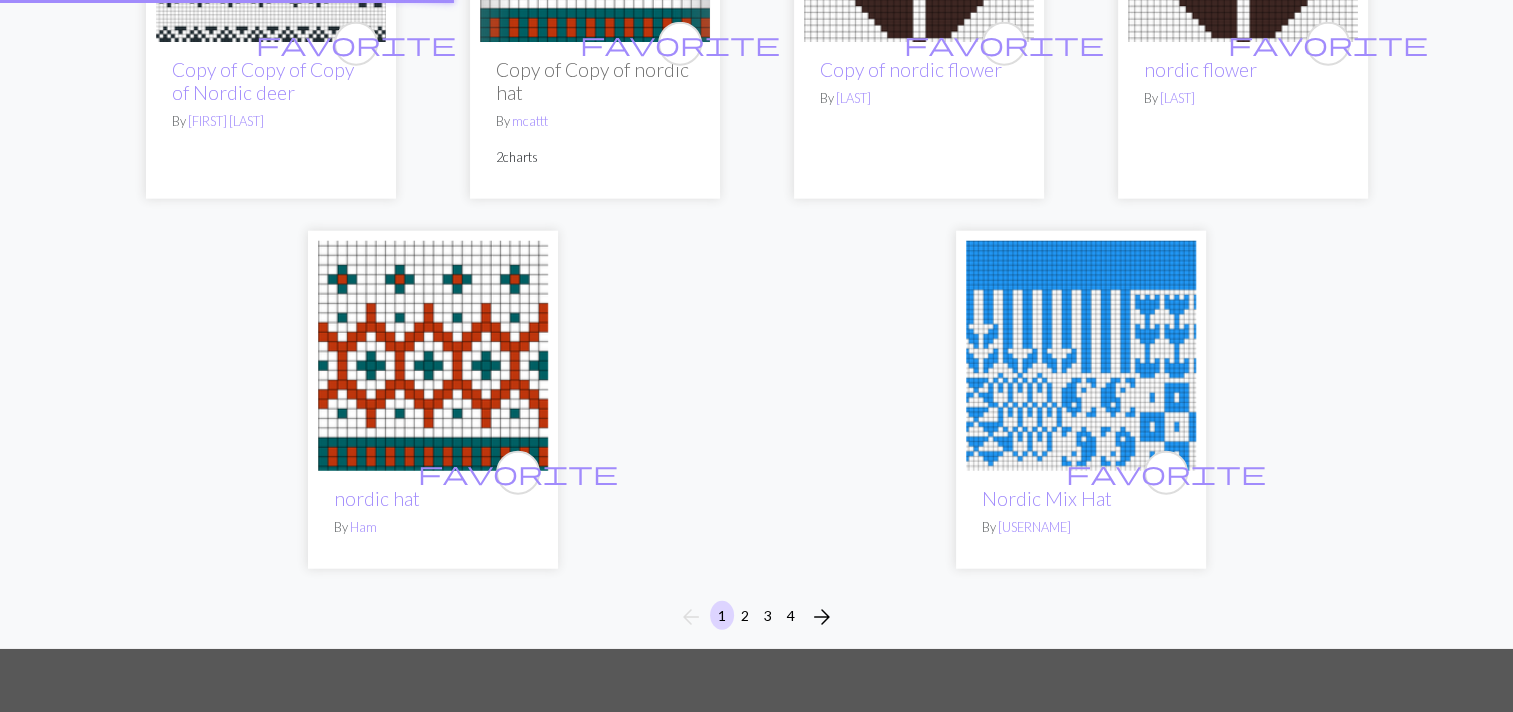 scroll, scrollTop: 0, scrollLeft: 0, axis: both 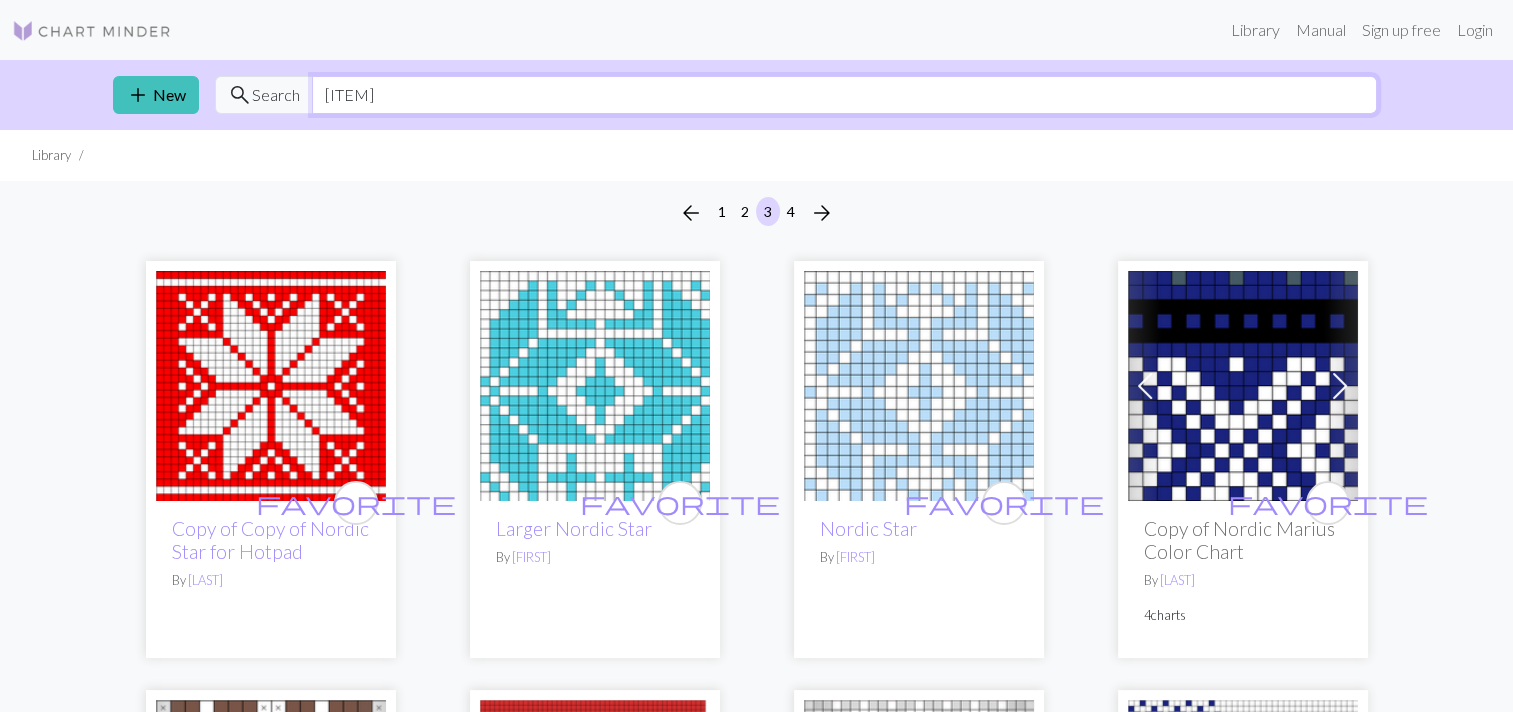 click on "[ITEM]" at bounding box center (844, 95) 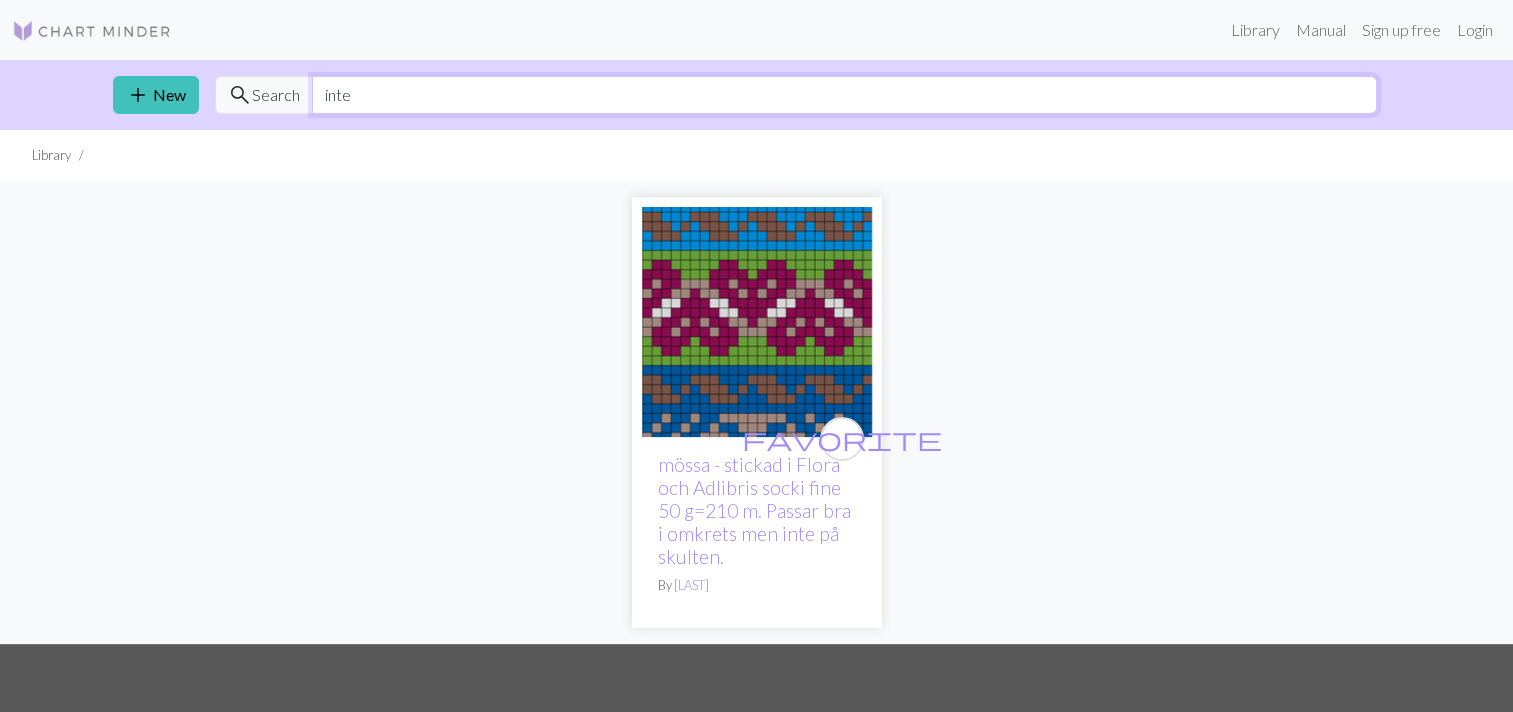 drag, startPoint x: 363, startPoint y: 96, endPoint x: 320, endPoint y: 91, distance: 43.289722 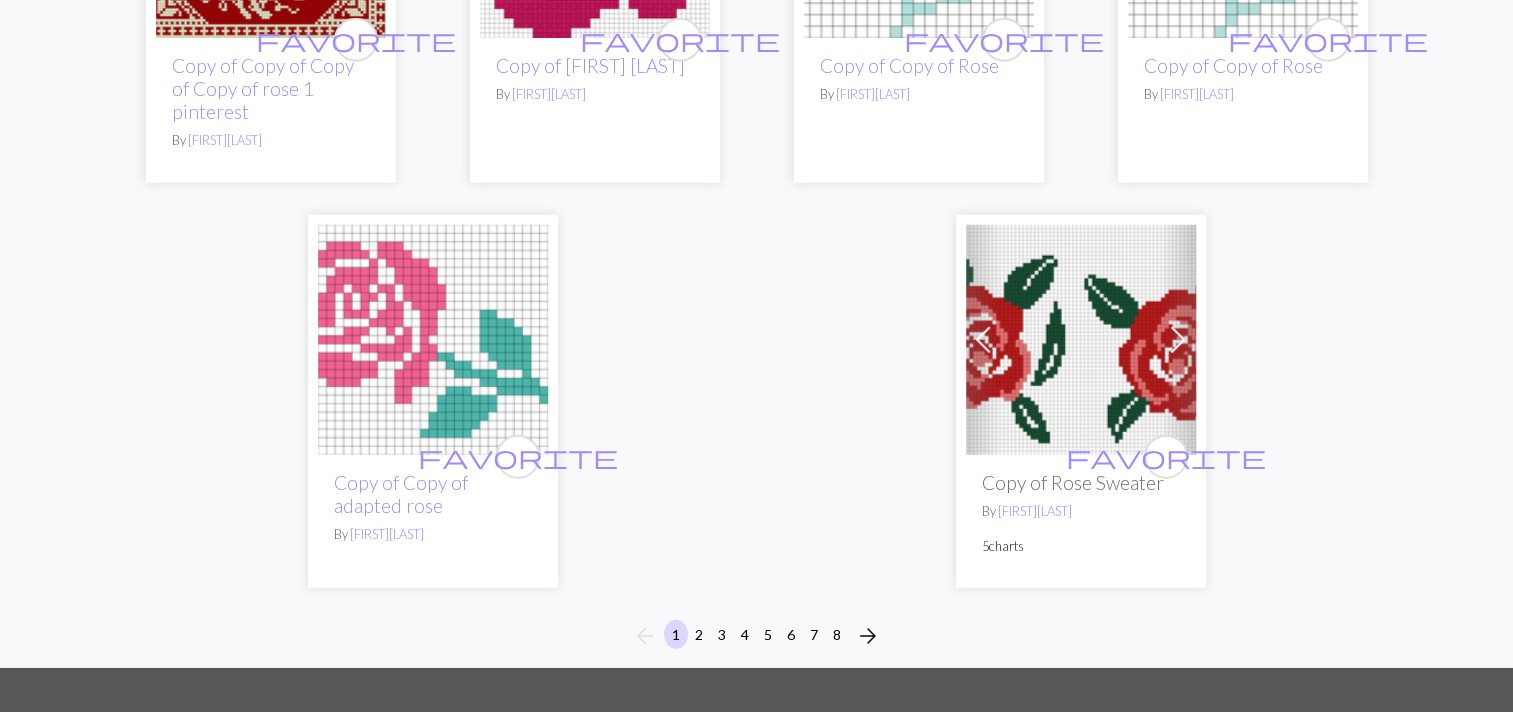 scroll, scrollTop: 5122, scrollLeft: 0, axis: vertical 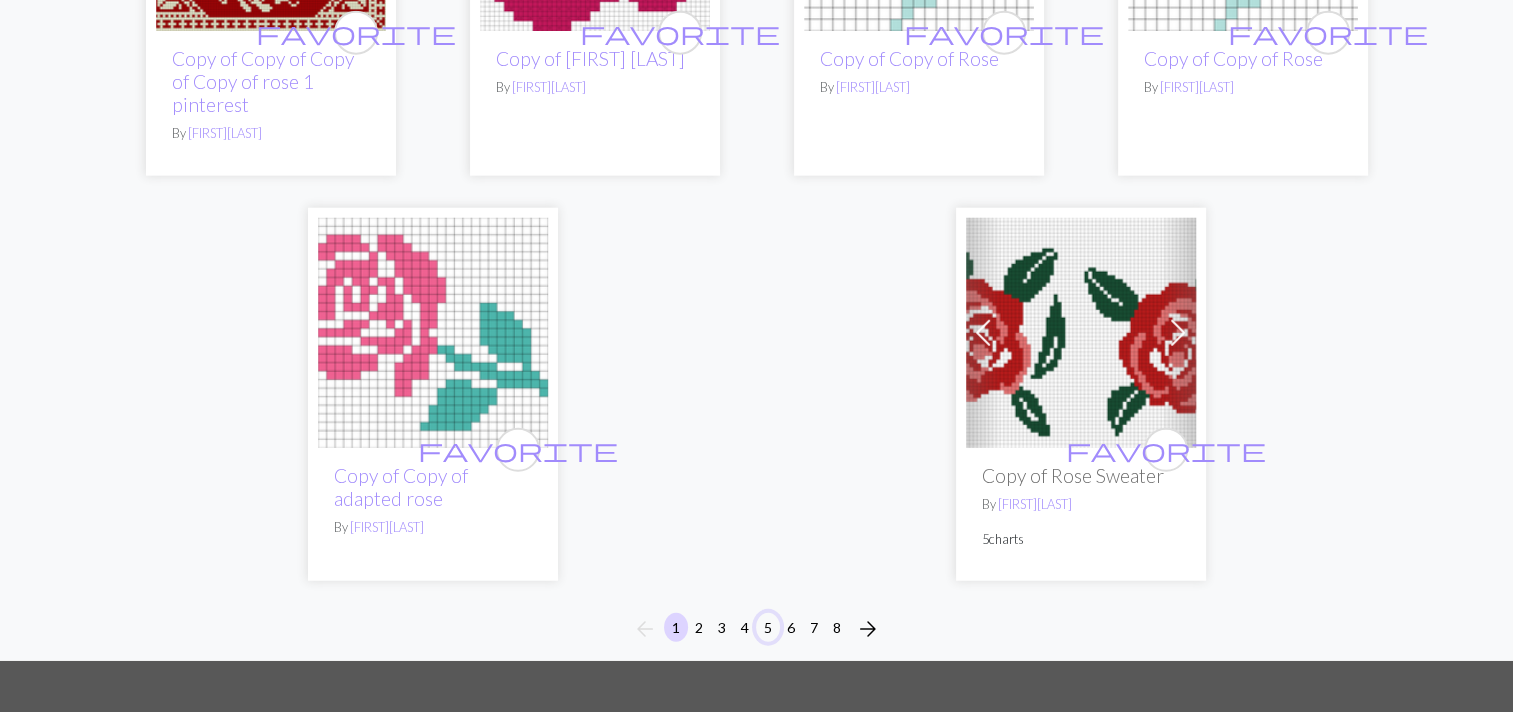 click on "5" at bounding box center [768, 627] 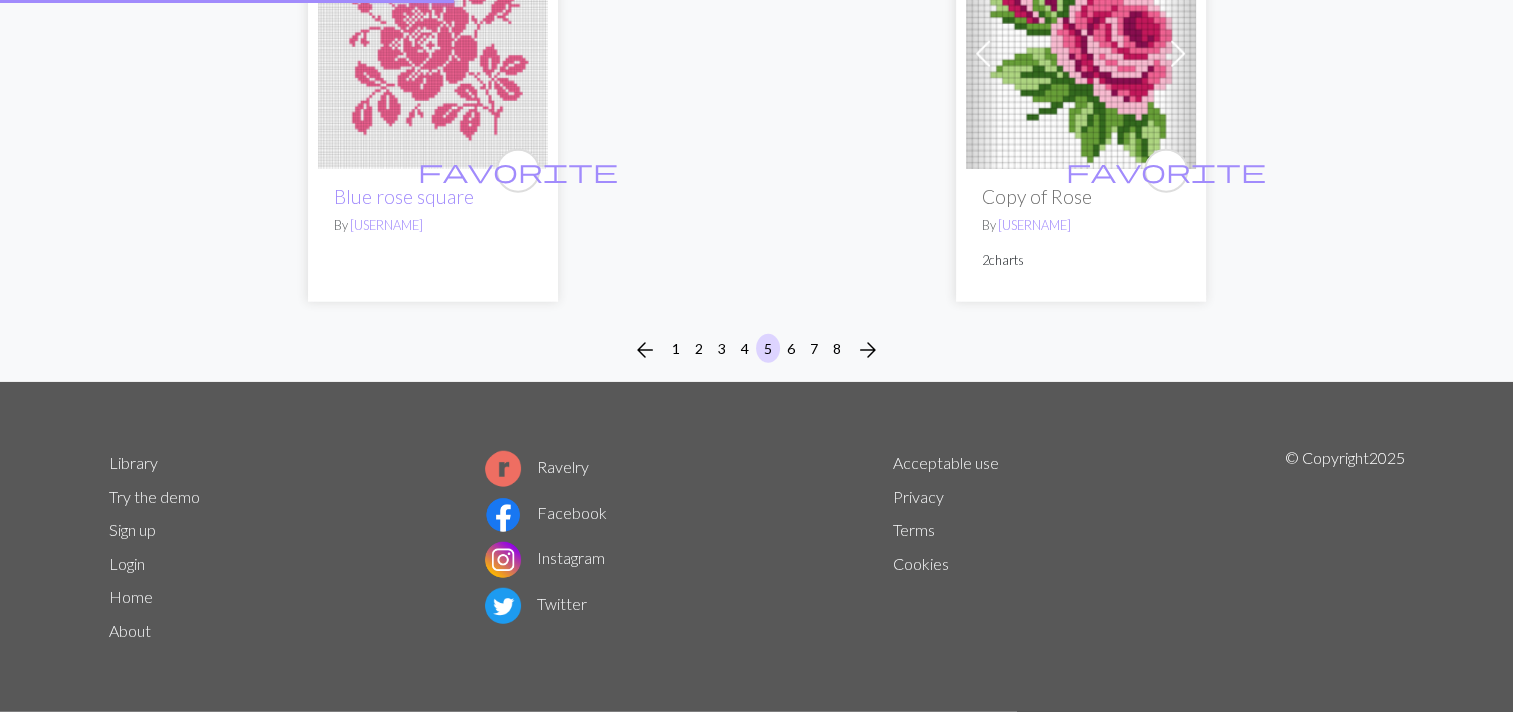 scroll, scrollTop: 0, scrollLeft: 0, axis: both 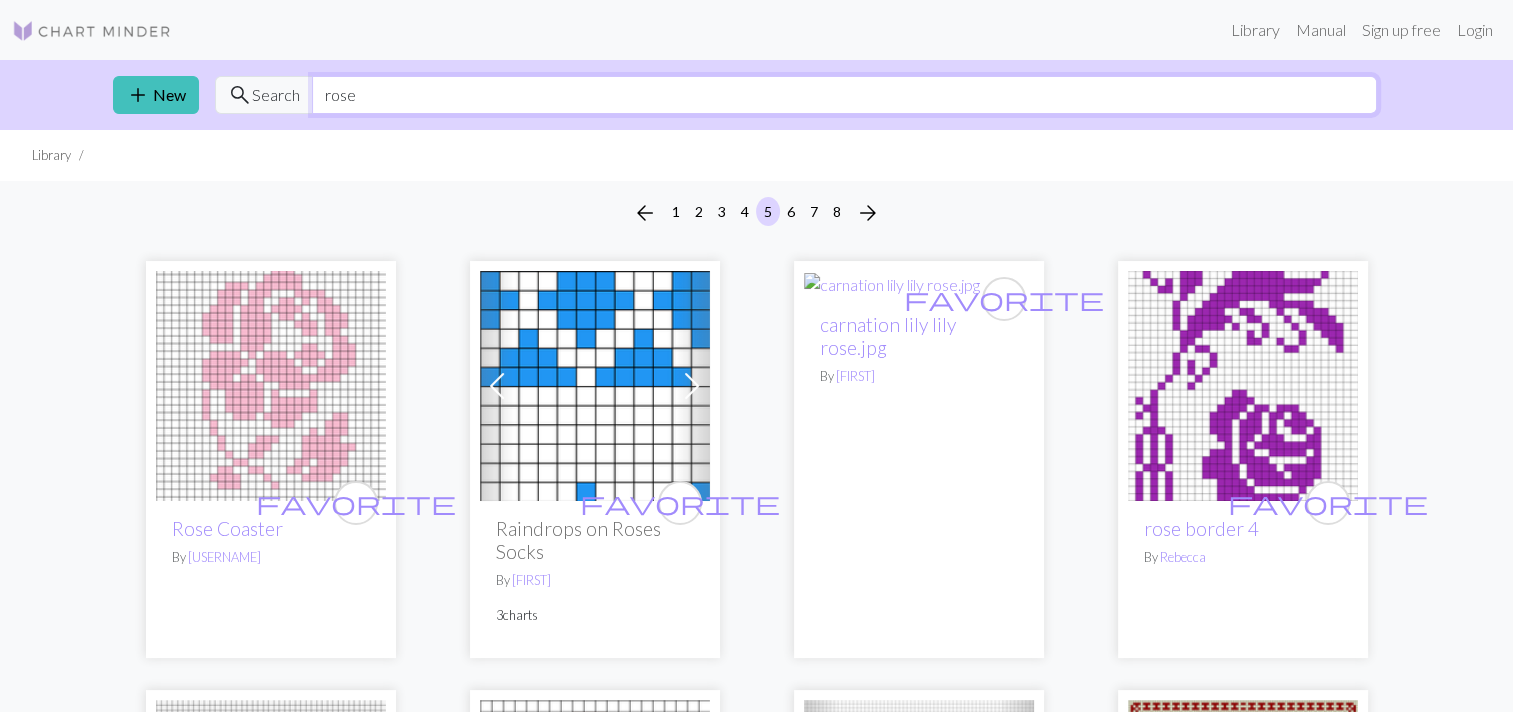 drag, startPoint x: 358, startPoint y: 98, endPoint x: 285, endPoint y: 96, distance: 73.02739 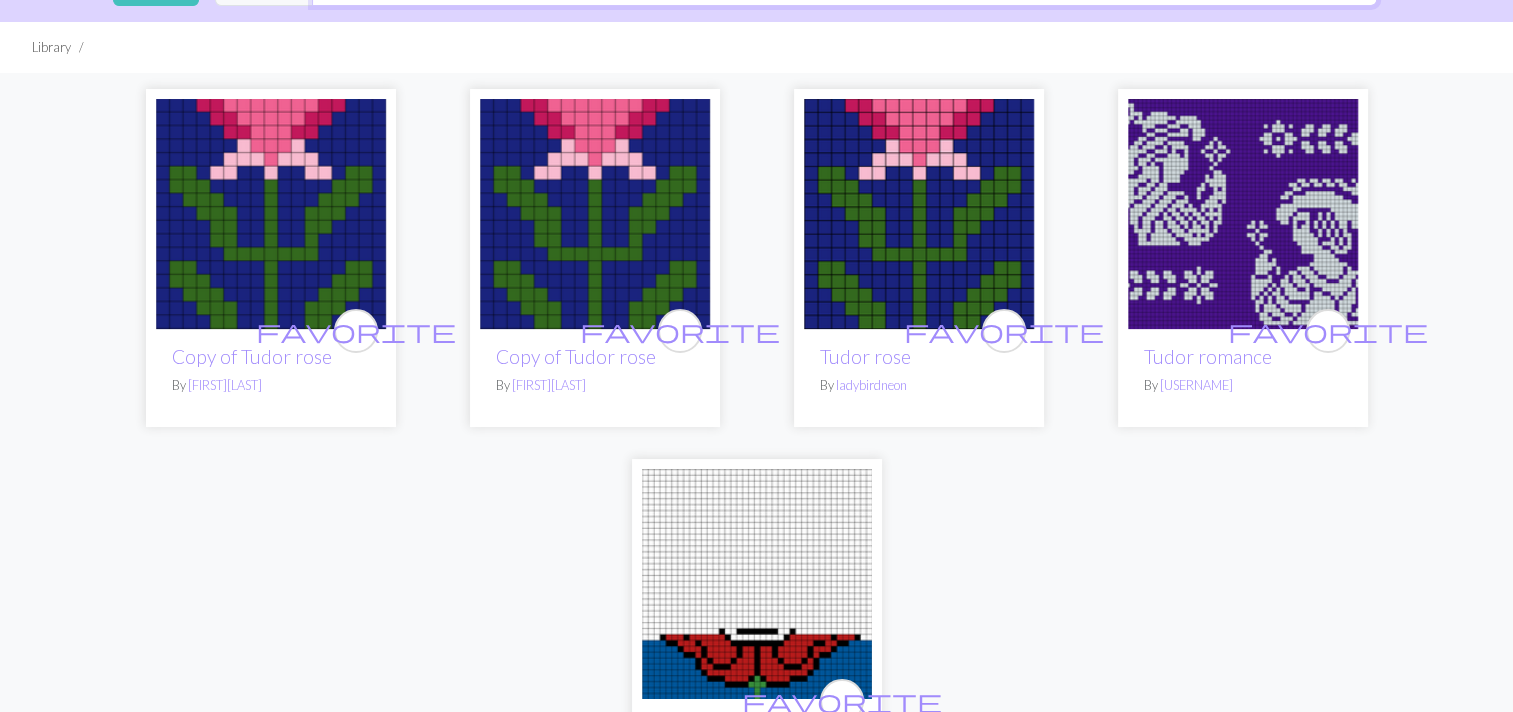 scroll, scrollTop: 0, scrollLeft: 0, axis: both 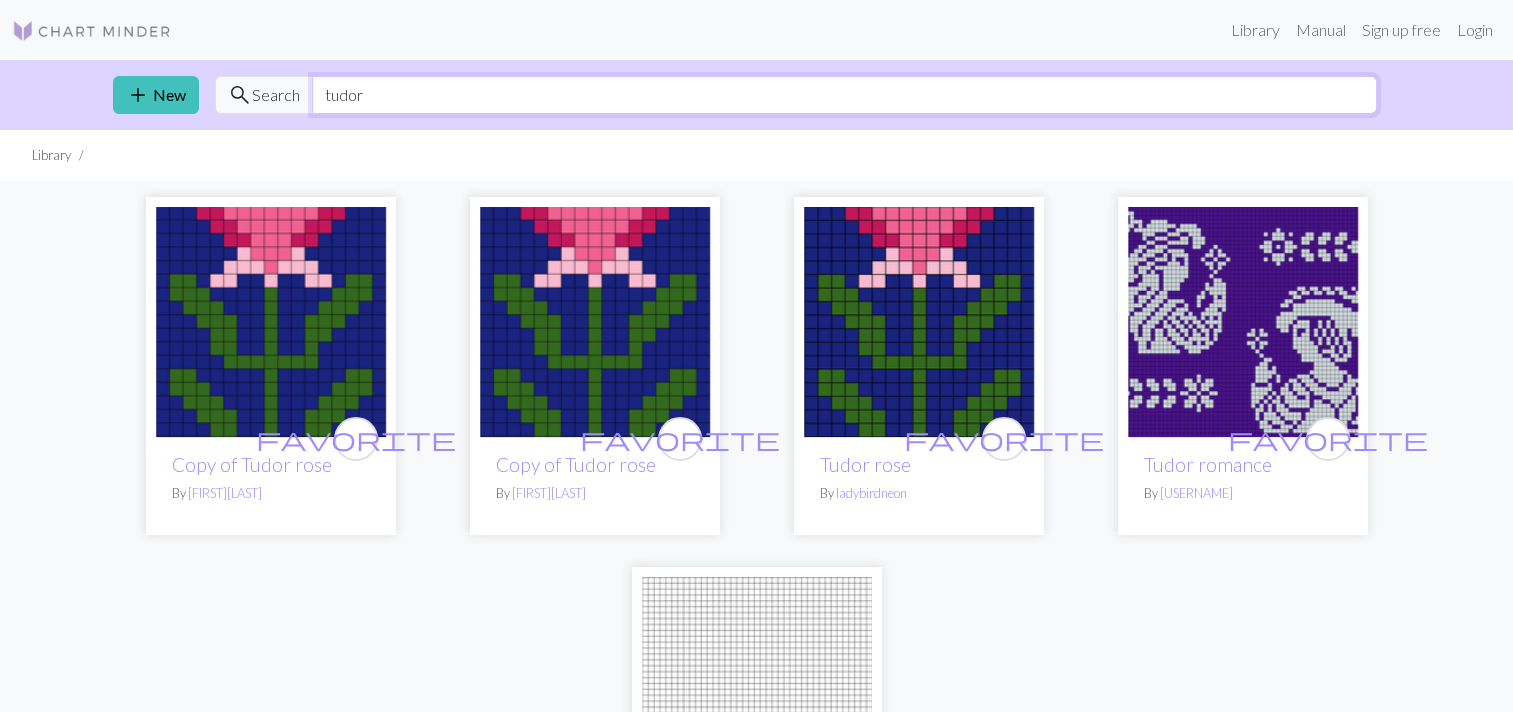 drag, startPoint x: 380, startPoint y: 96, endPoint x: 314, endPoint y: 88, distance: 66.48308 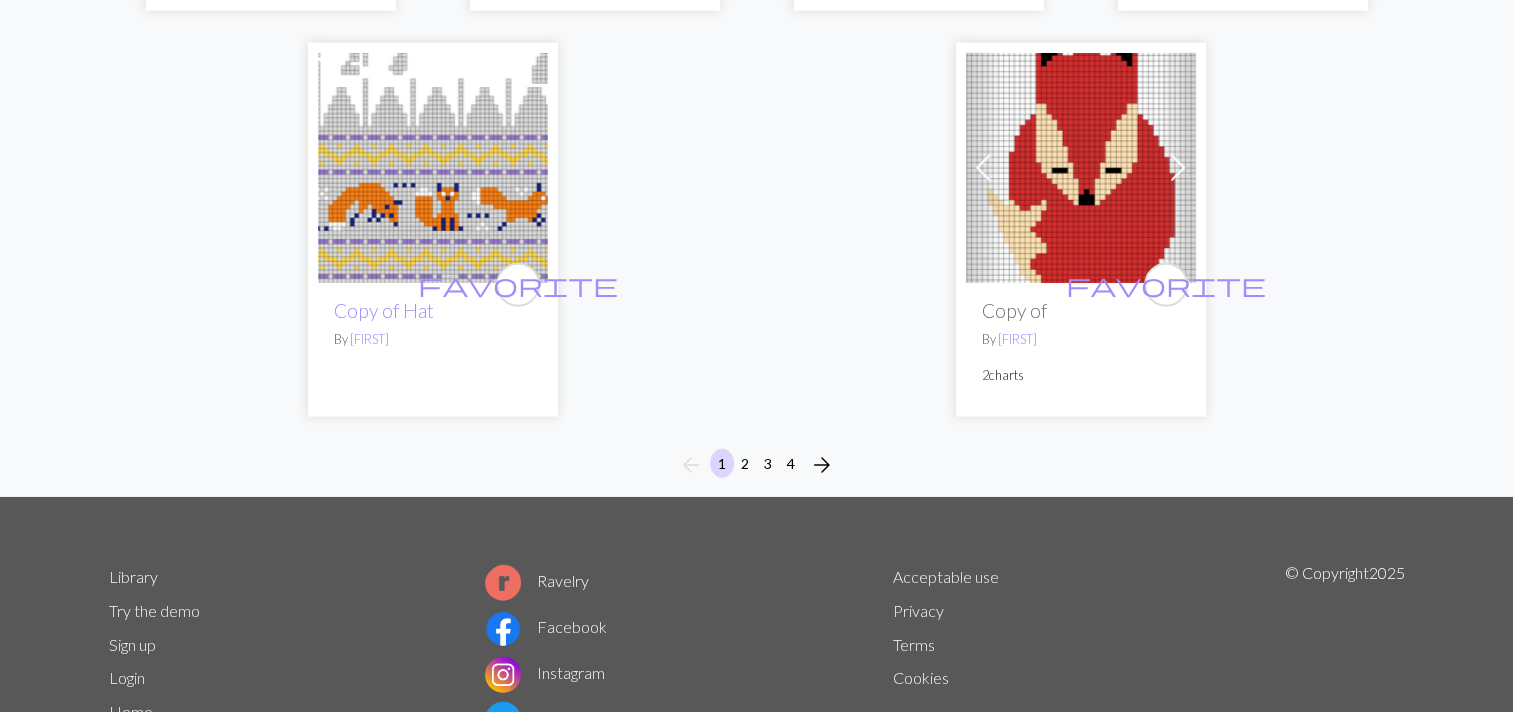 scroll, scrollTop: 5057, scrollLeft: 0, axis: vertical 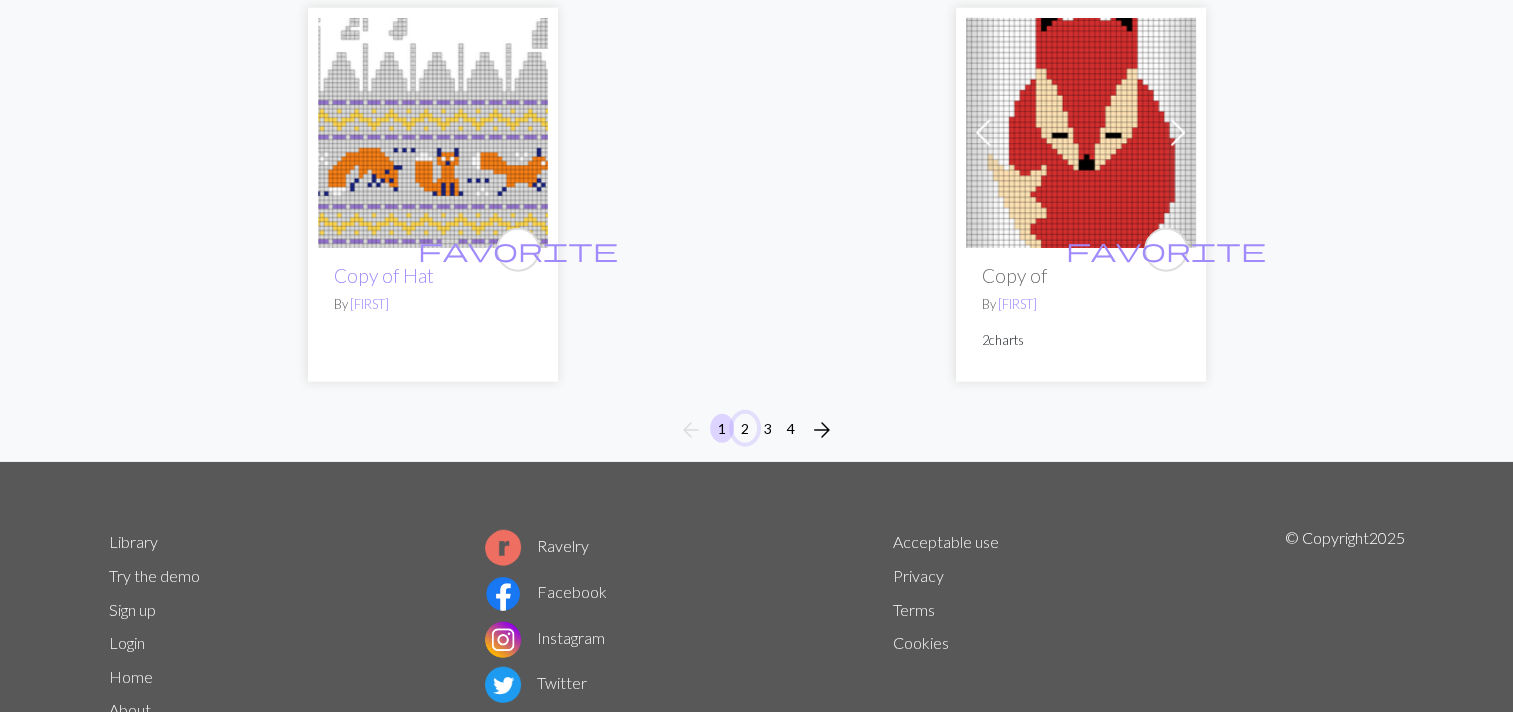 click on "2" at bounding box center [745, 428] 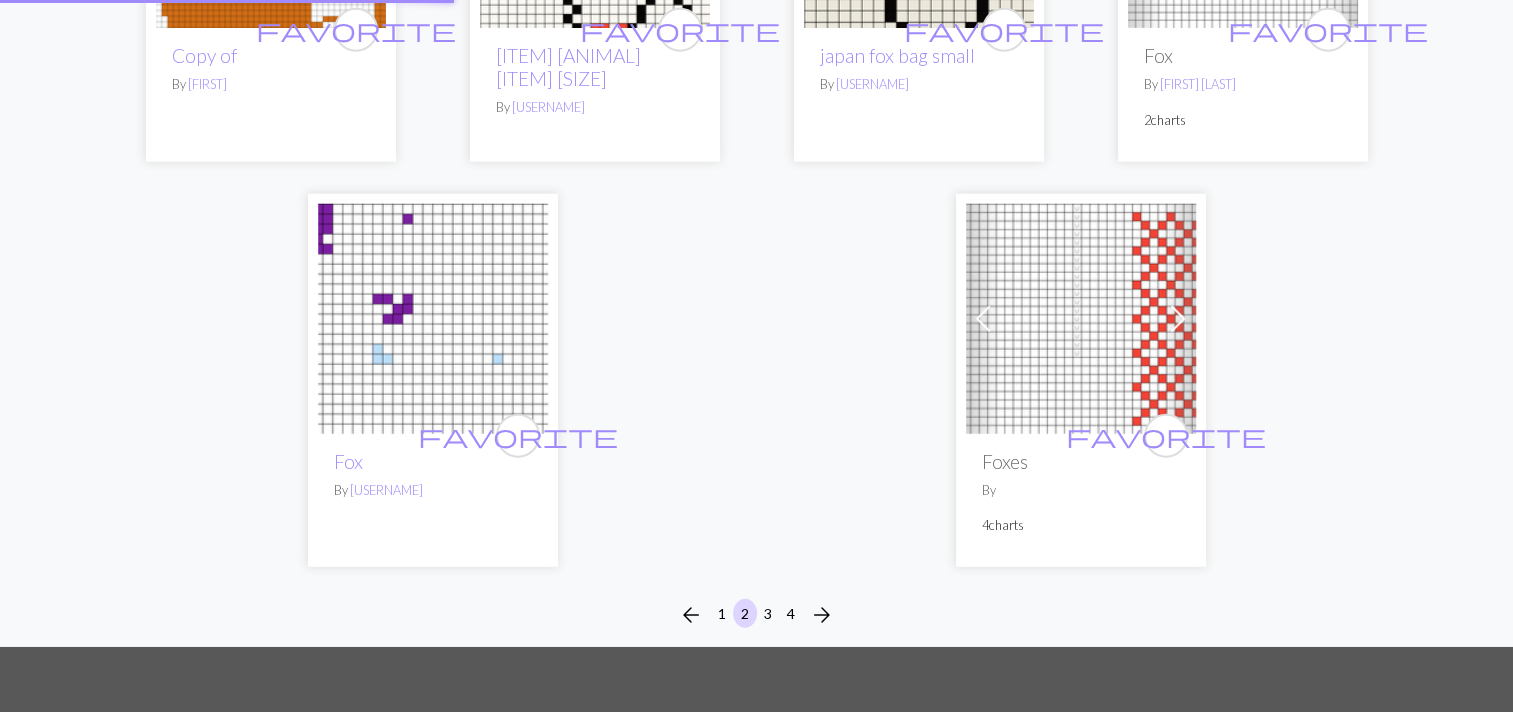 scroll, scrollTop: 0, scrollLeft: 0, axis: both 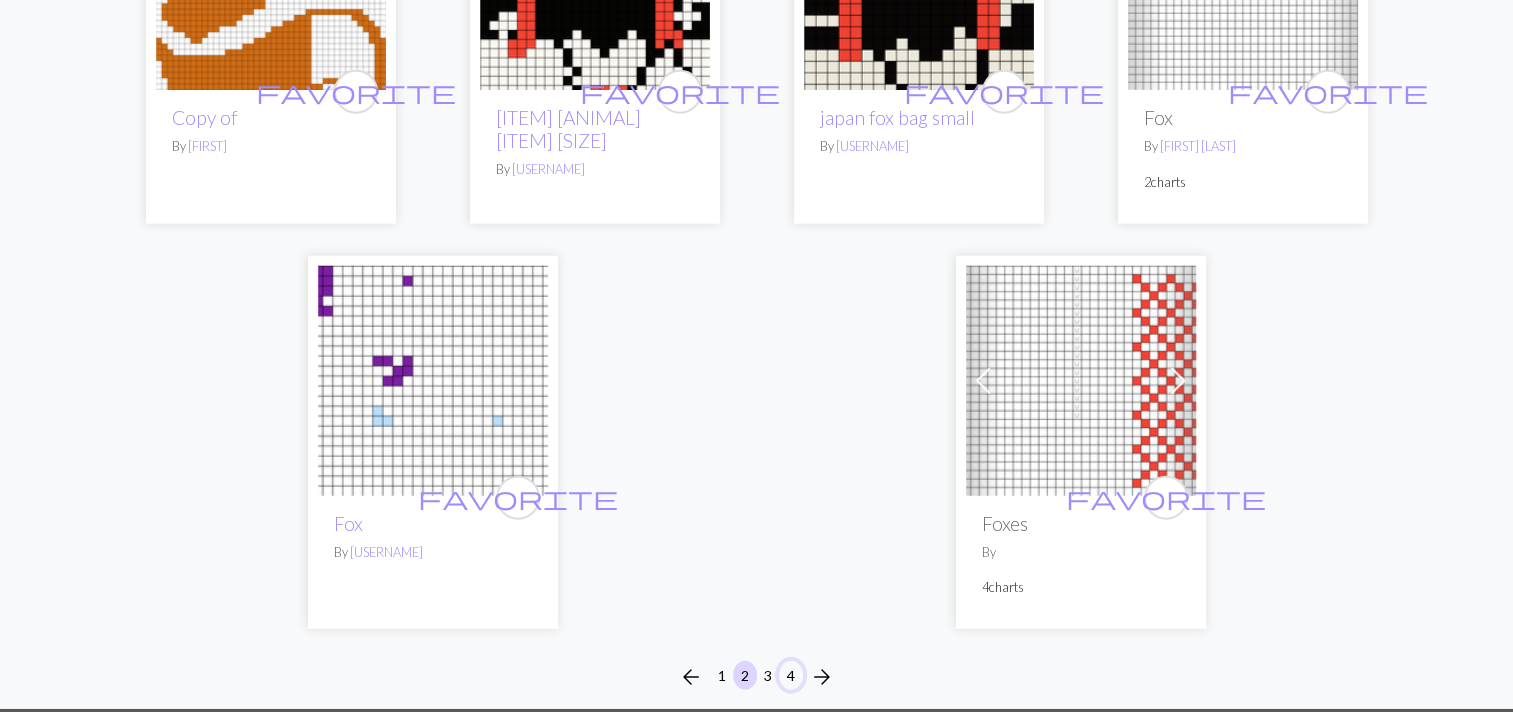 click on "4" at bounding box center [791, 675] 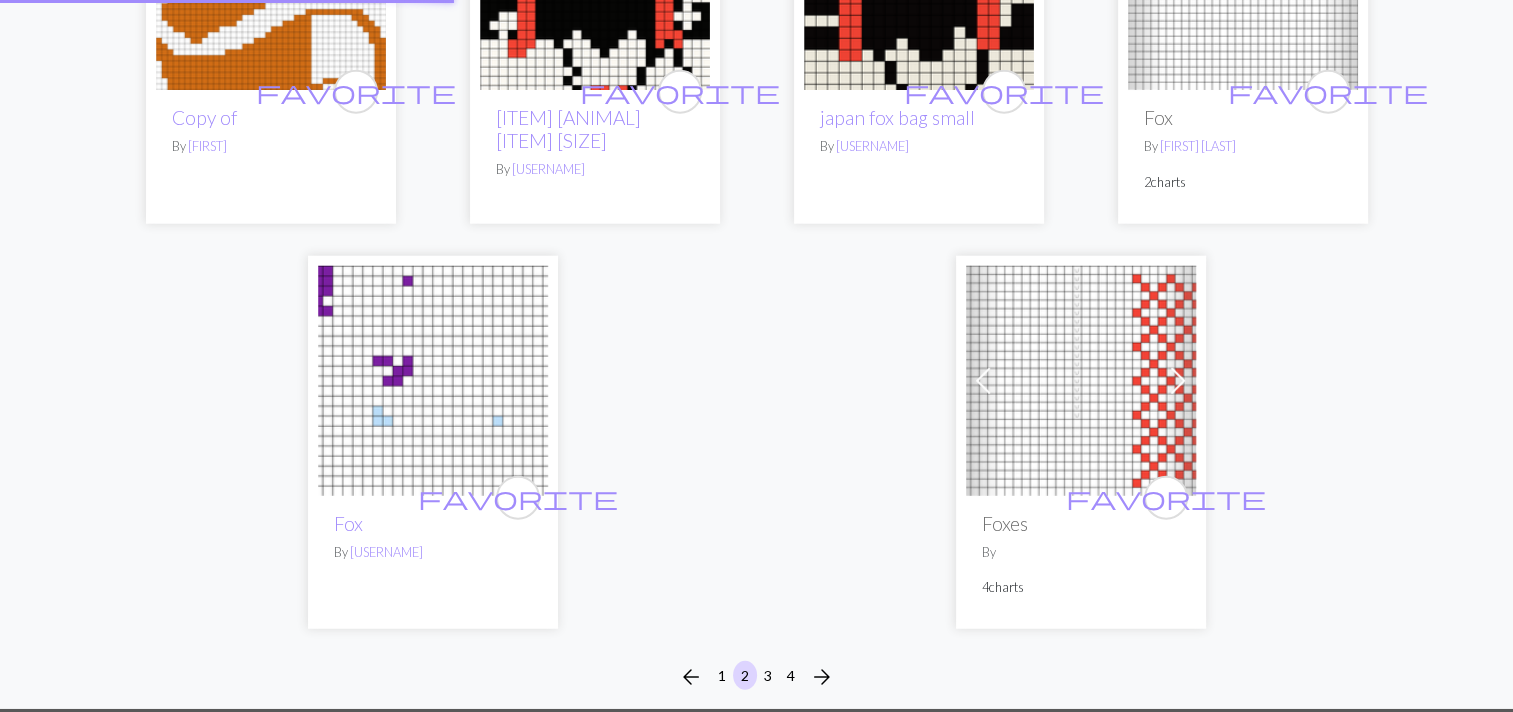 scroll, scrollTop: 0, scrollLeft: 0, axis: both 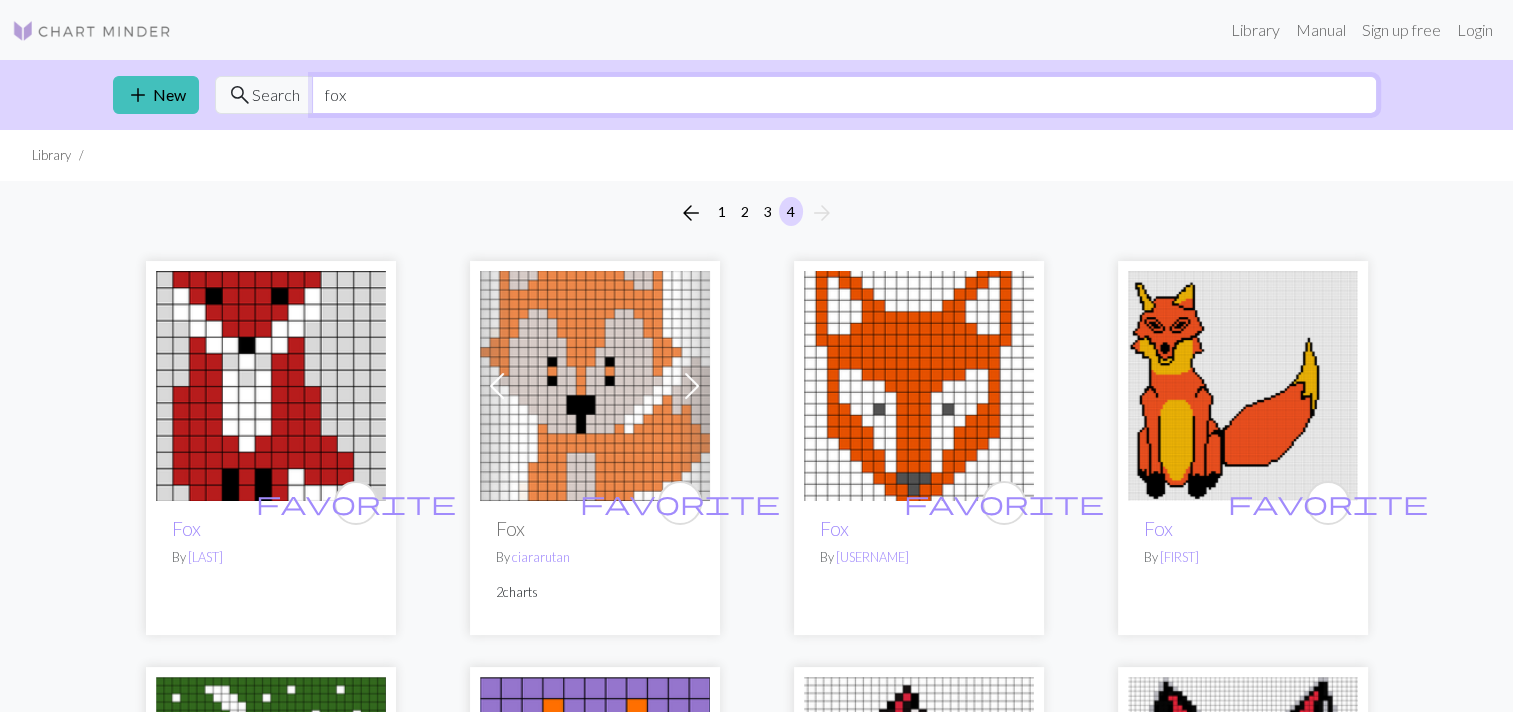 click on "fox" at bounding box center (844, 95) 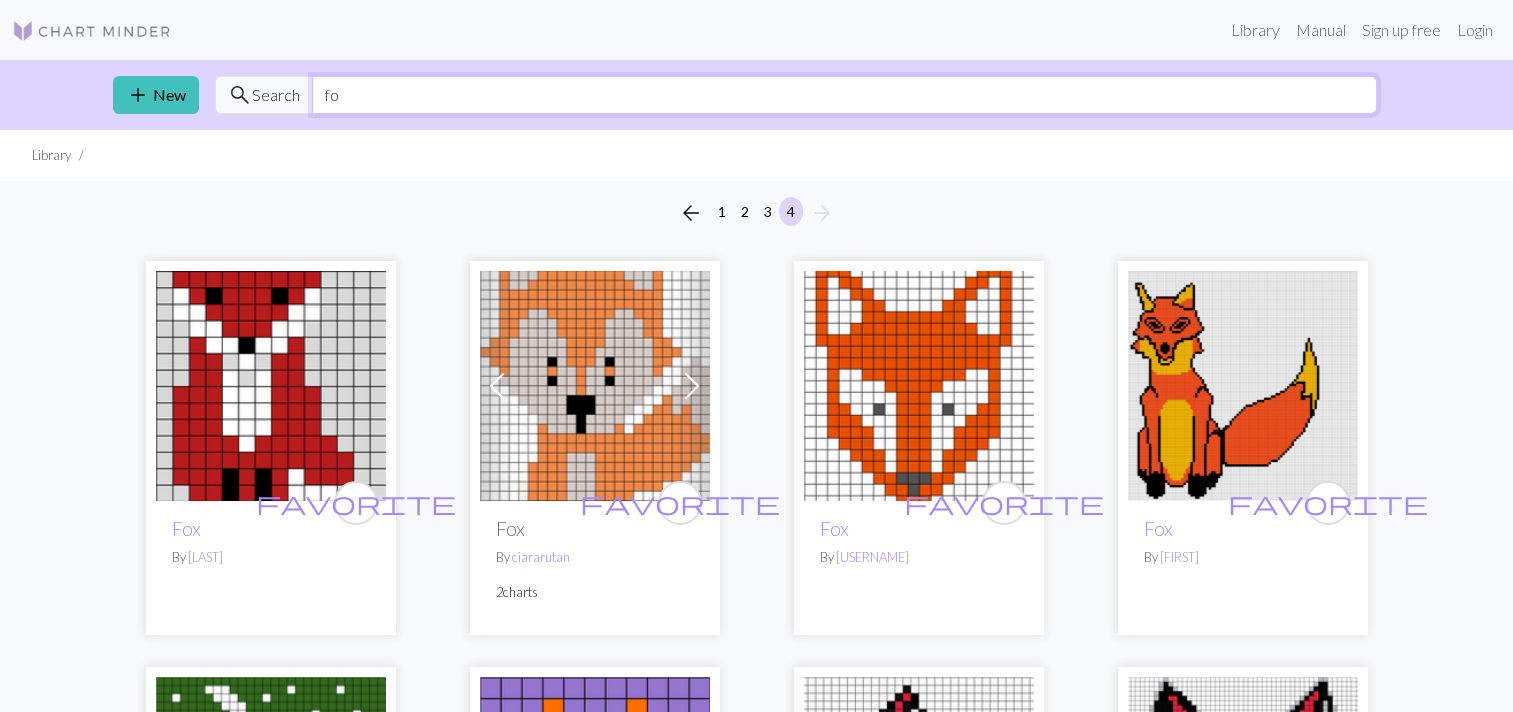 type on "f" 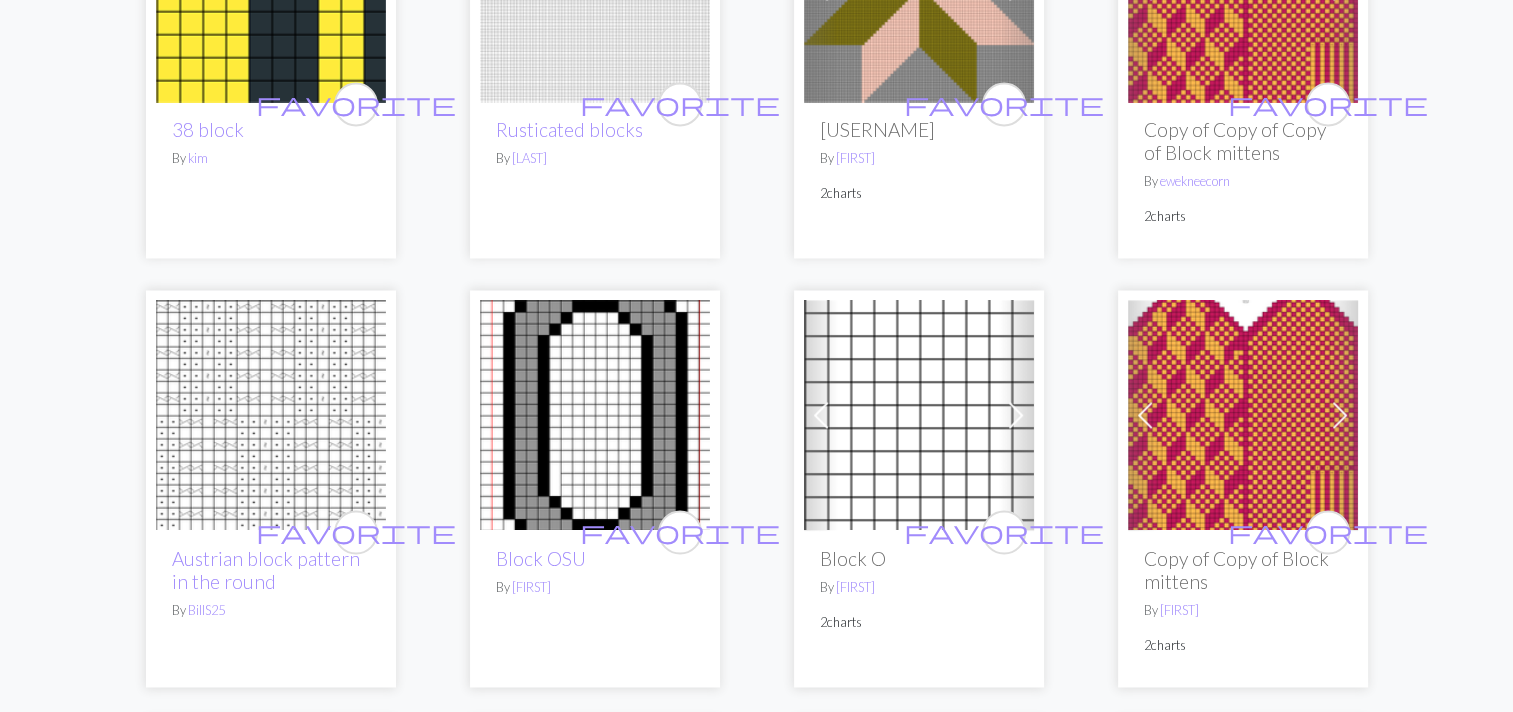 scroll, scrollTop: 3208, scrollLeft: 0, axis: vertical 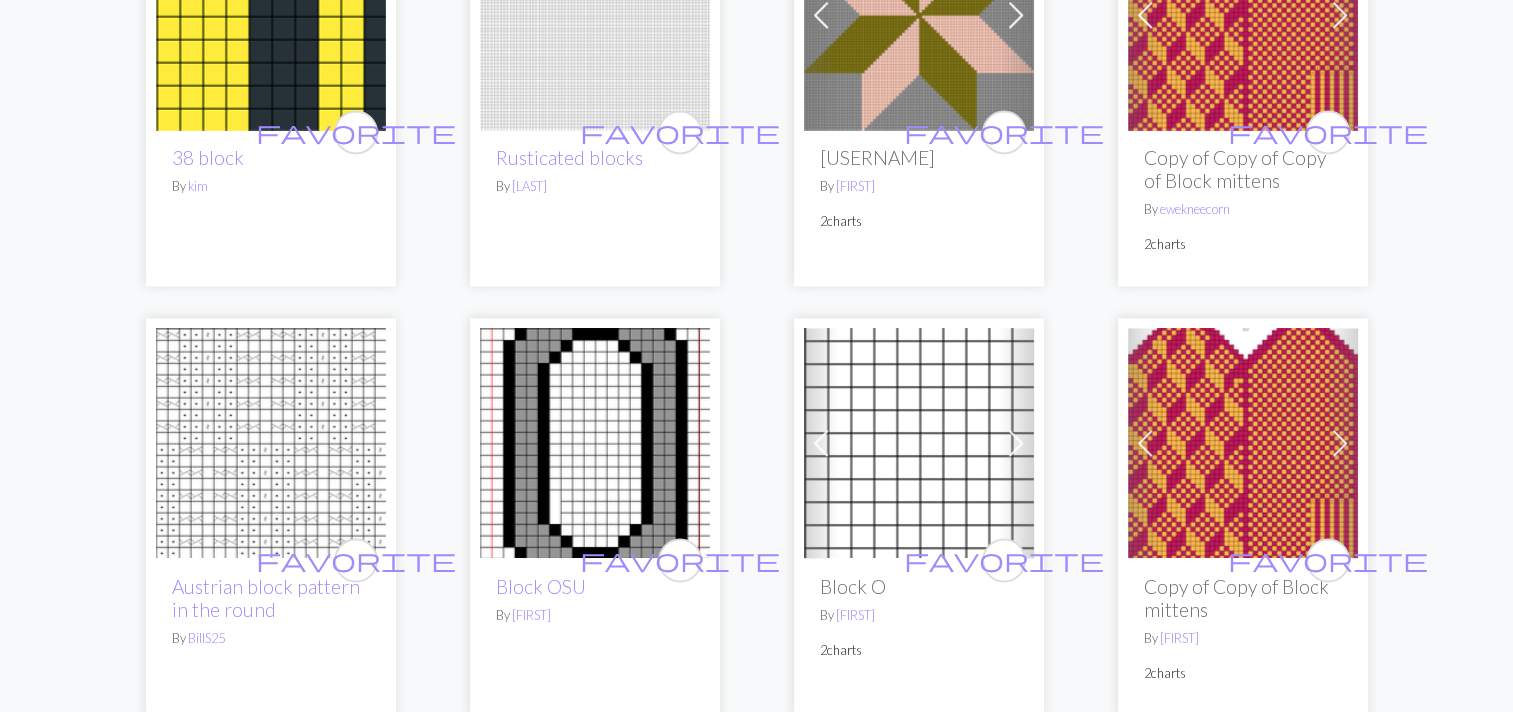 type on "block" 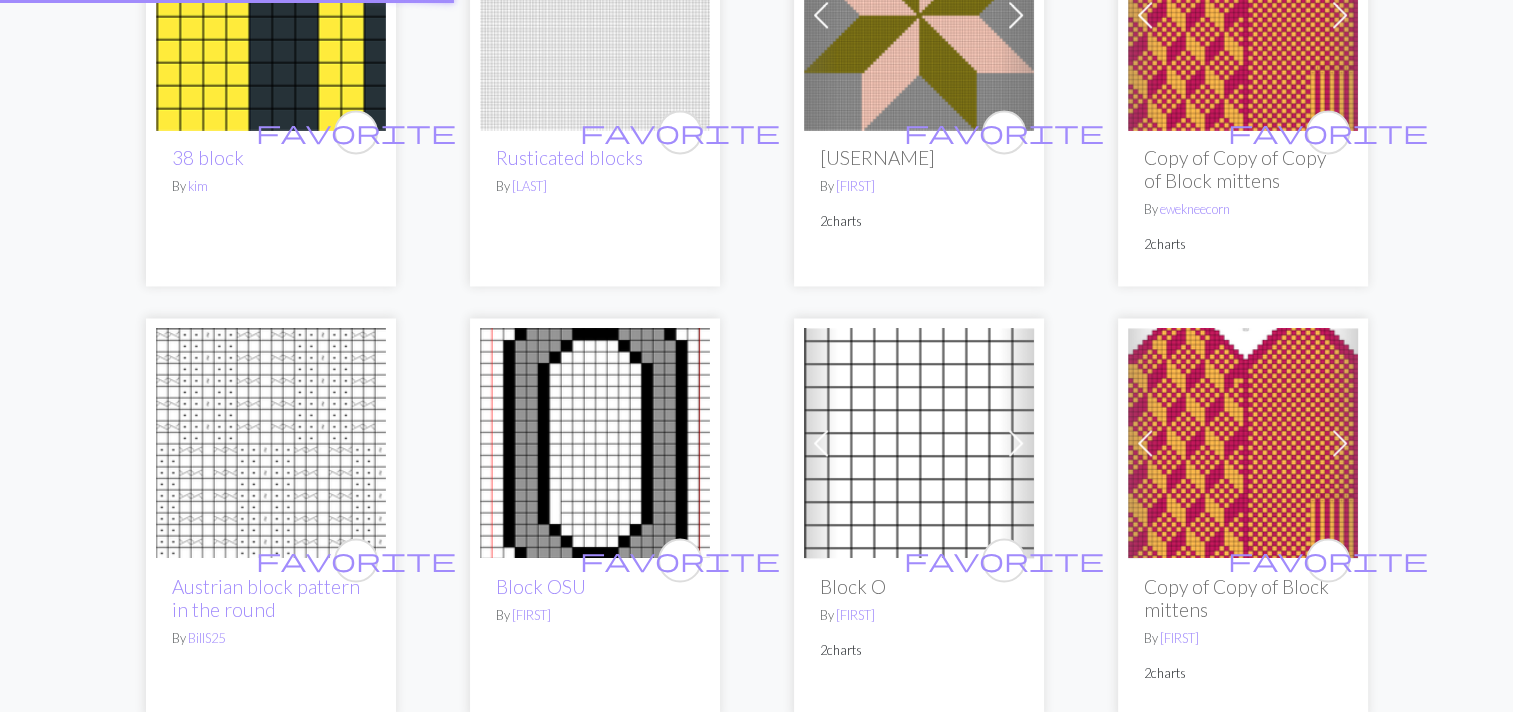 scroll, scrollTop: 0, scrollLeft: 0, axis: both 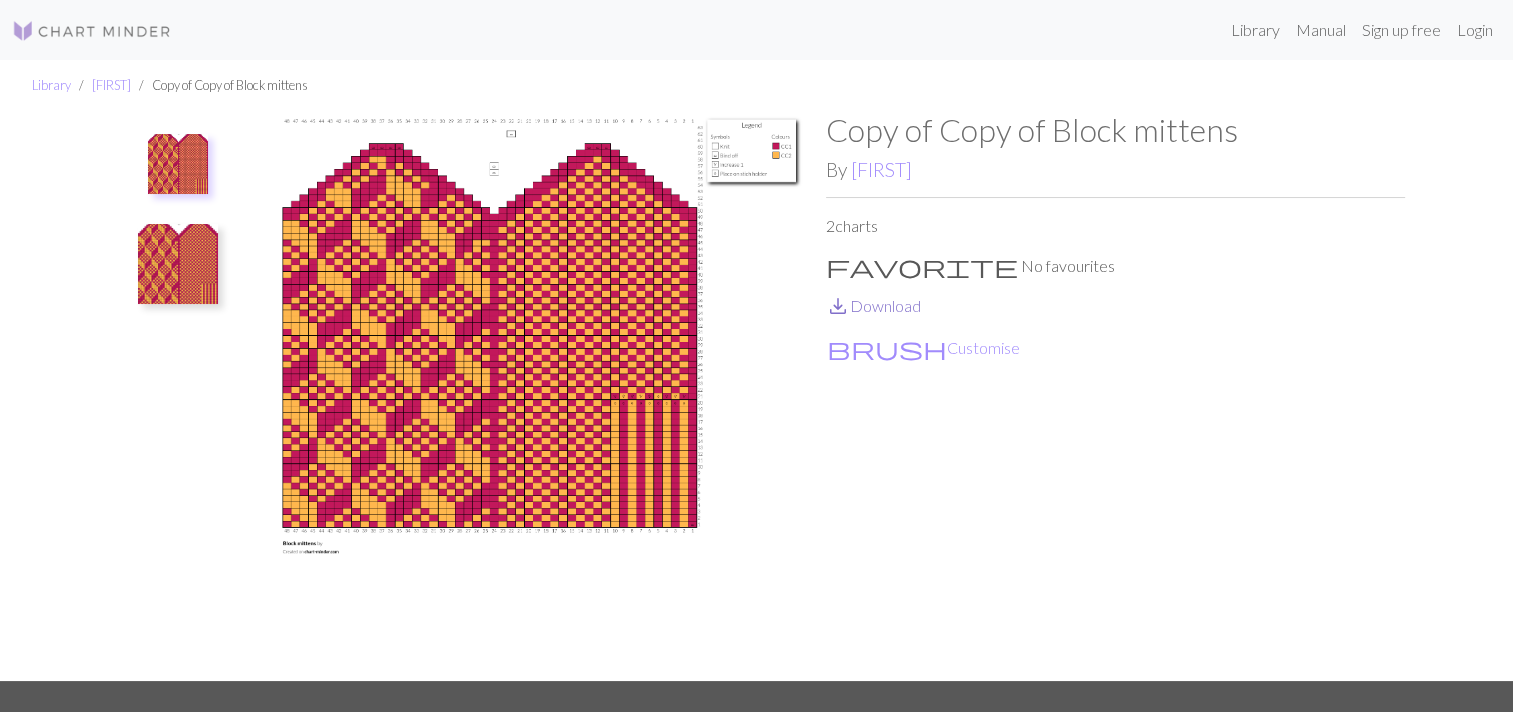 click on "save_alt  Download" at bounding box center (873, 305) 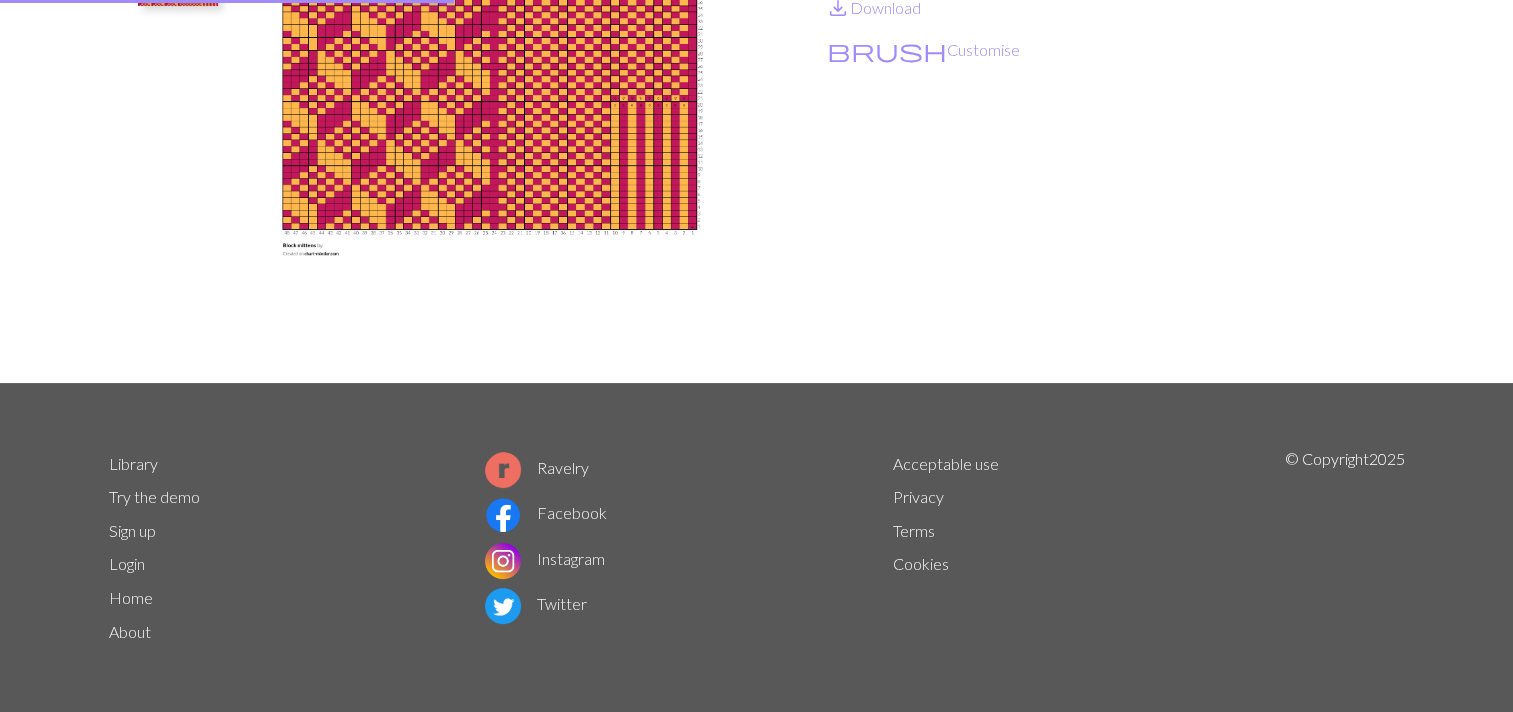 scroll, scrollTop: 0, scrollLeft: 0, axis: both 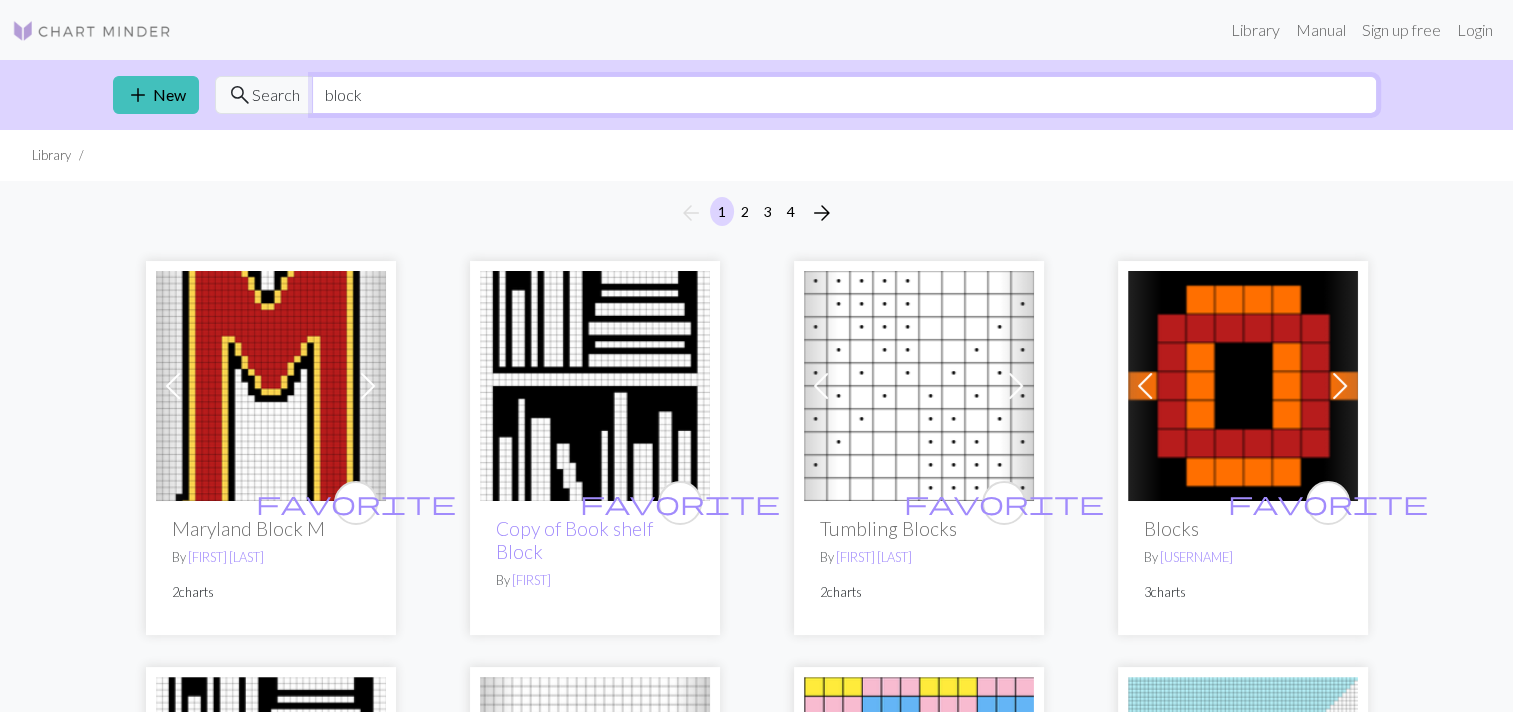 click on "block" at bounding box center [844, 95] 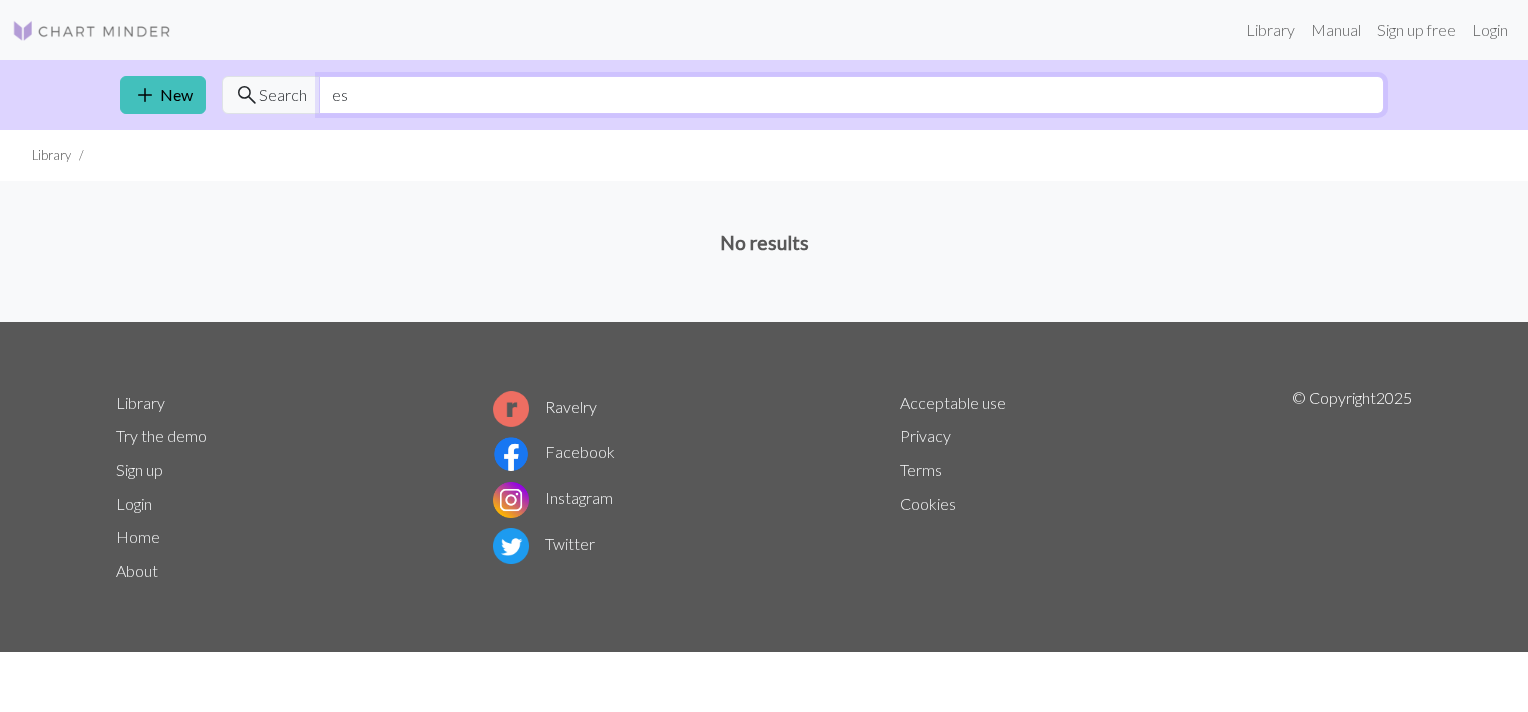 type on "e" 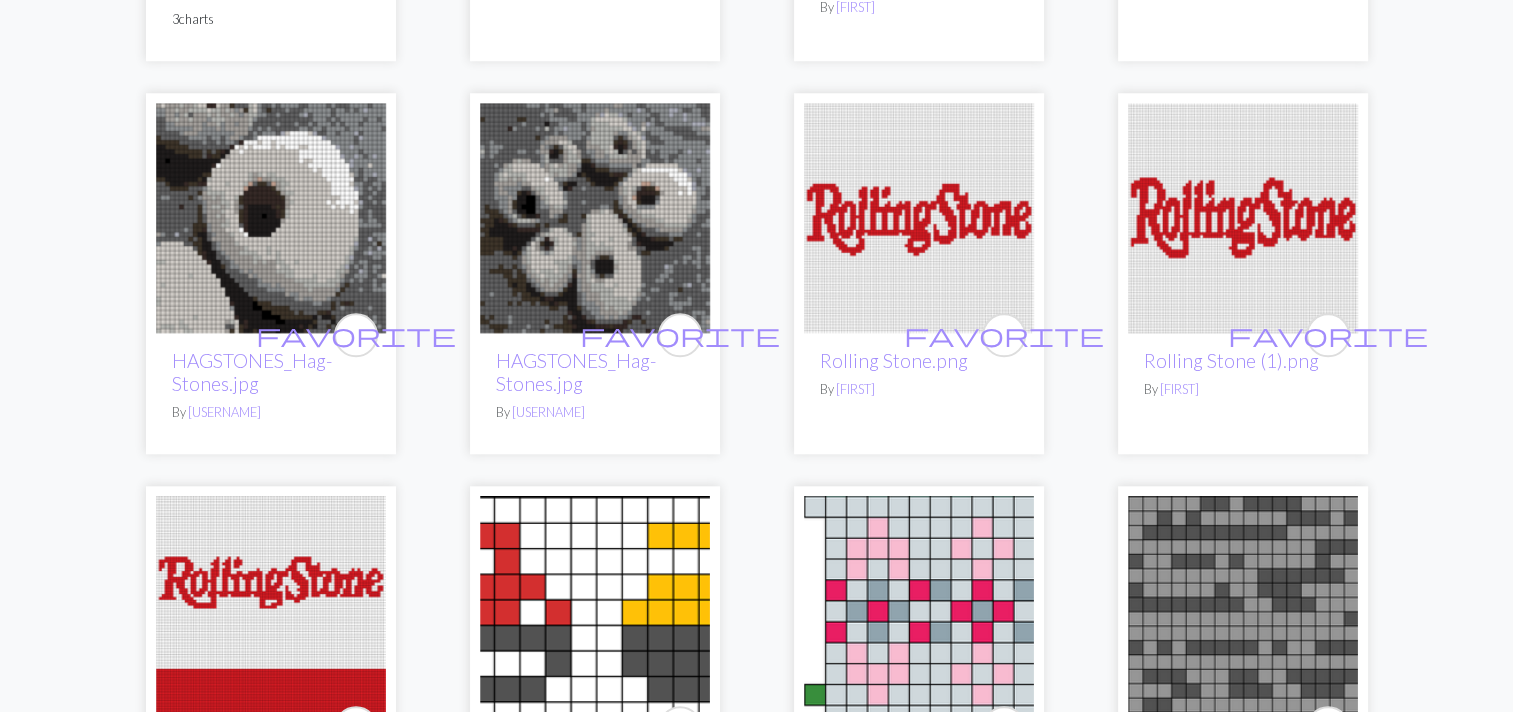 scroll, scrollTop: 1356, scrollLeft: 0, axis: vertical 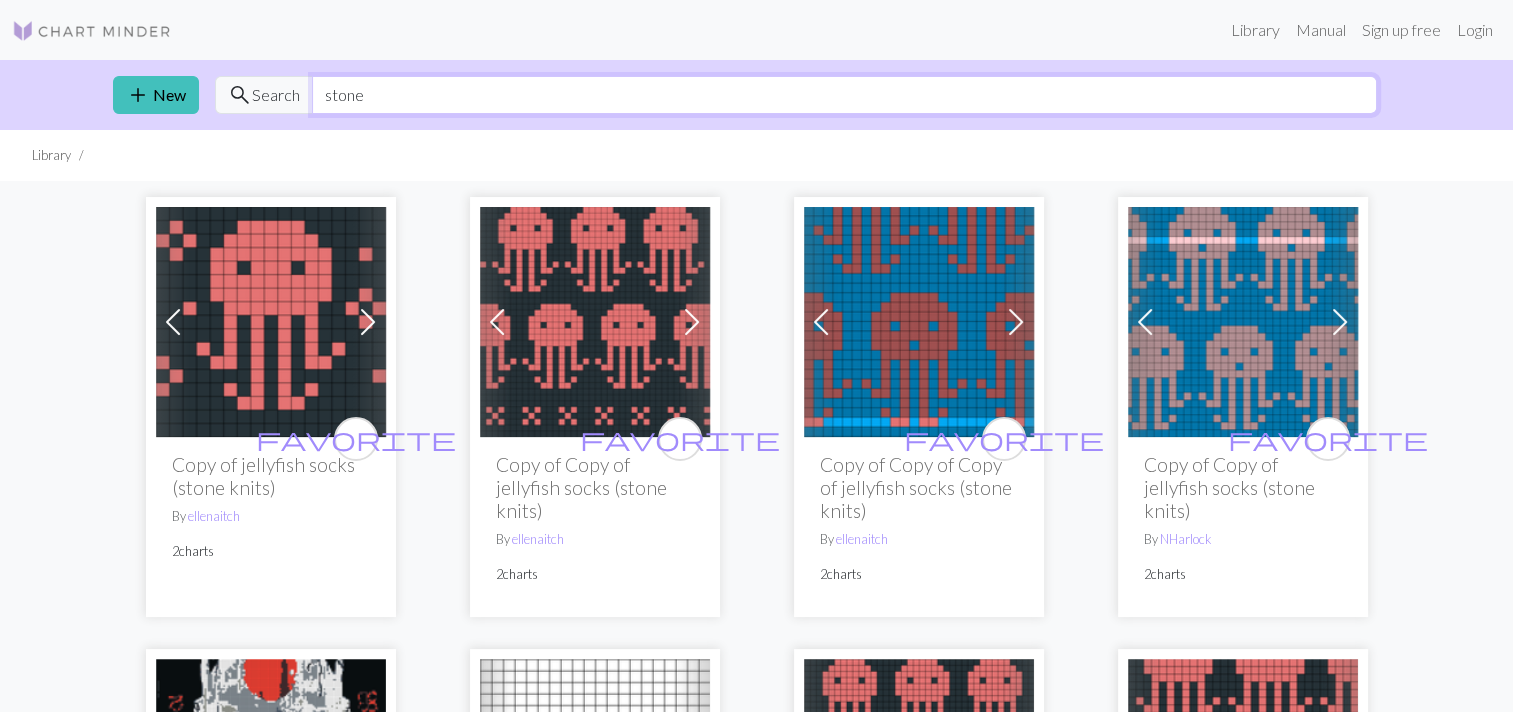 drag, startPoint x: 362, startPoint y: 92, endPoint x: 293, endPoint y: 92, distance: 69 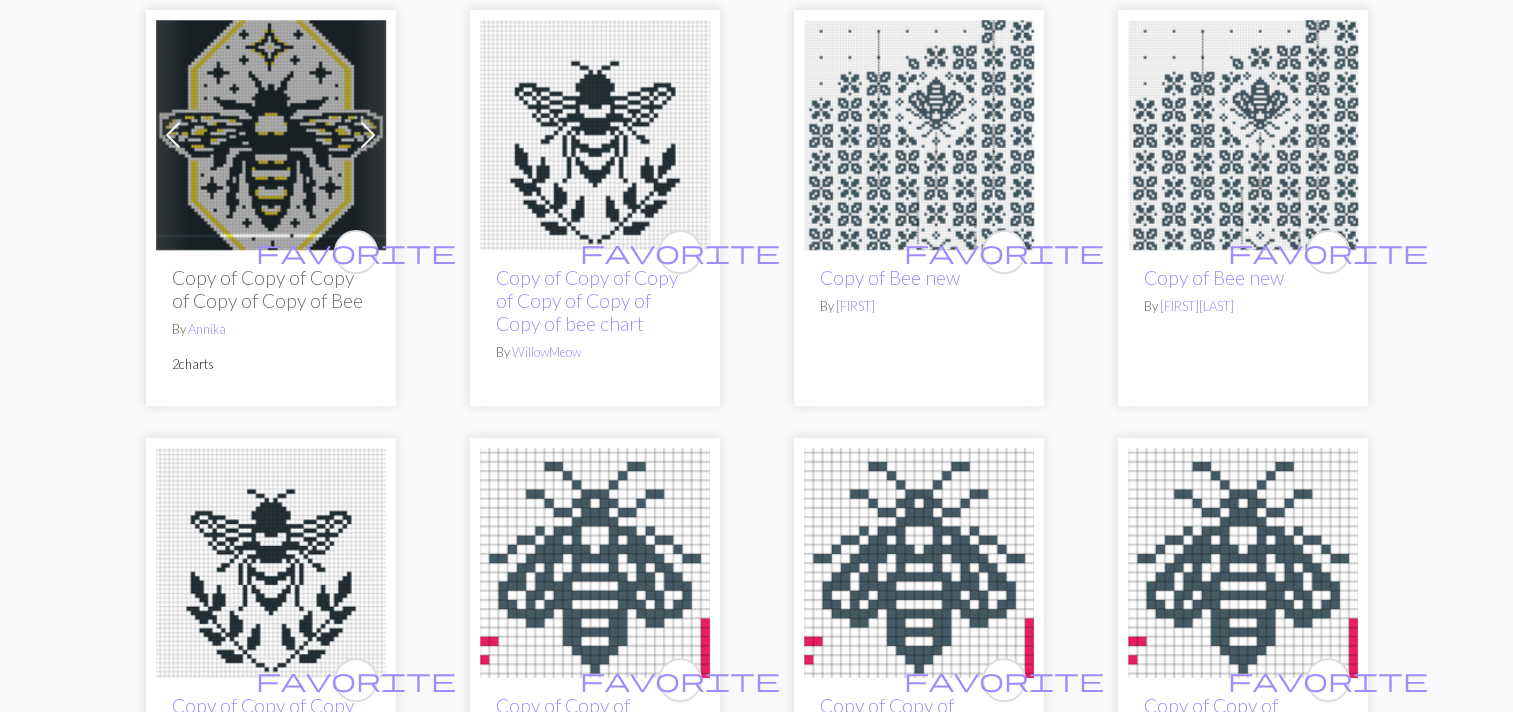 scroll, scrollTop: 673, scrollLeft: 0, axis: vertical 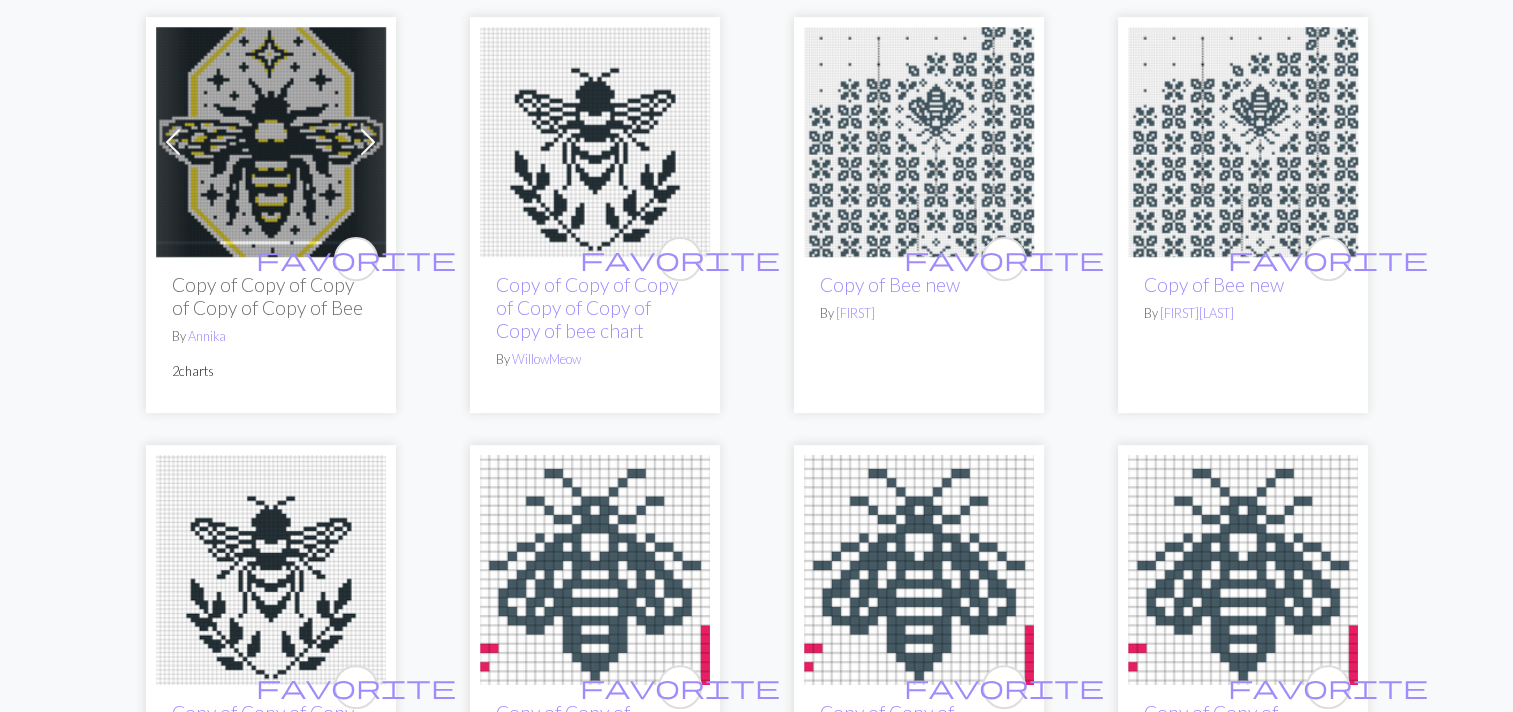 type on "bee" 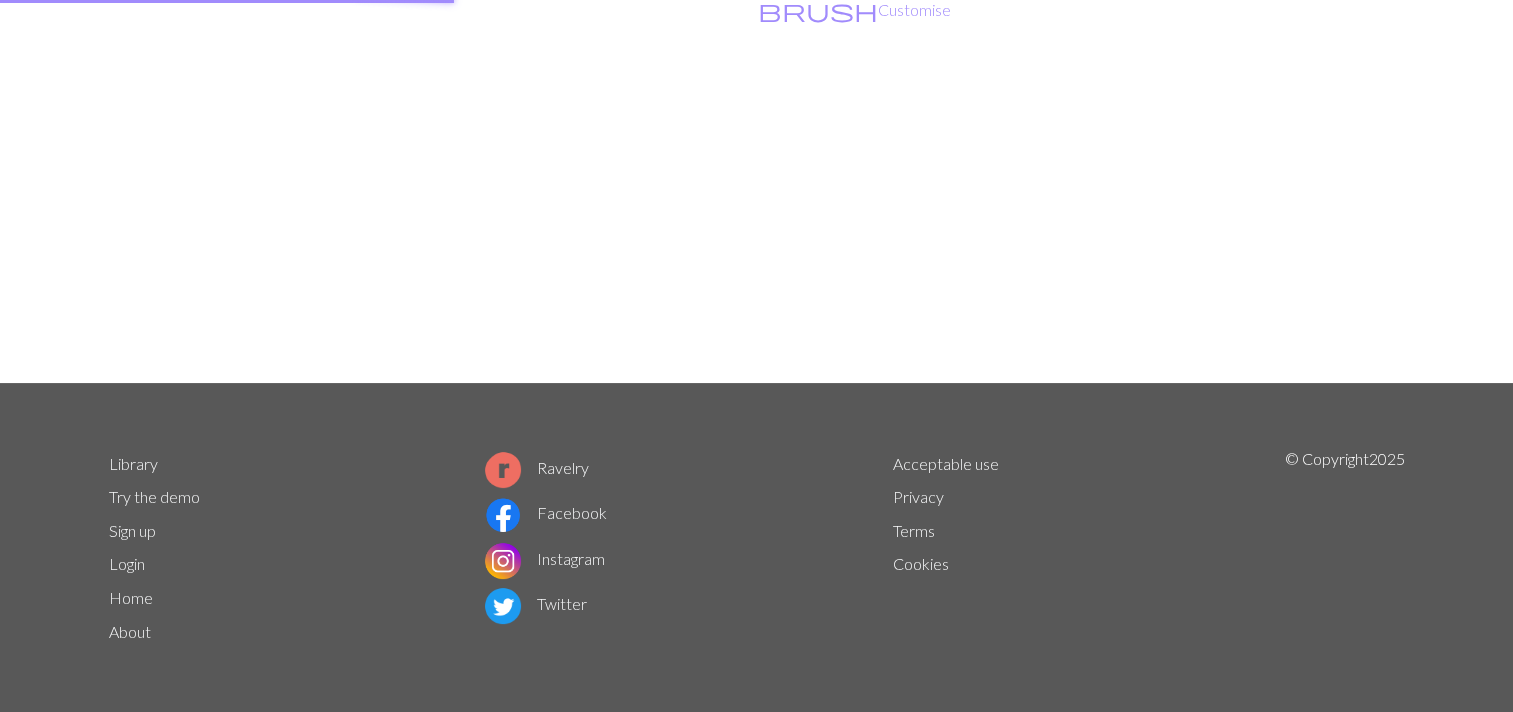 scroll, scrollTop: 0, scrollLeft: 0, axis: both 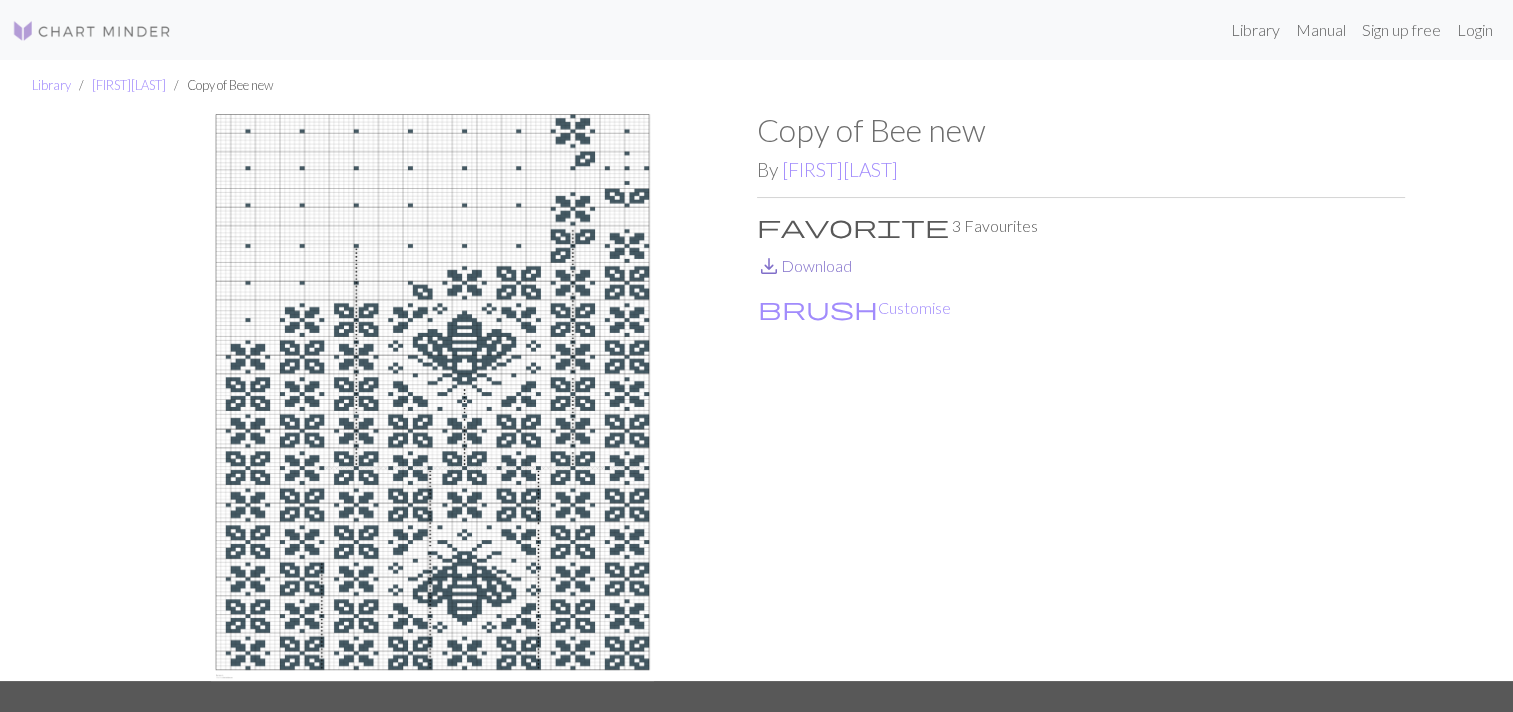click on "save_alt  Download" at bounding box center [804, 265] 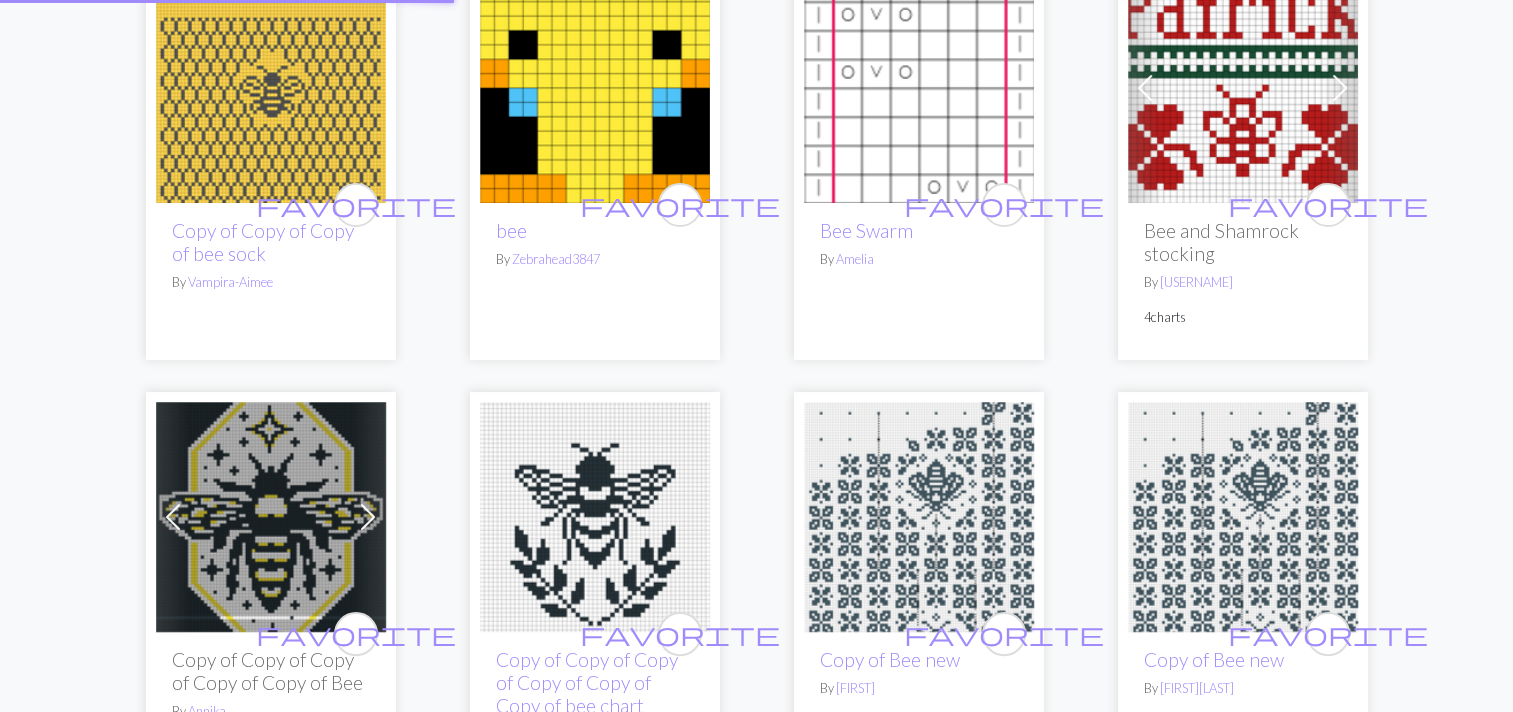 scroll, scrollTop: 0, scrollLeft: 0, axis: both 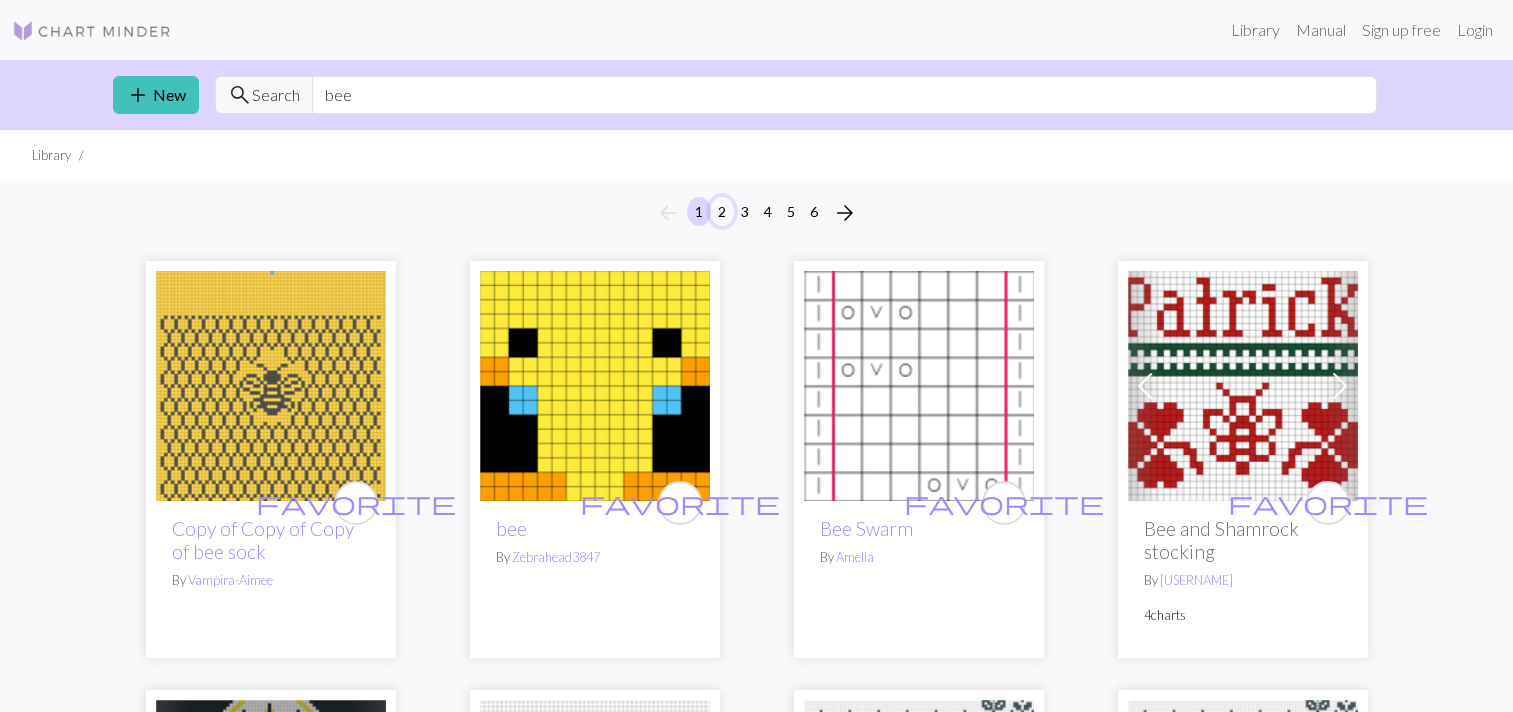 click on "2" at bounding box center [722, 211] 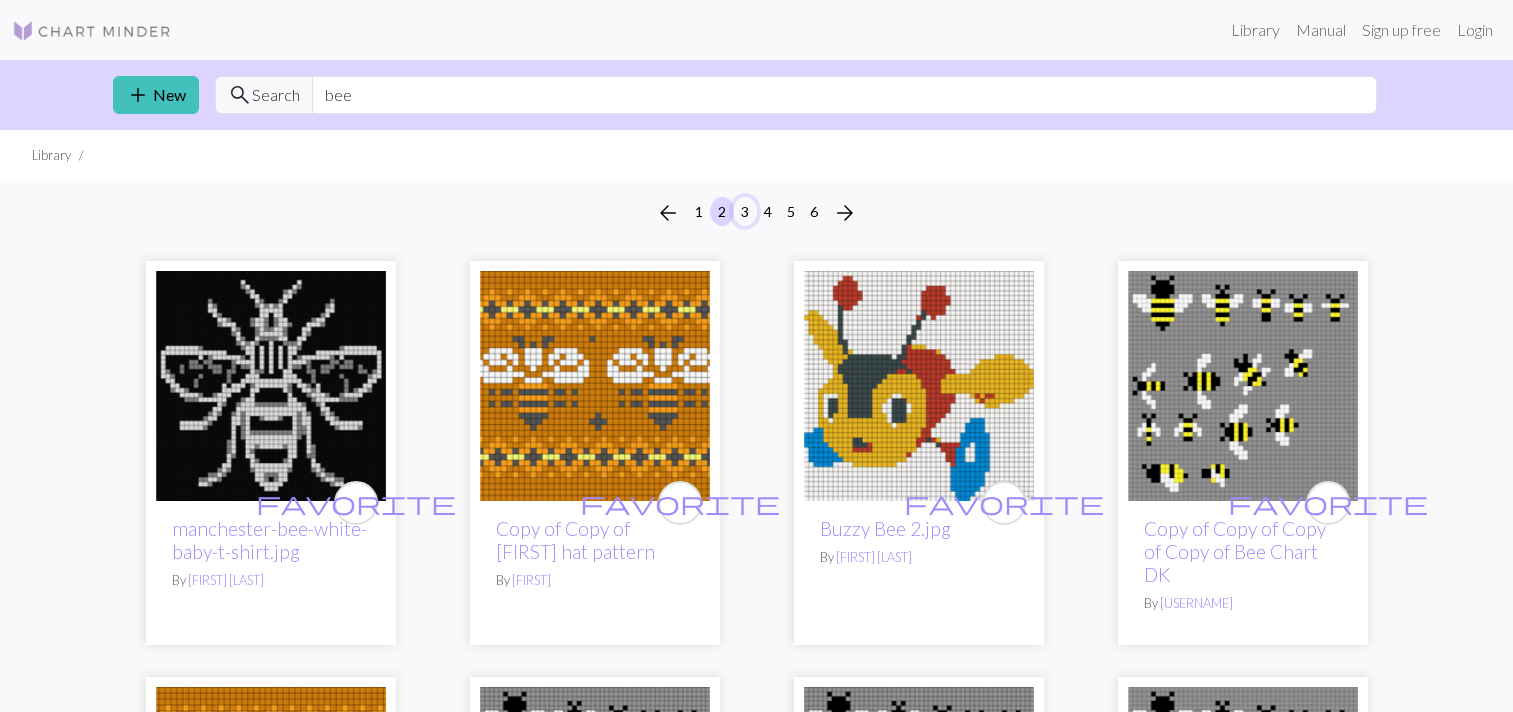 click on "3" at bounding box center (745, 211) 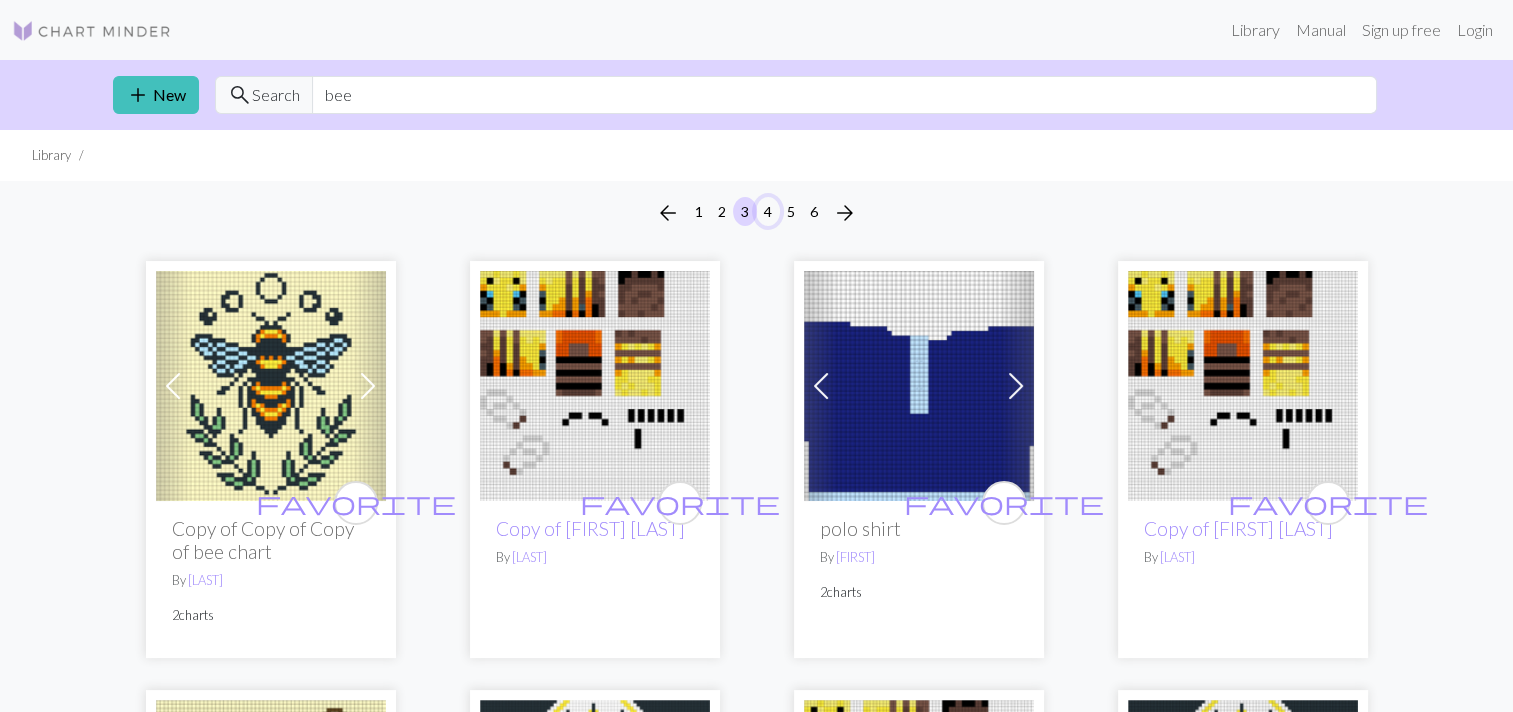 click on "4" at bounding box center (768, 211) 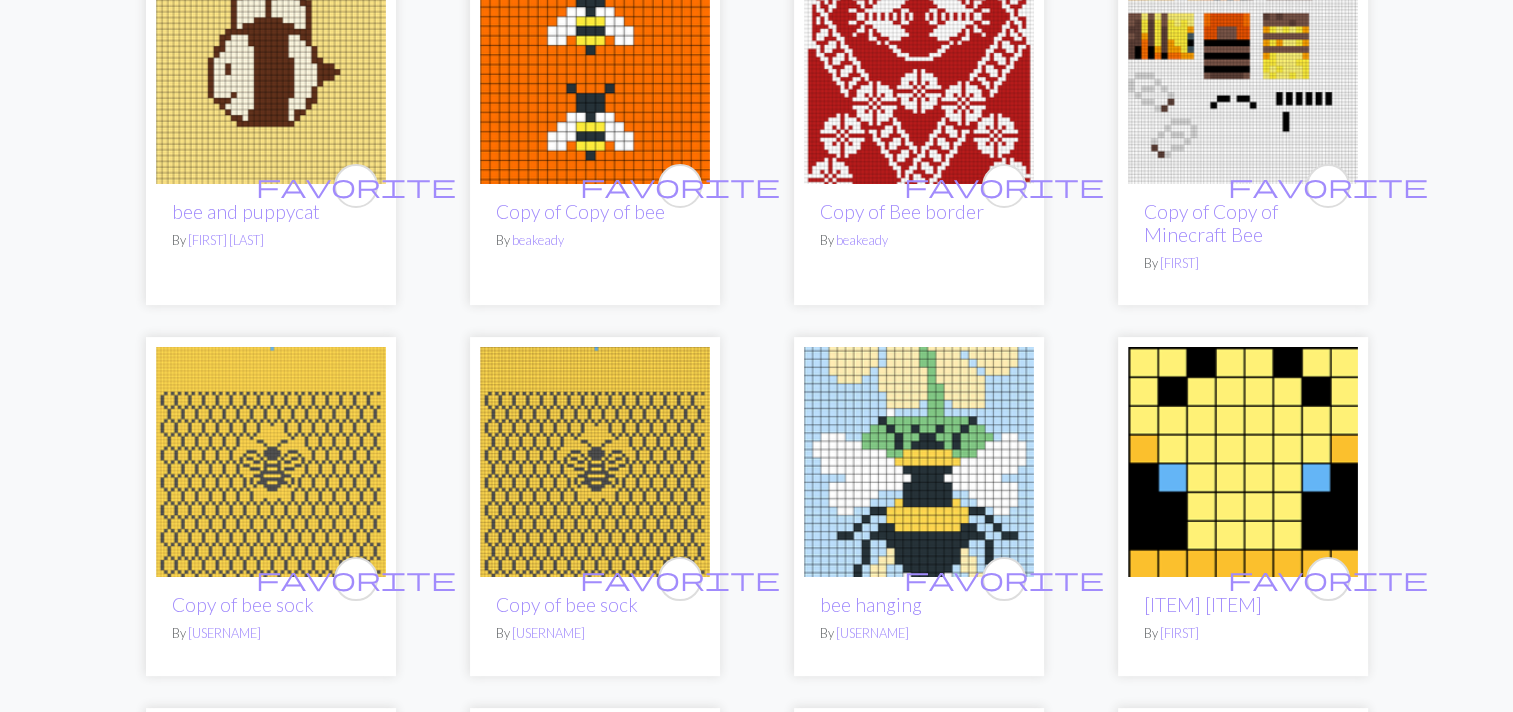 scroll, scrollTop: 0, scrollLeft: 0, axis: both 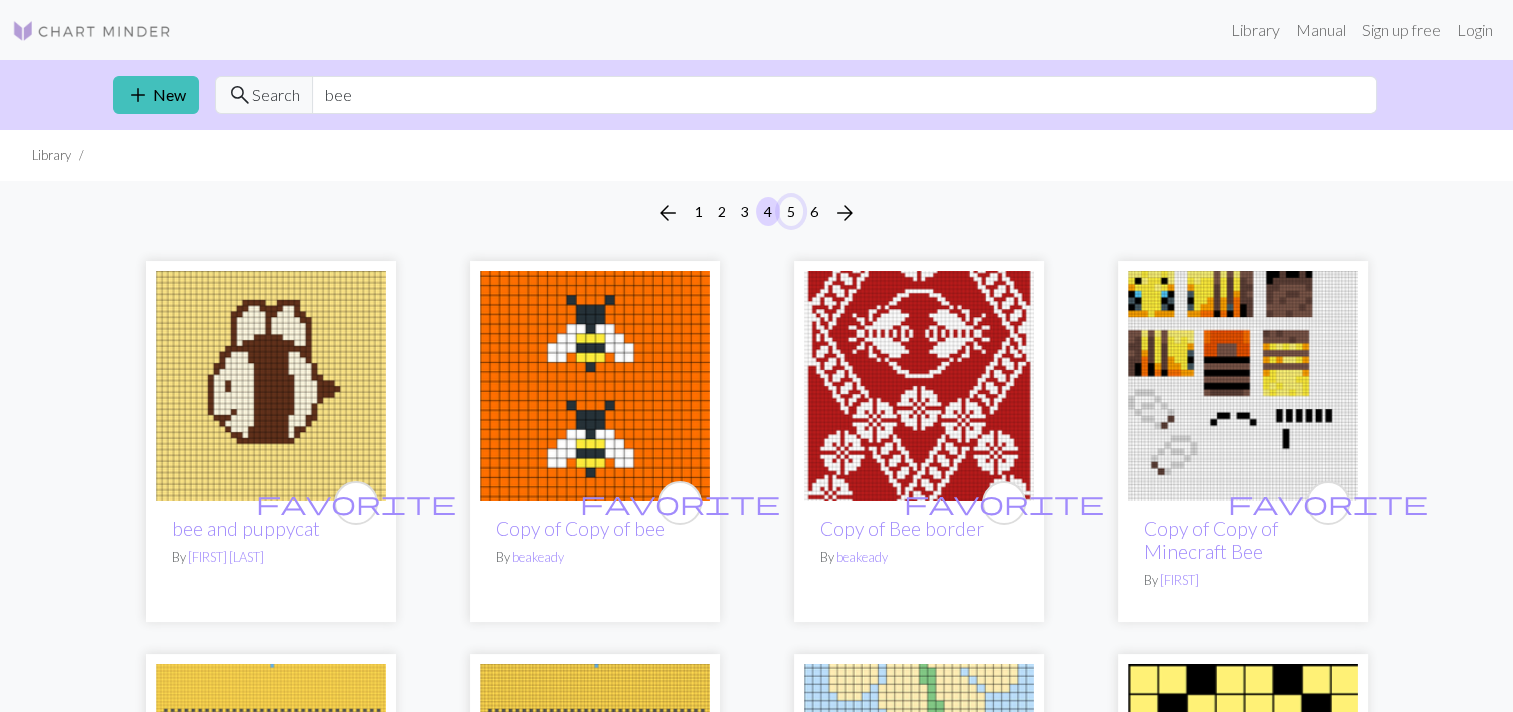 click on "5" at bounding box center [791, 211] 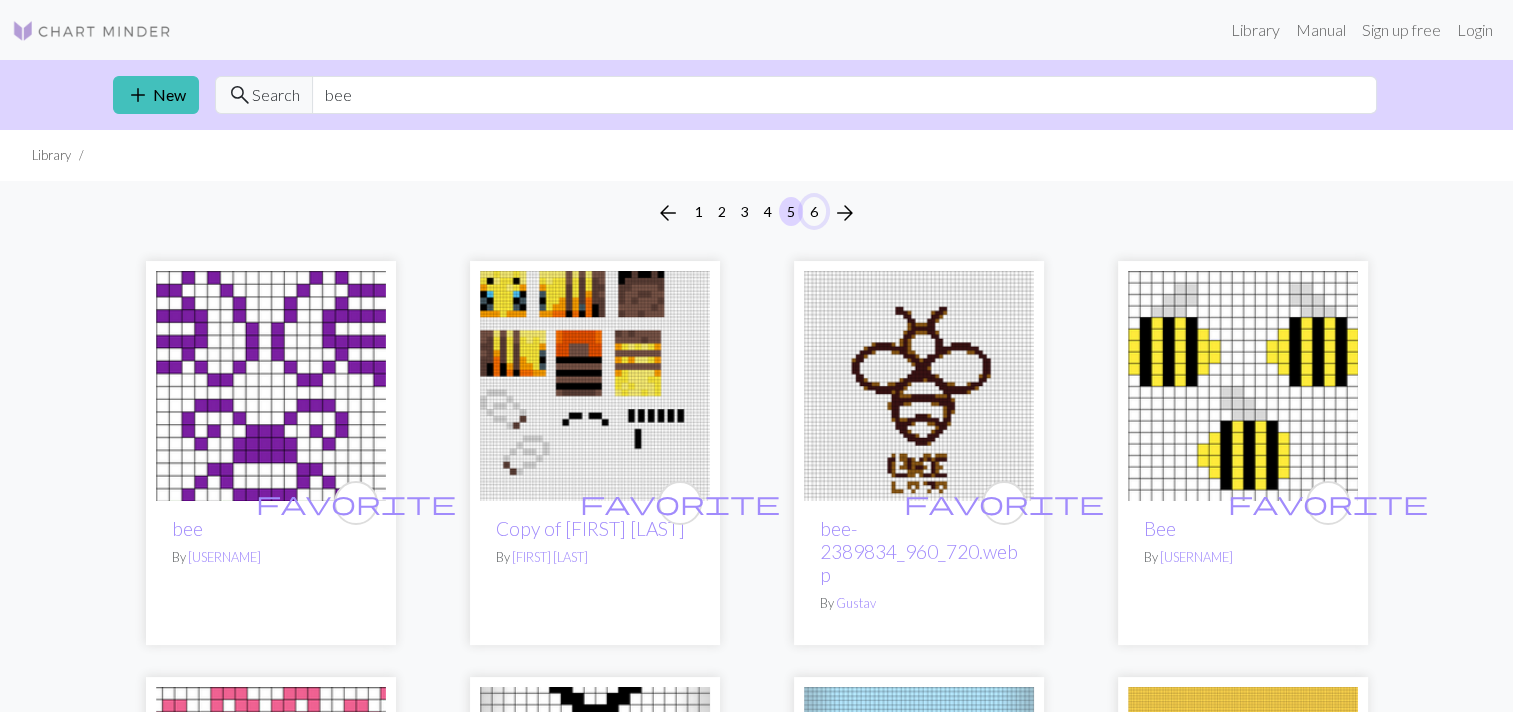 click on "6" at bounding box center (814, 211) 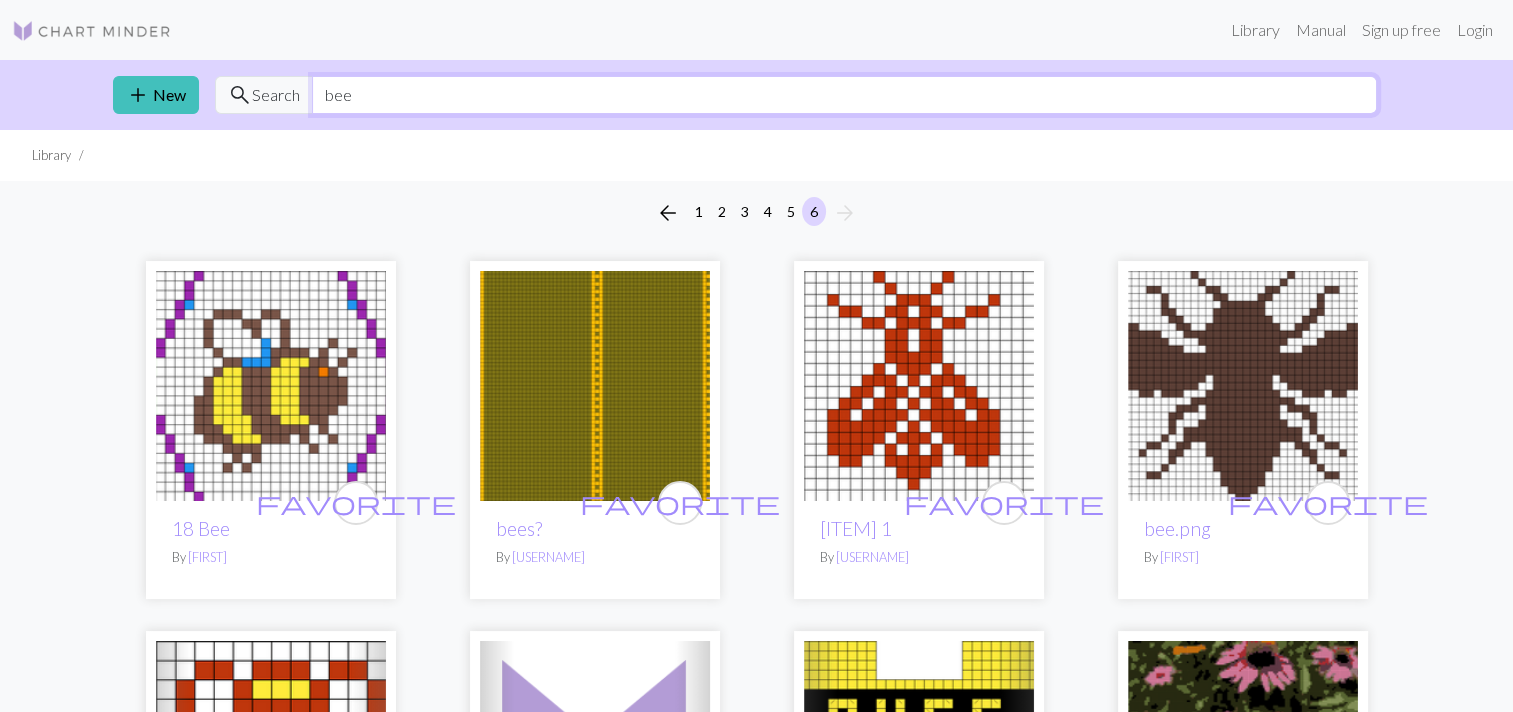 click on "bee" at bounding box center (844, 95) 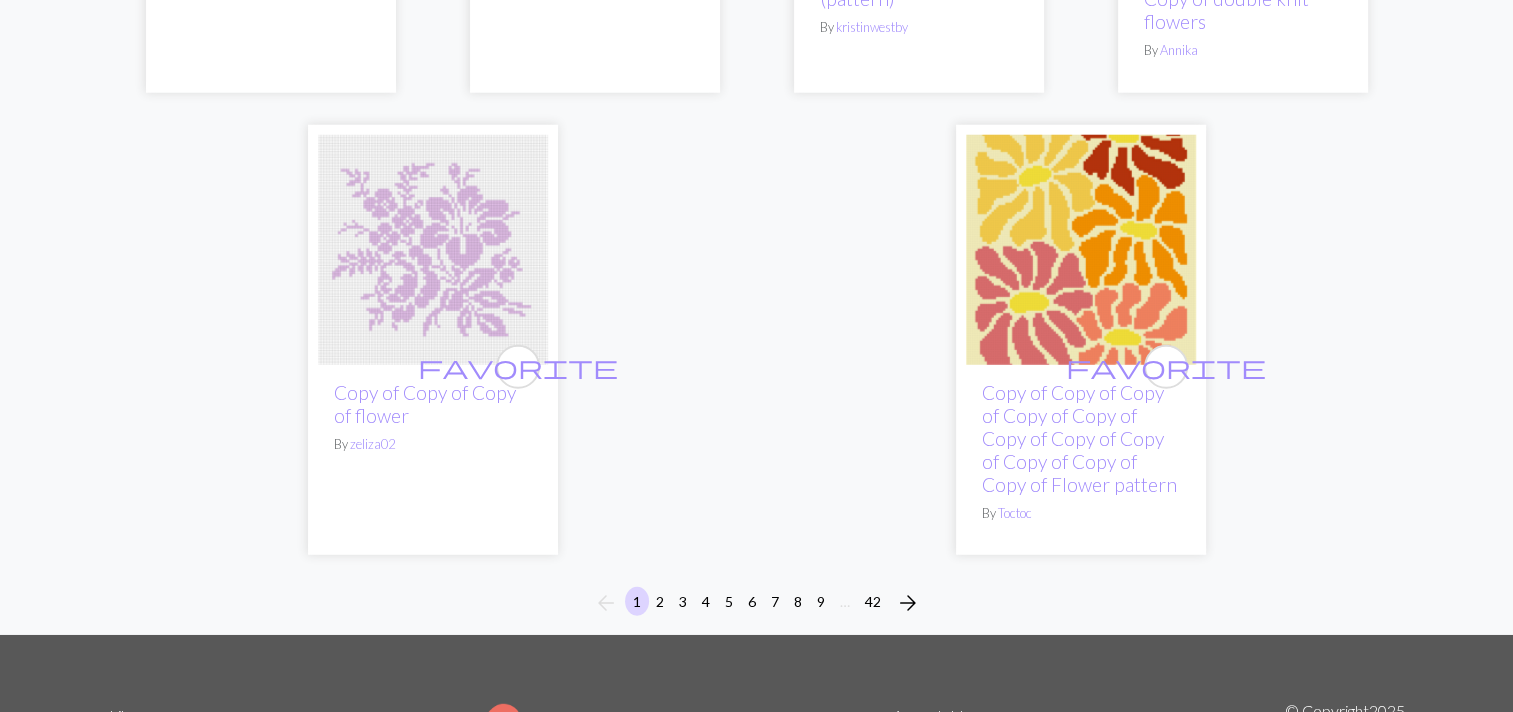 scroll, scrollTop: 5242, scrollLeft: 0, axis: vertical 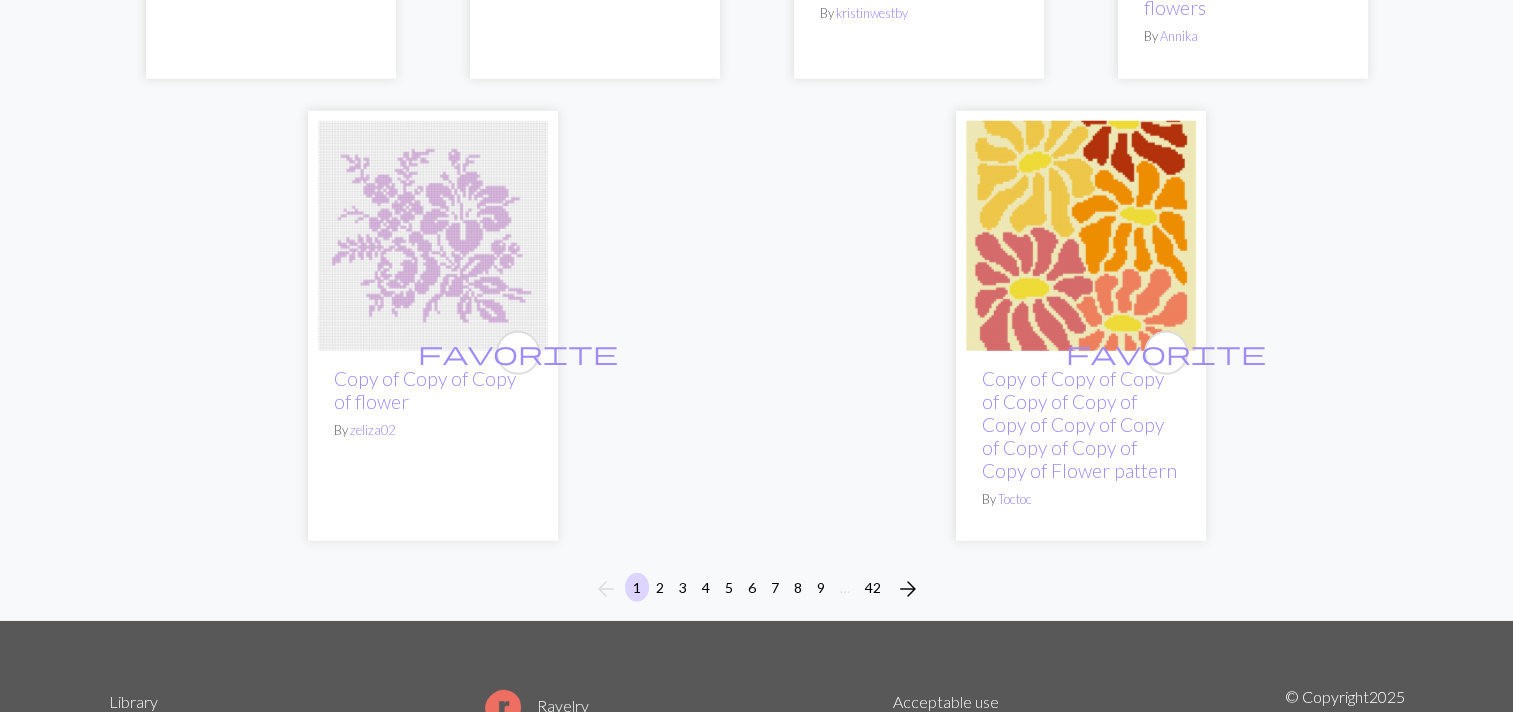 type on "flower" 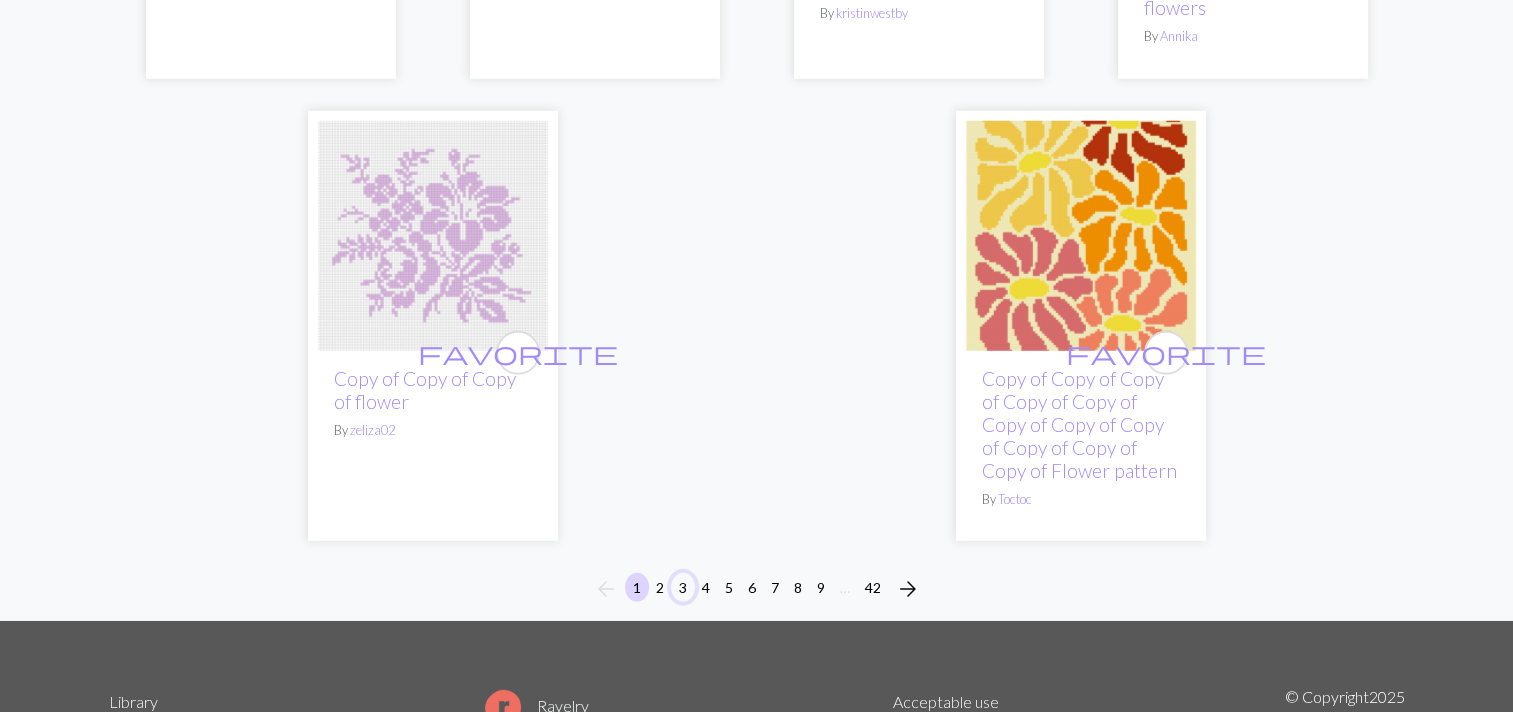 click on "3" at bounding box center (683, 587) 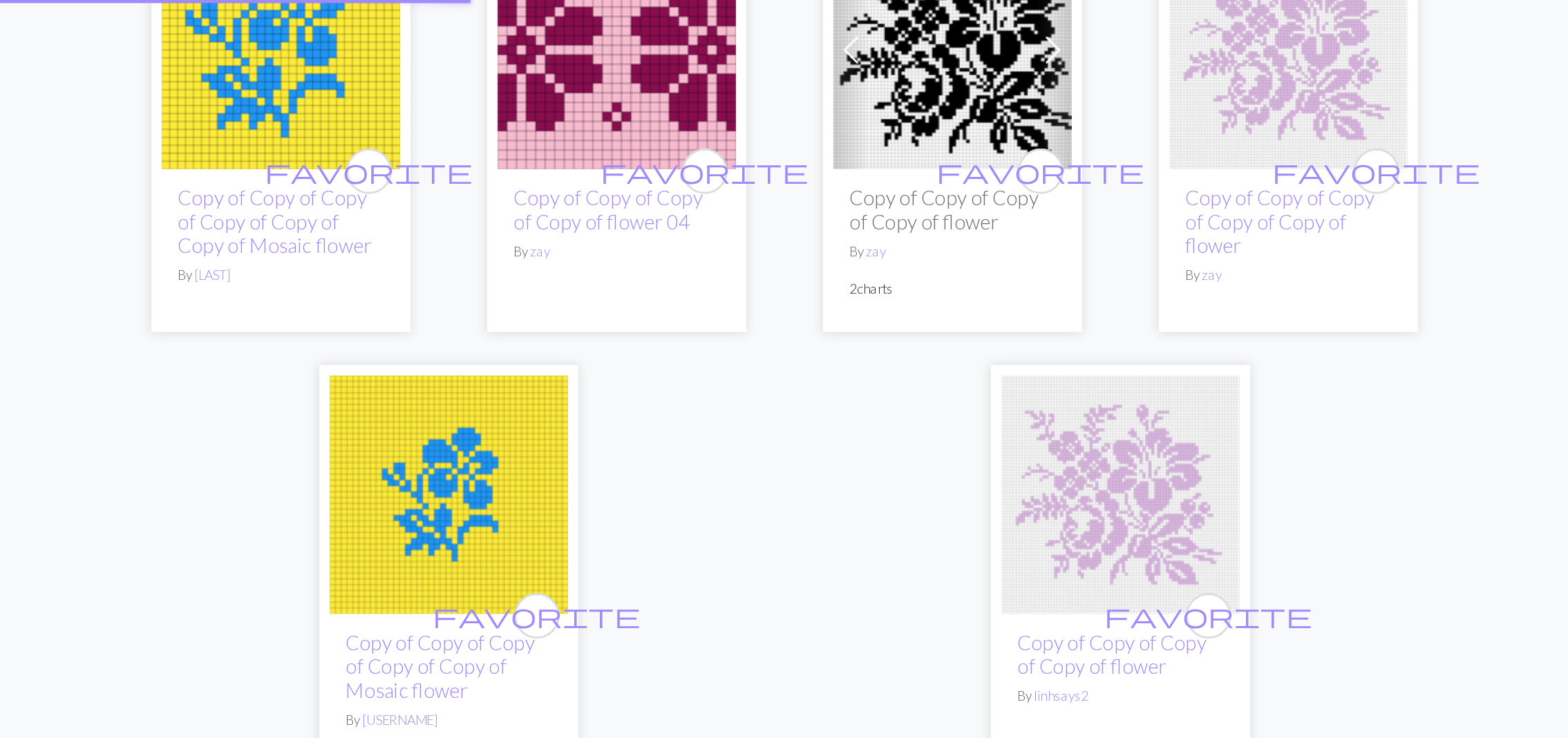 scroll, scrollTop: 0, scrollLeft: 0, axis: both 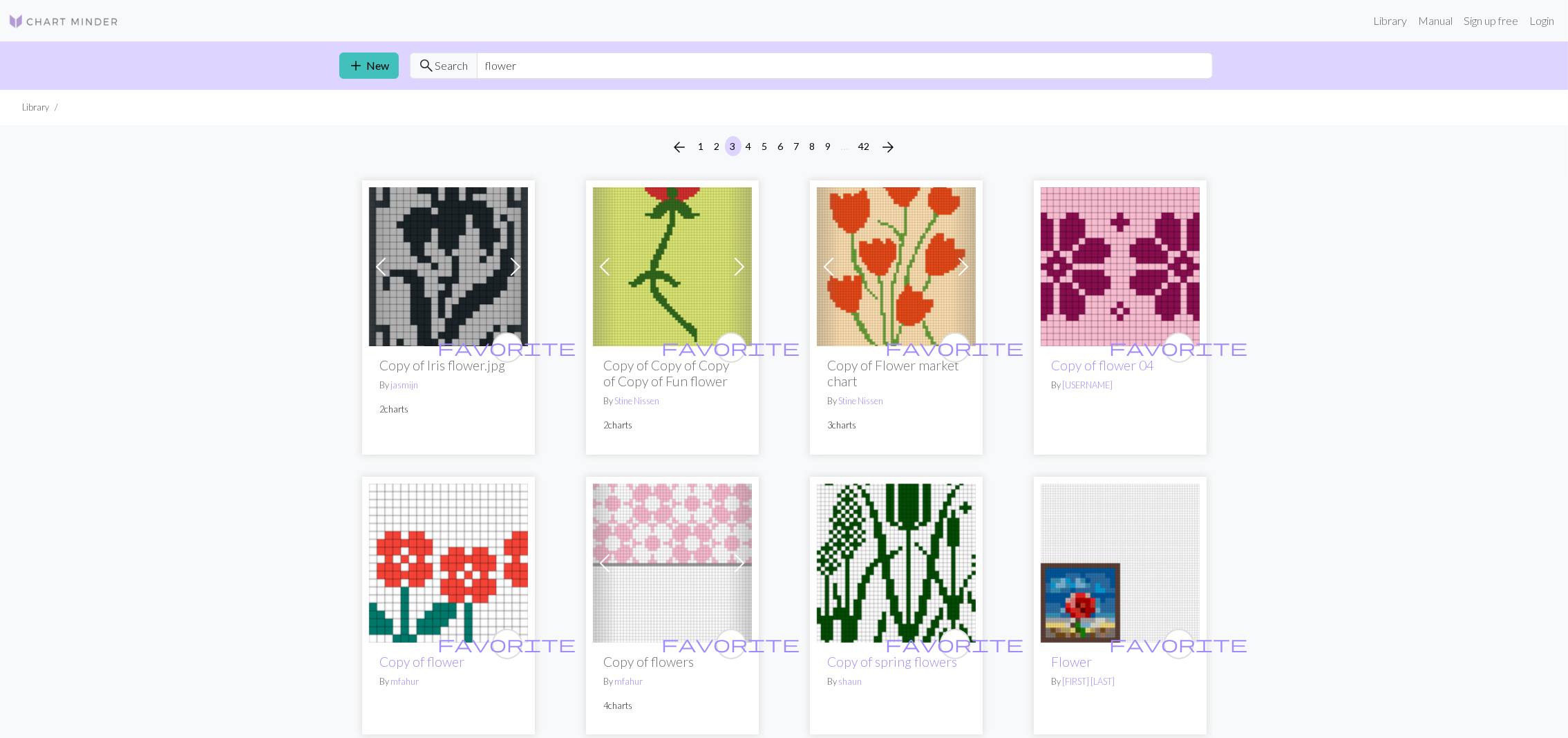 drag, startPoint x: 1023, startPoint y: 0, endPoint x: 1112, endPoint y: 471, distance: 479.33496 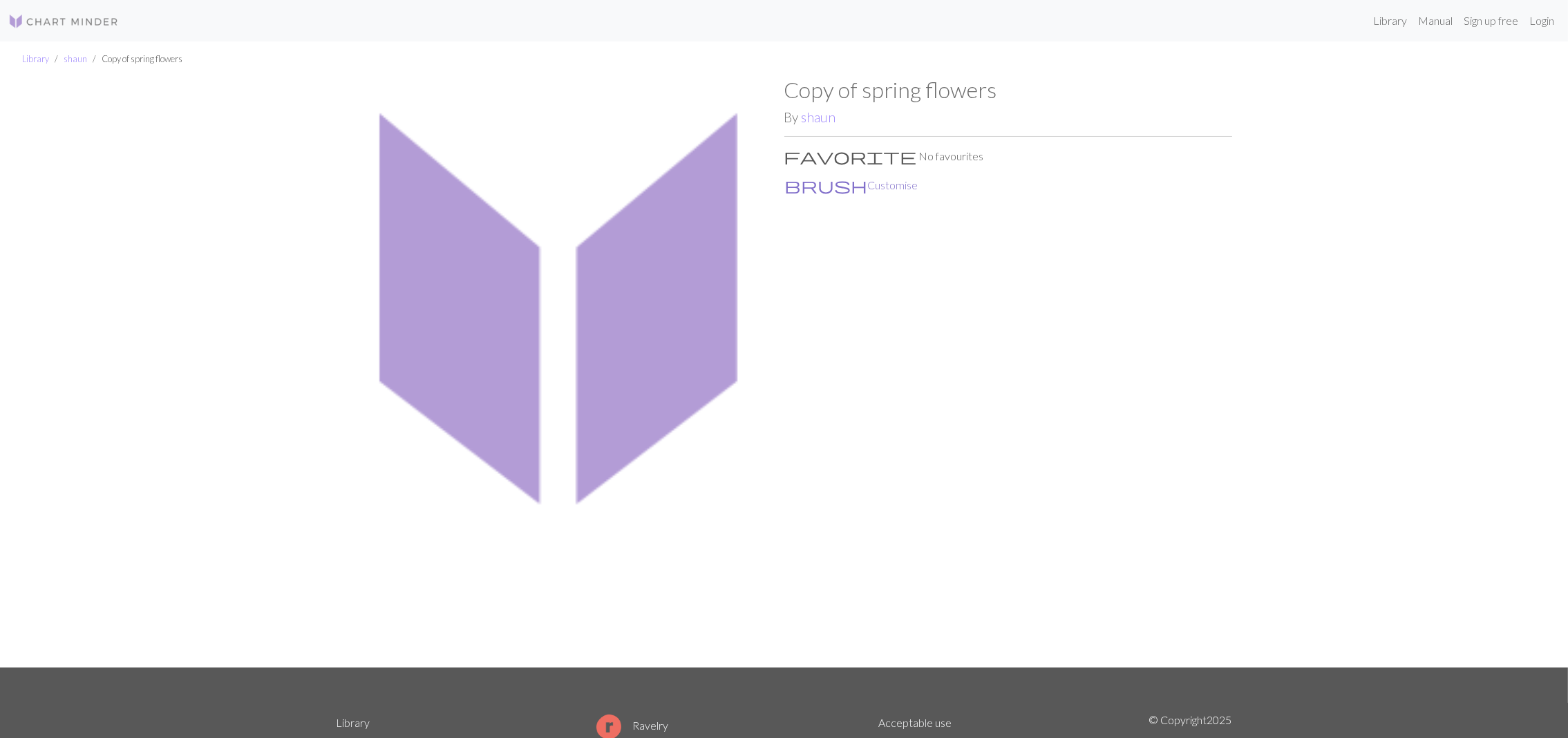 click on "brush Customise" at bounding box center (851, 185) 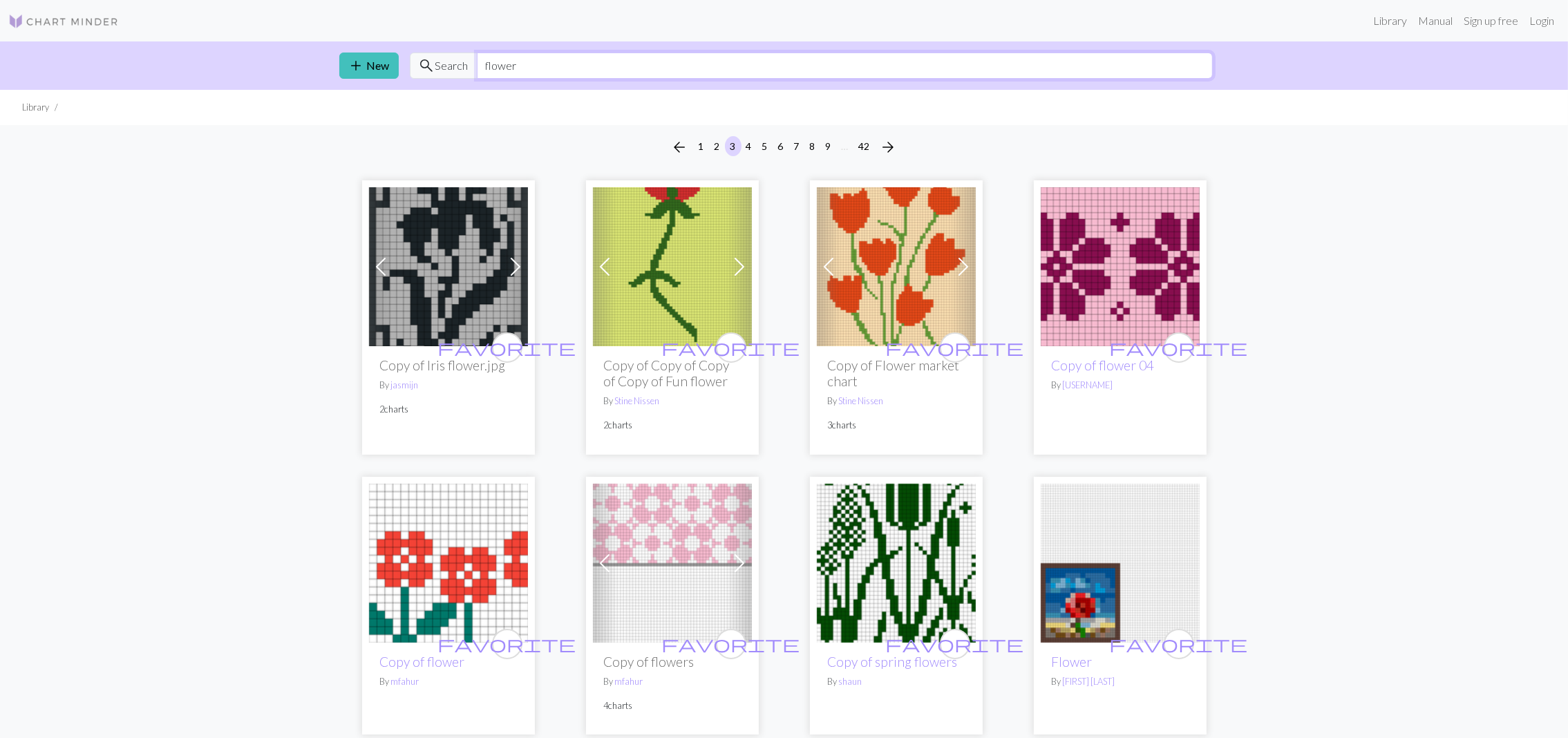 drag, startPoint x: 484, startPoint y: 68, endPoint x: 563, endPoint y: 69, distance: 79.00633 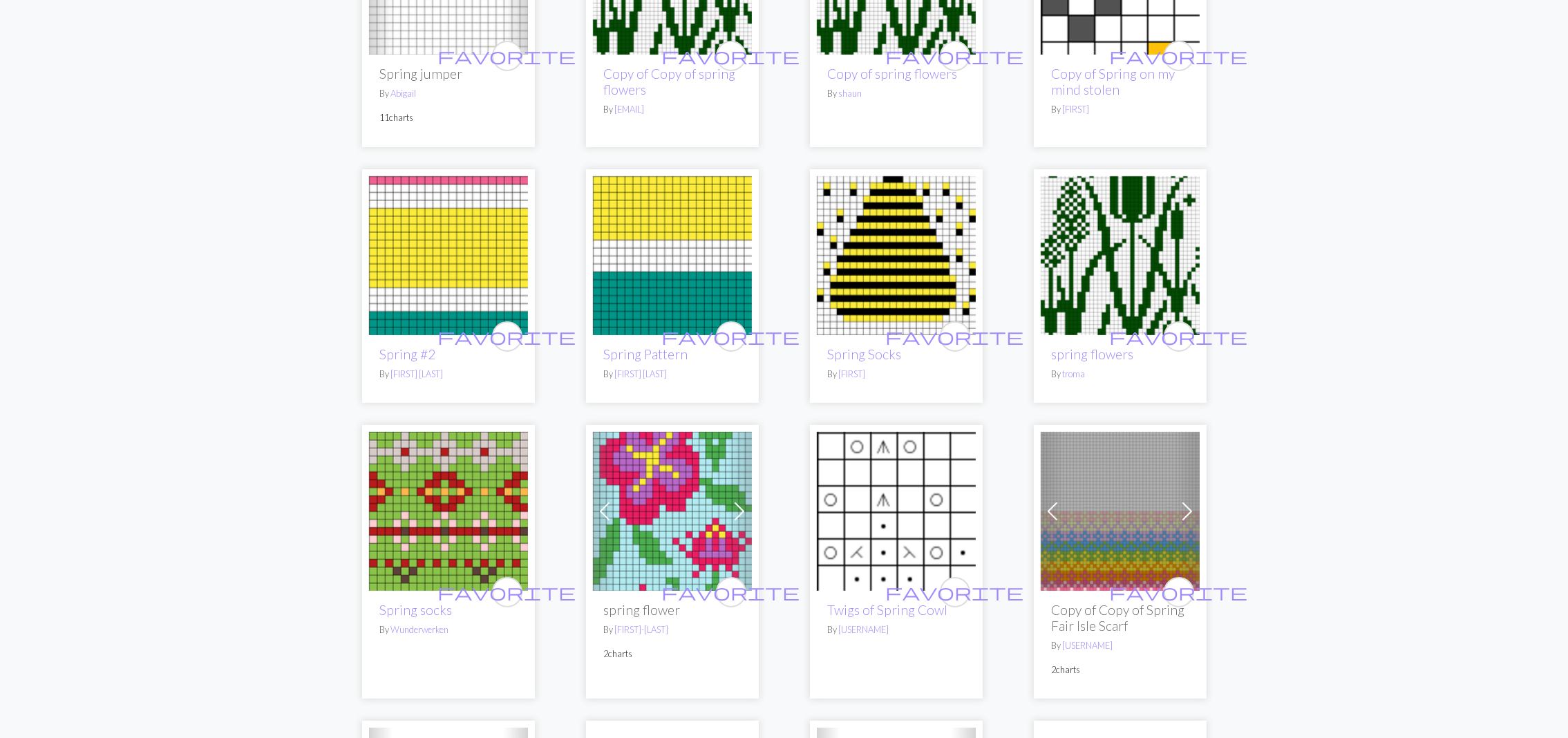 scroll, scrollTop: 69, scrollLeft: 0, axis: vertical 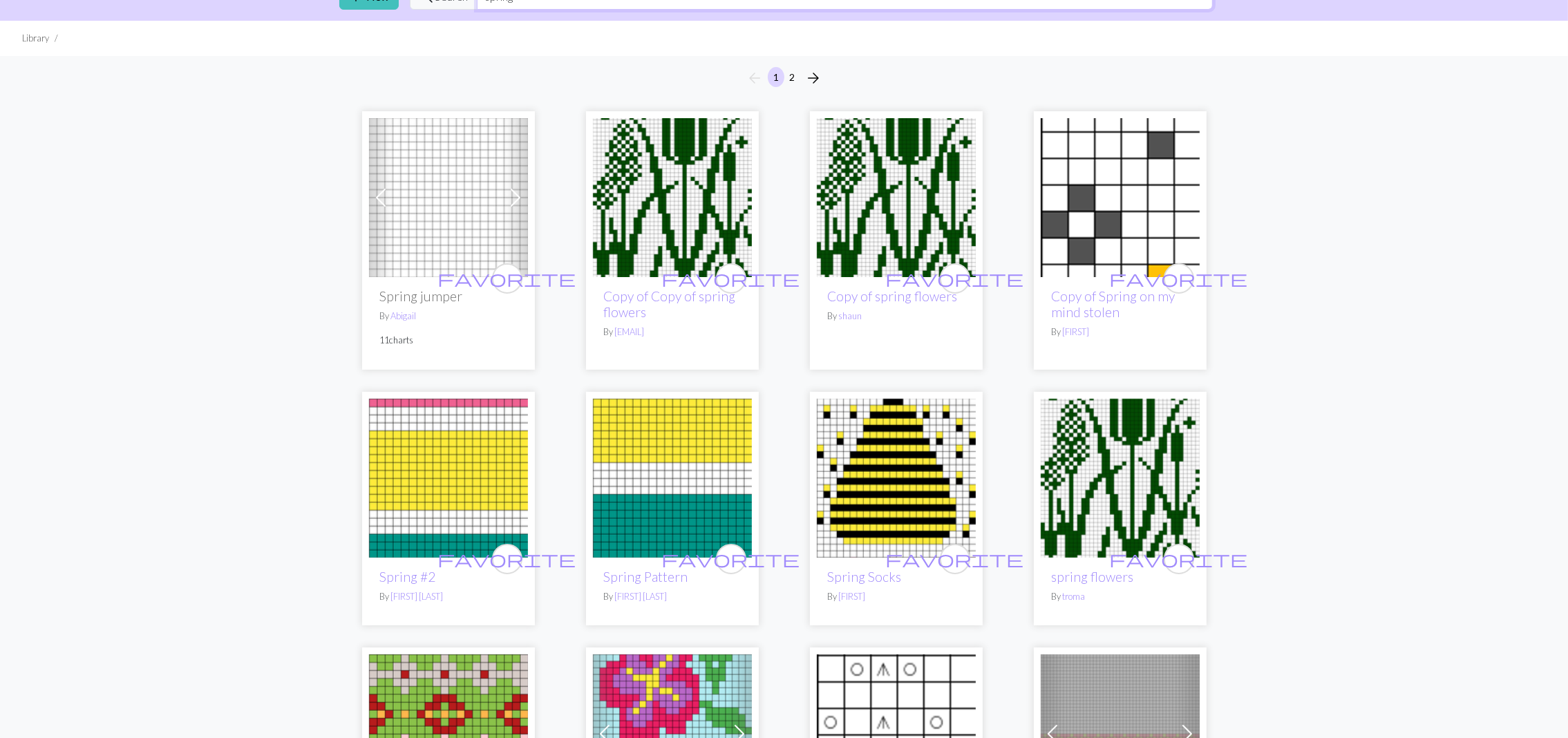 type on "spring" 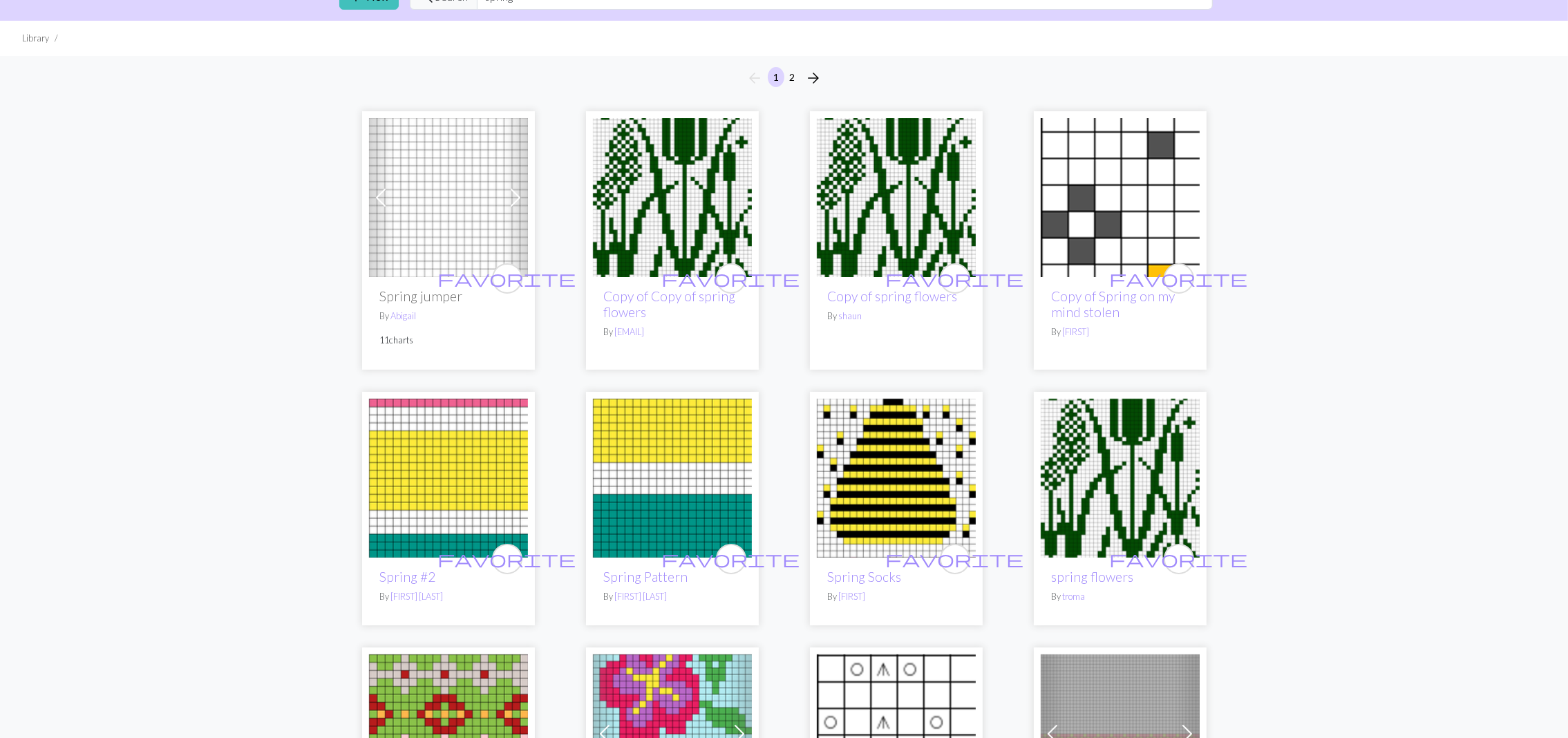 click at bounding box center (672, 198) 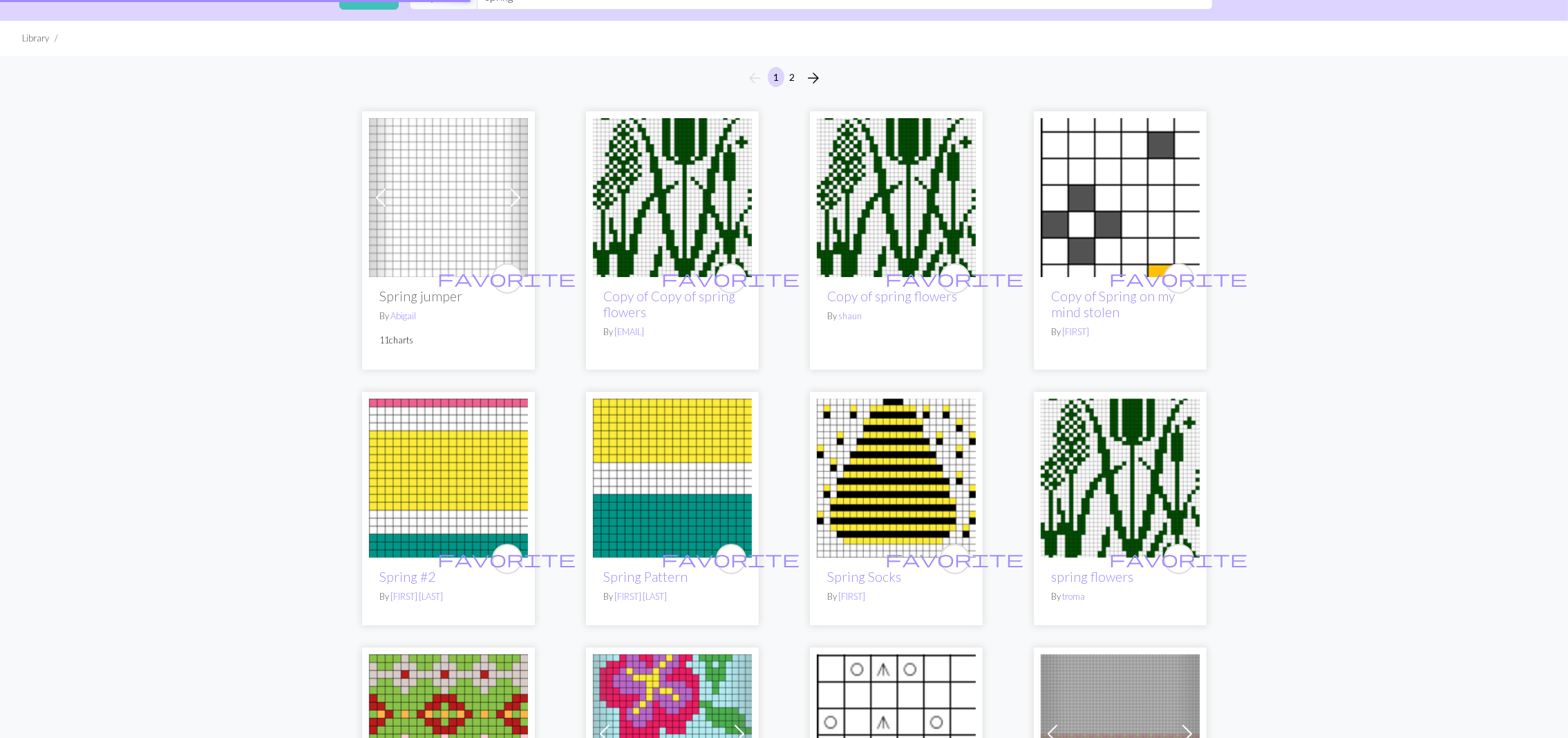 scroll, scrollTop: 0, scrollLeft: 0, axis: both 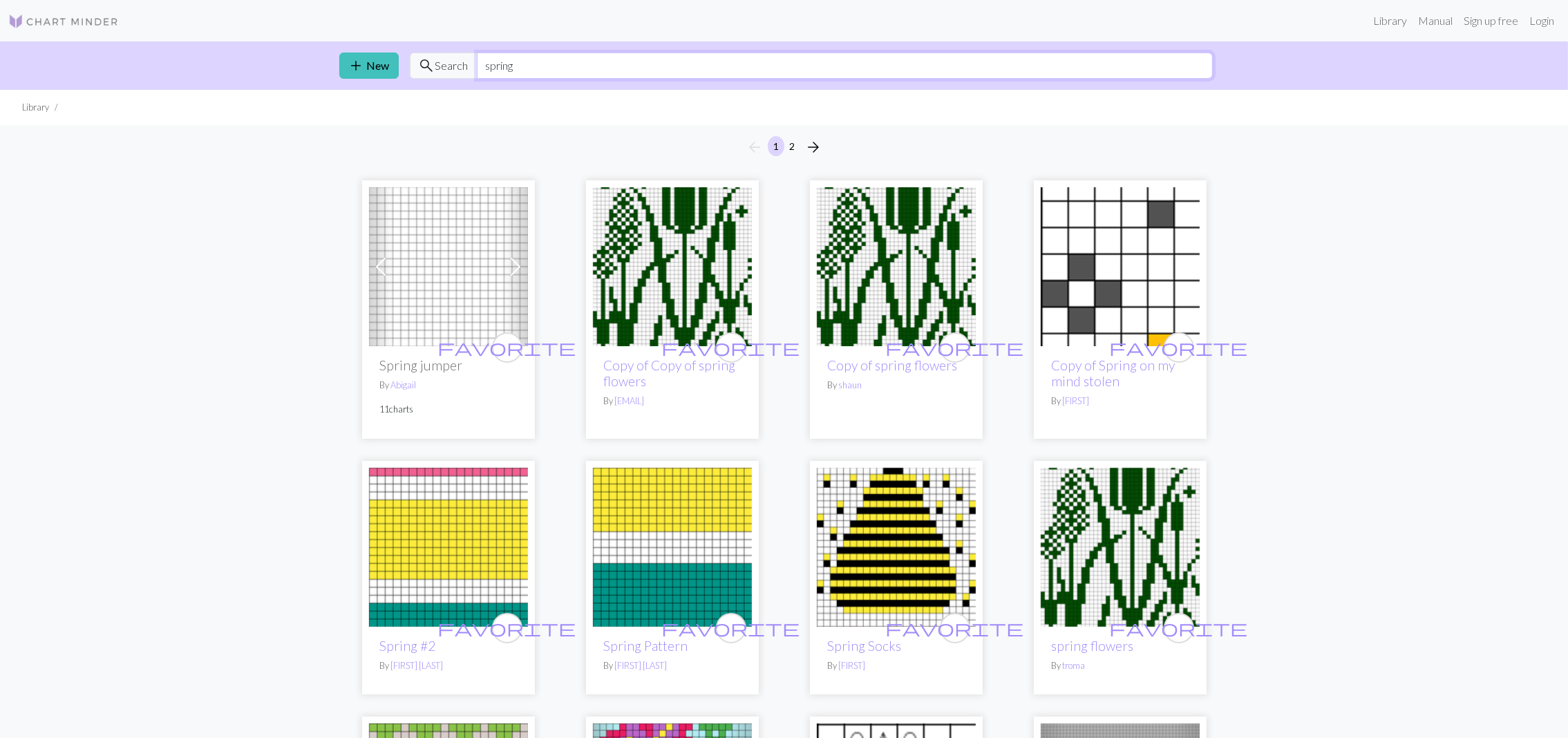 click on "spring" at bounding box center (844, 66) 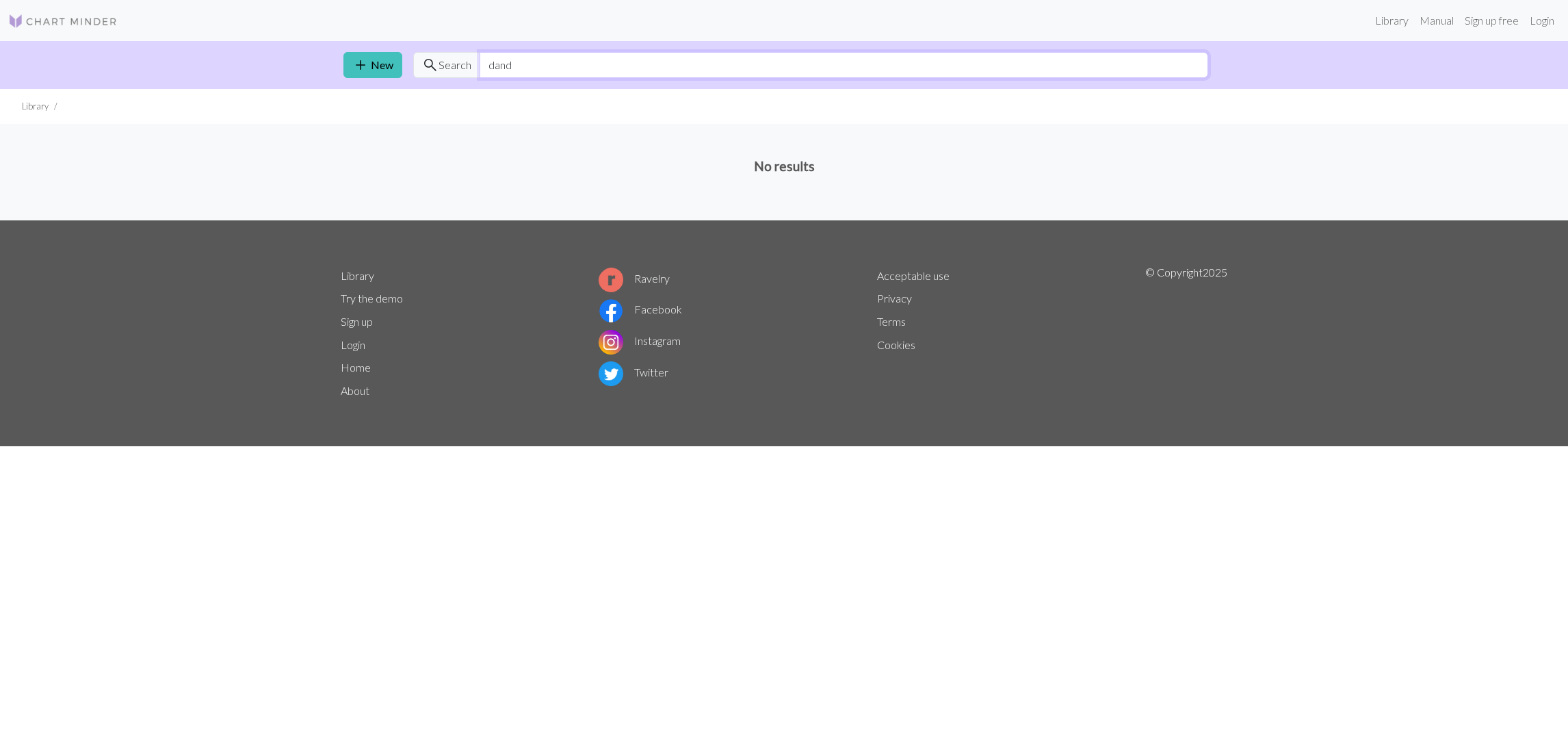 drag, startPoint x: 514, startPoint y: 66, endPoint x: 482, endPoint y: 66, distance: 32 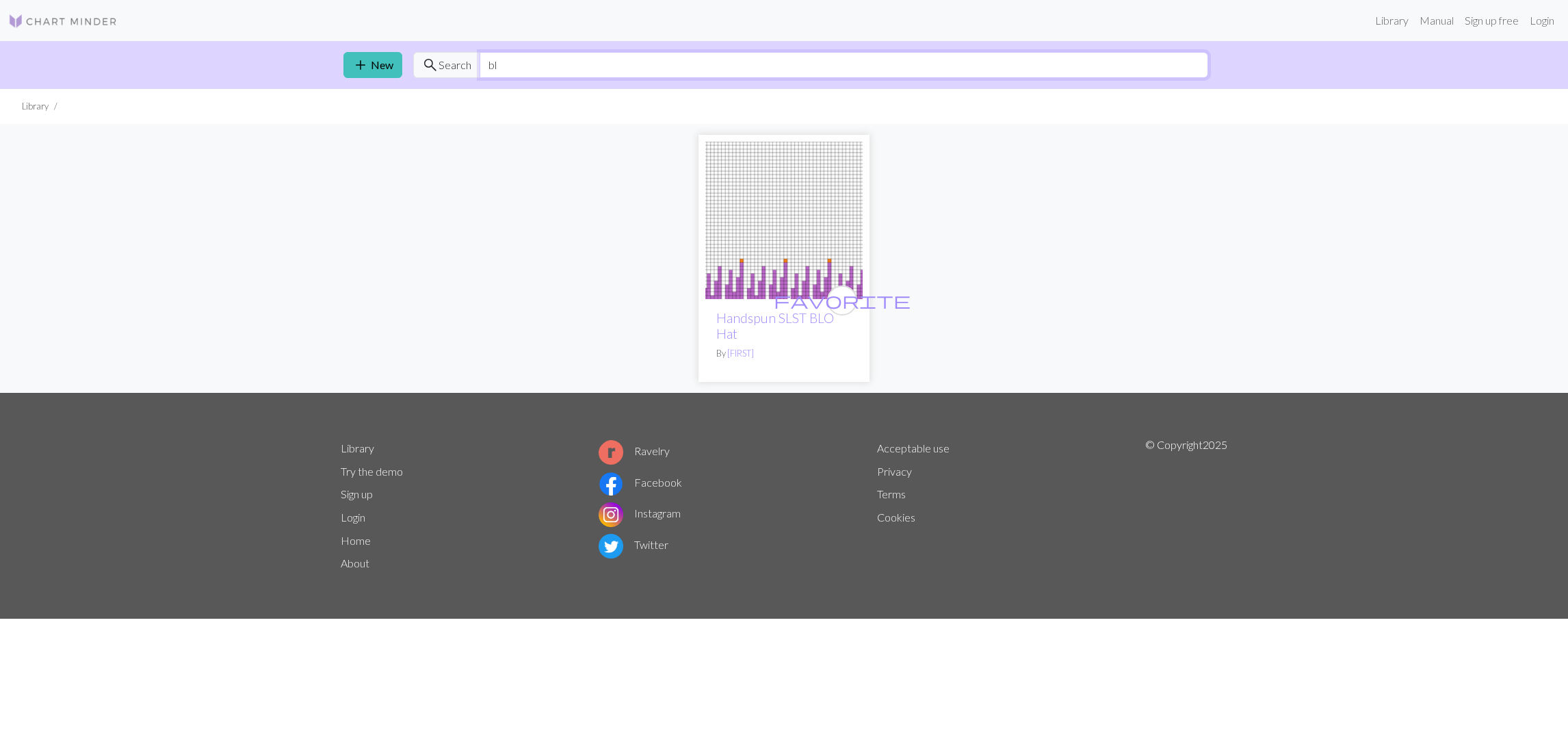 type on "b" 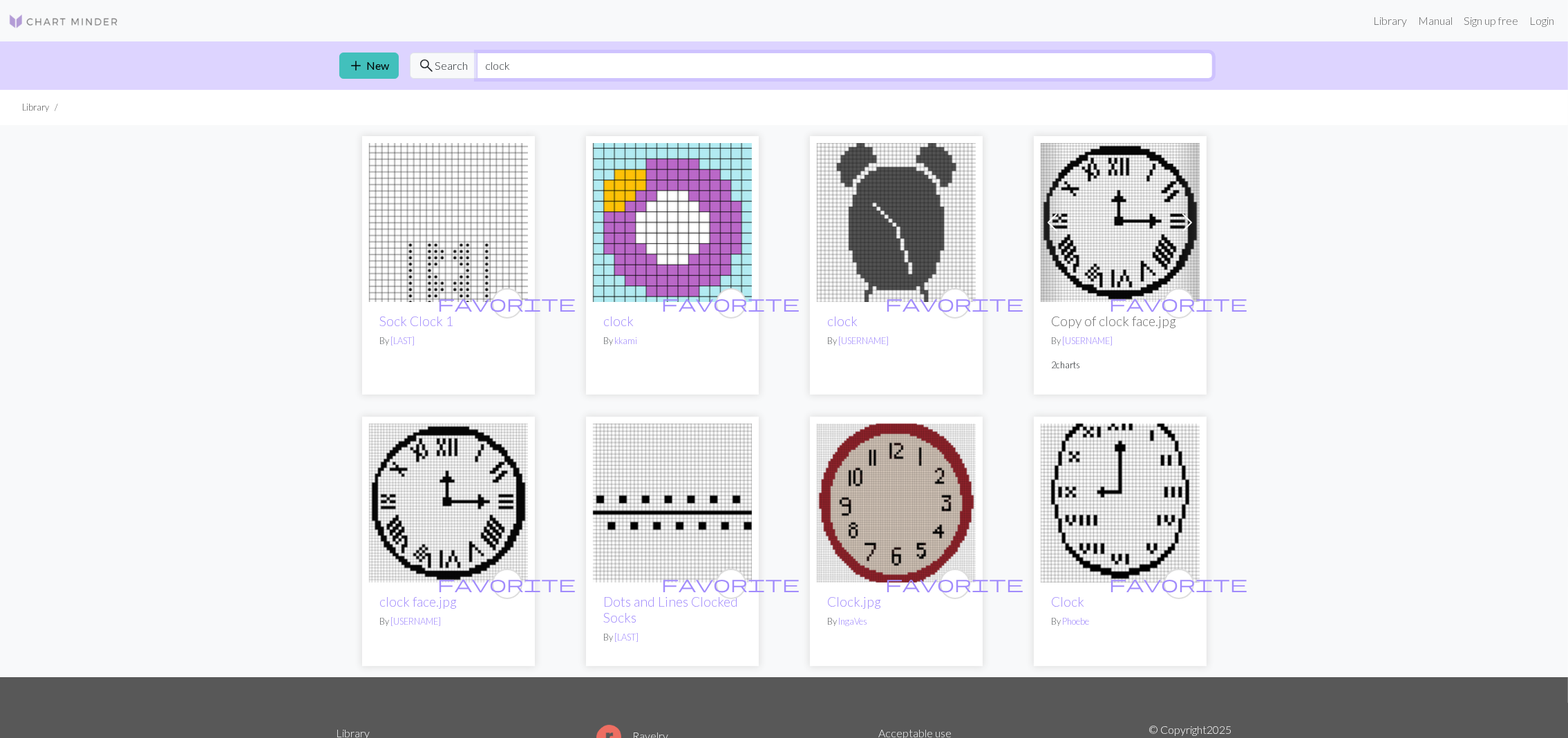 drag, startPoint x: 520, startPoint y: 63, endPoint x: 458, endPoint y: 65, distance: 62.03225 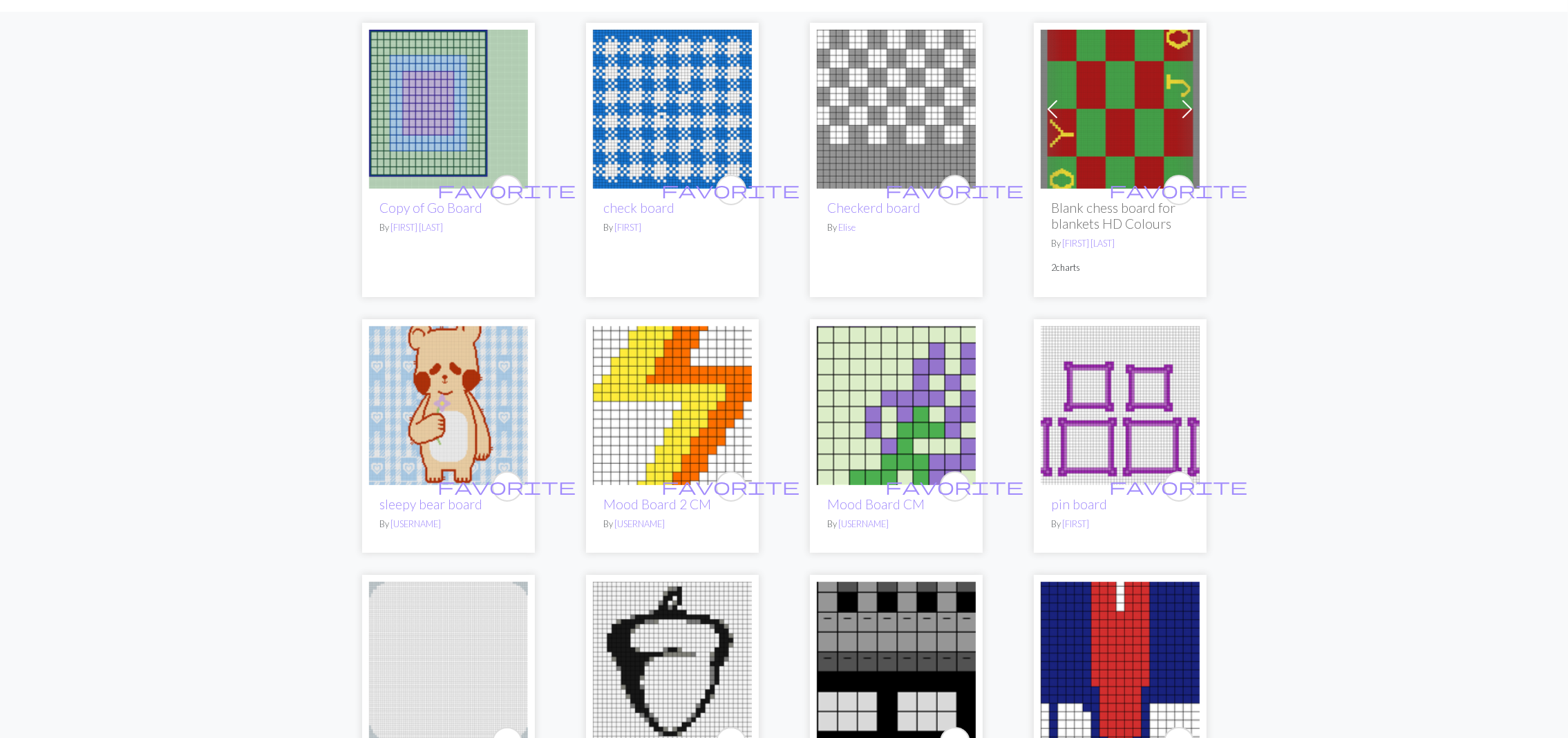 scroll, scrollTop: 0, scrollLeft: 0, axis: both 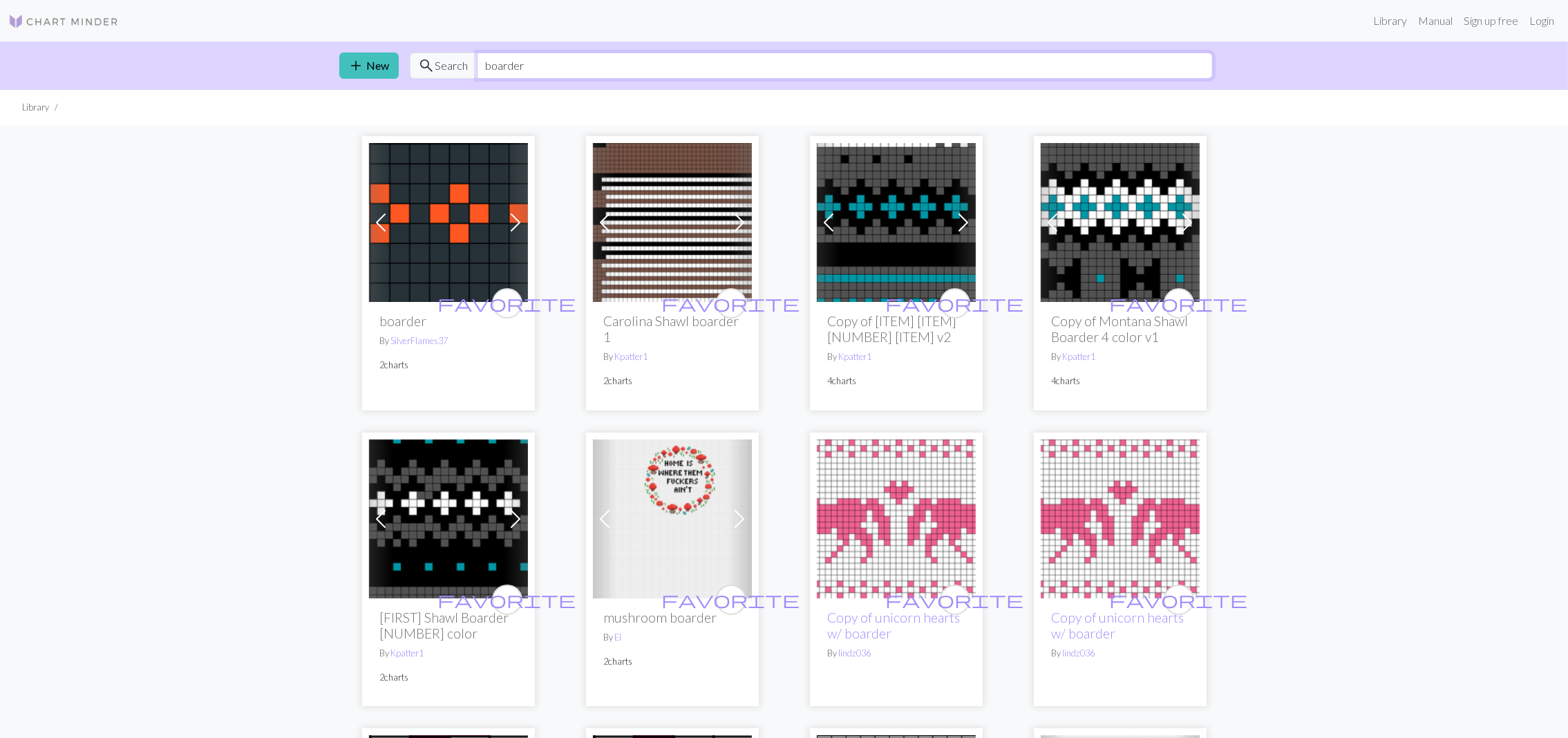 drag, startPoint x: 536, startPoint y: 64, endPoint x: 484, endPoint y: 56, distance: 52.611786 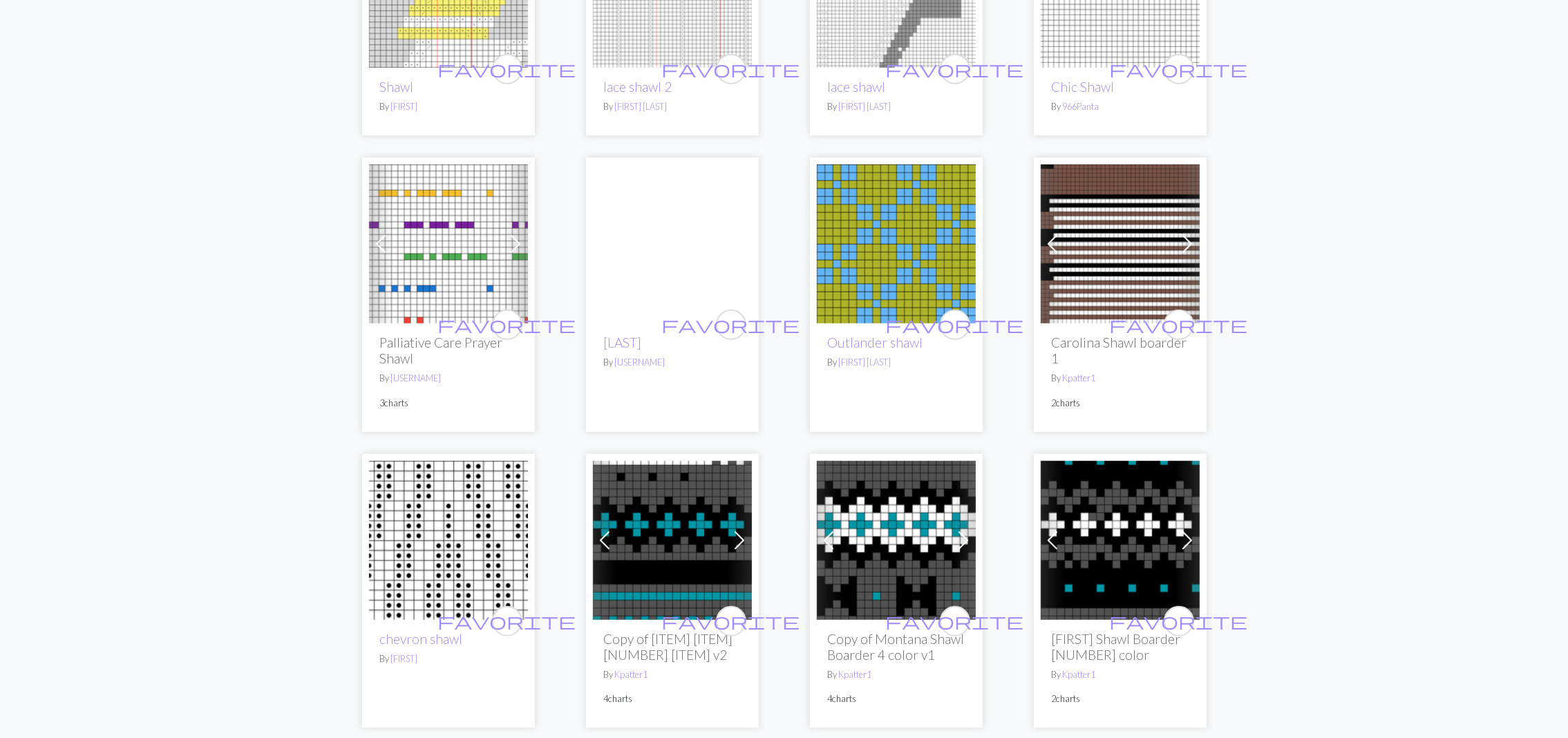scroll, scrollTop: 0, scrollLeft: 0, axis: both 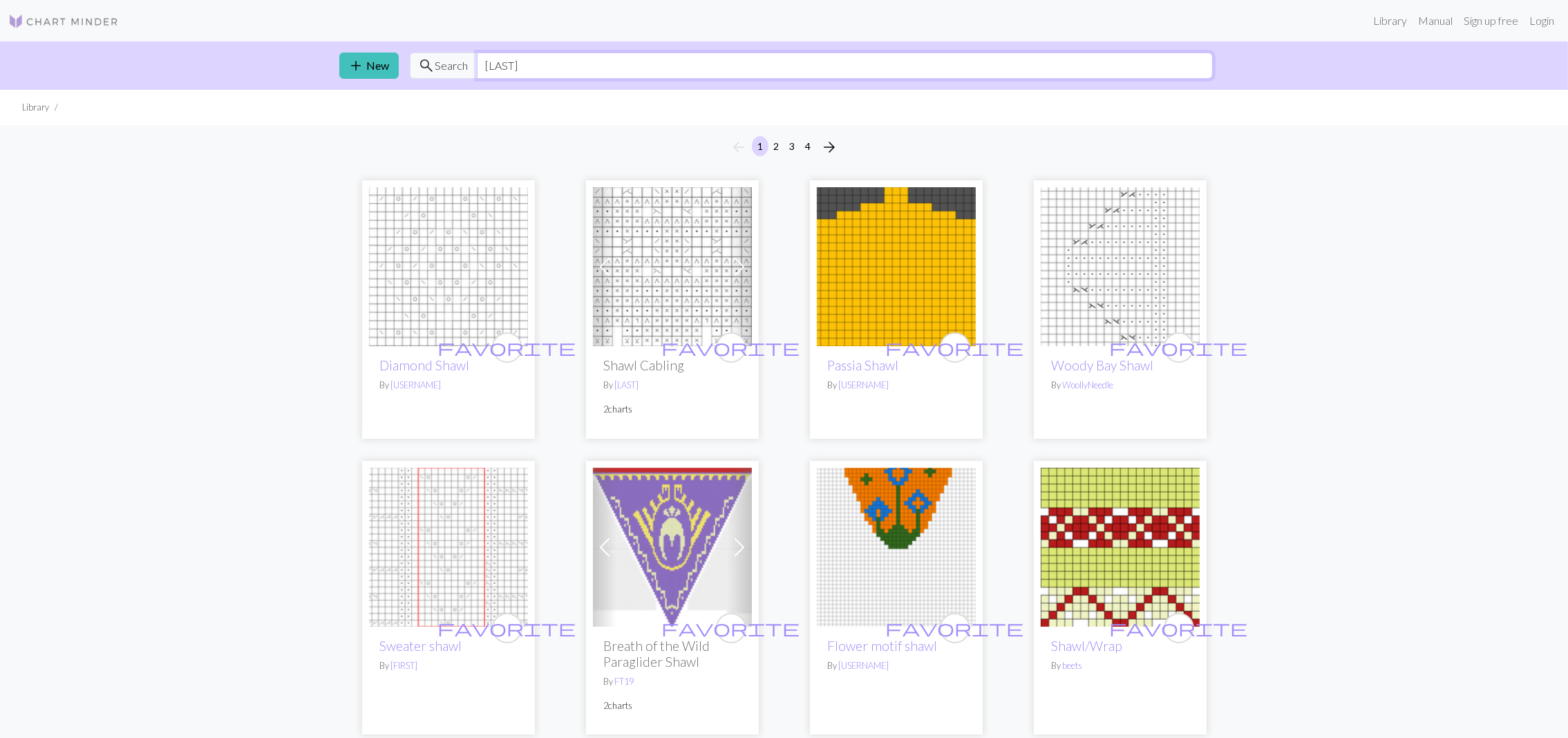 drag, startPoint x: 513, startPoint y: 64, endPoint x: 468, endPoint y: 67, distance: 45.0999 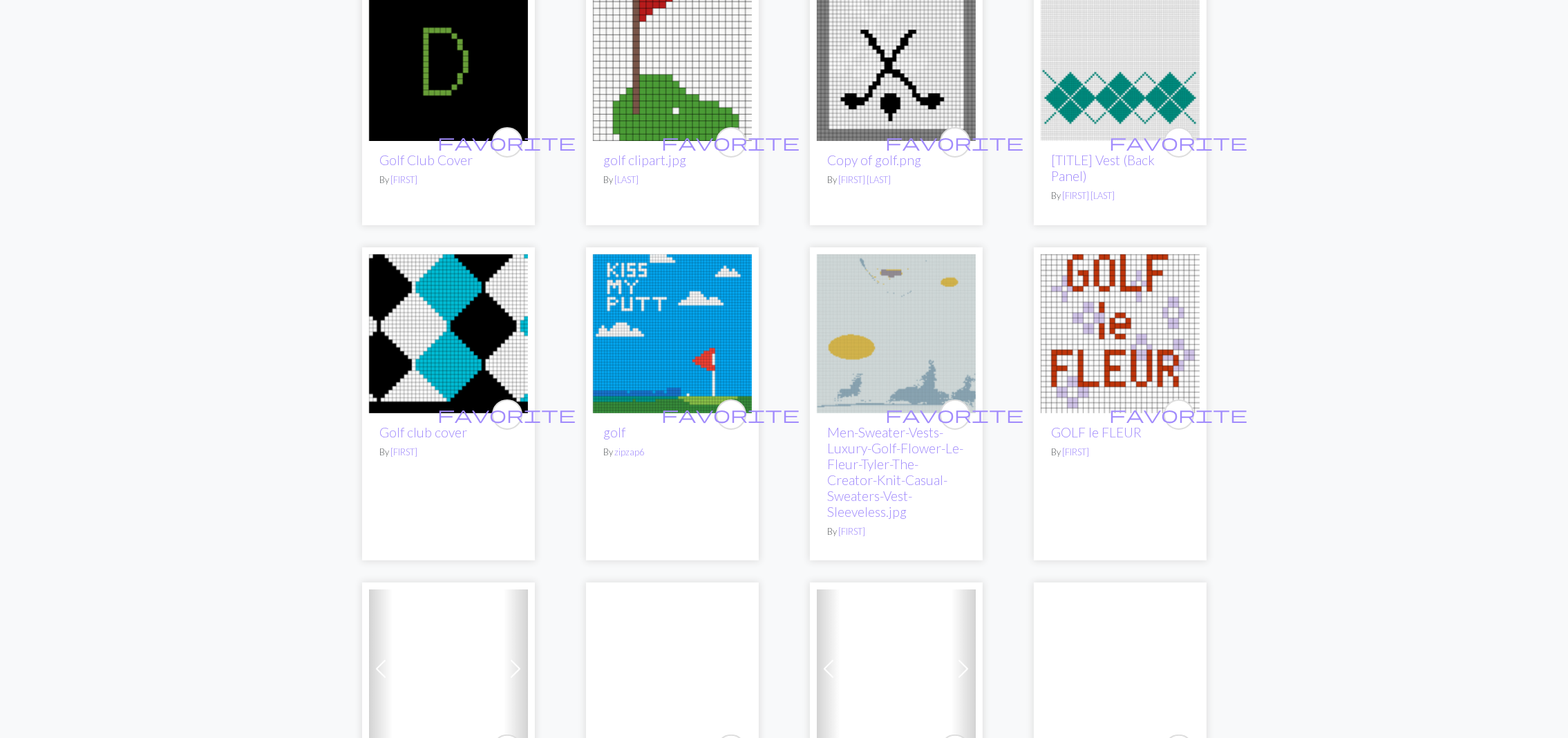 scroll, scrollTop: 0, scrollLeft: 0, axis: both 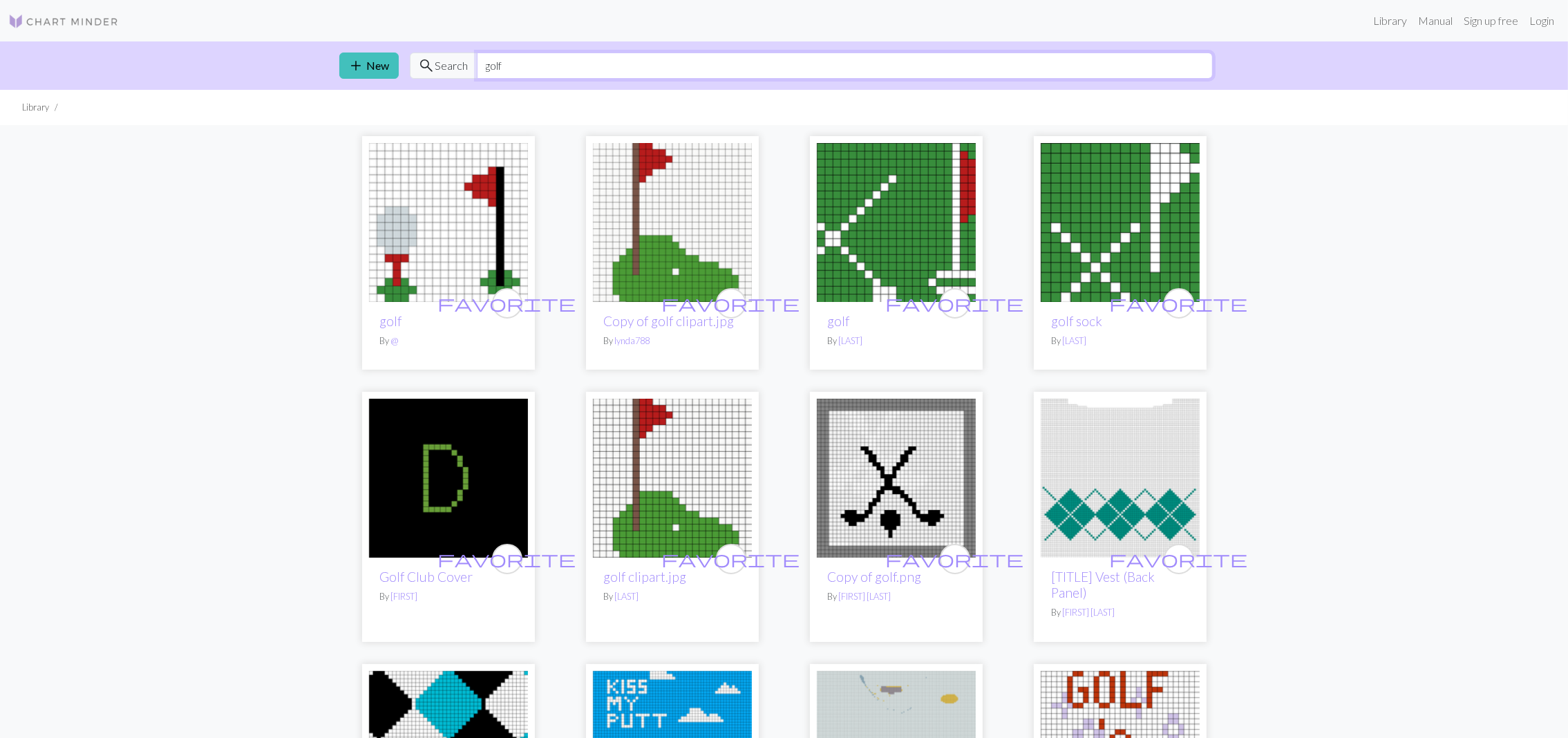 drag, startPoint x: 525, startPoint y: 68, endPoint x: 463, endPoint y: 68, distance: 62 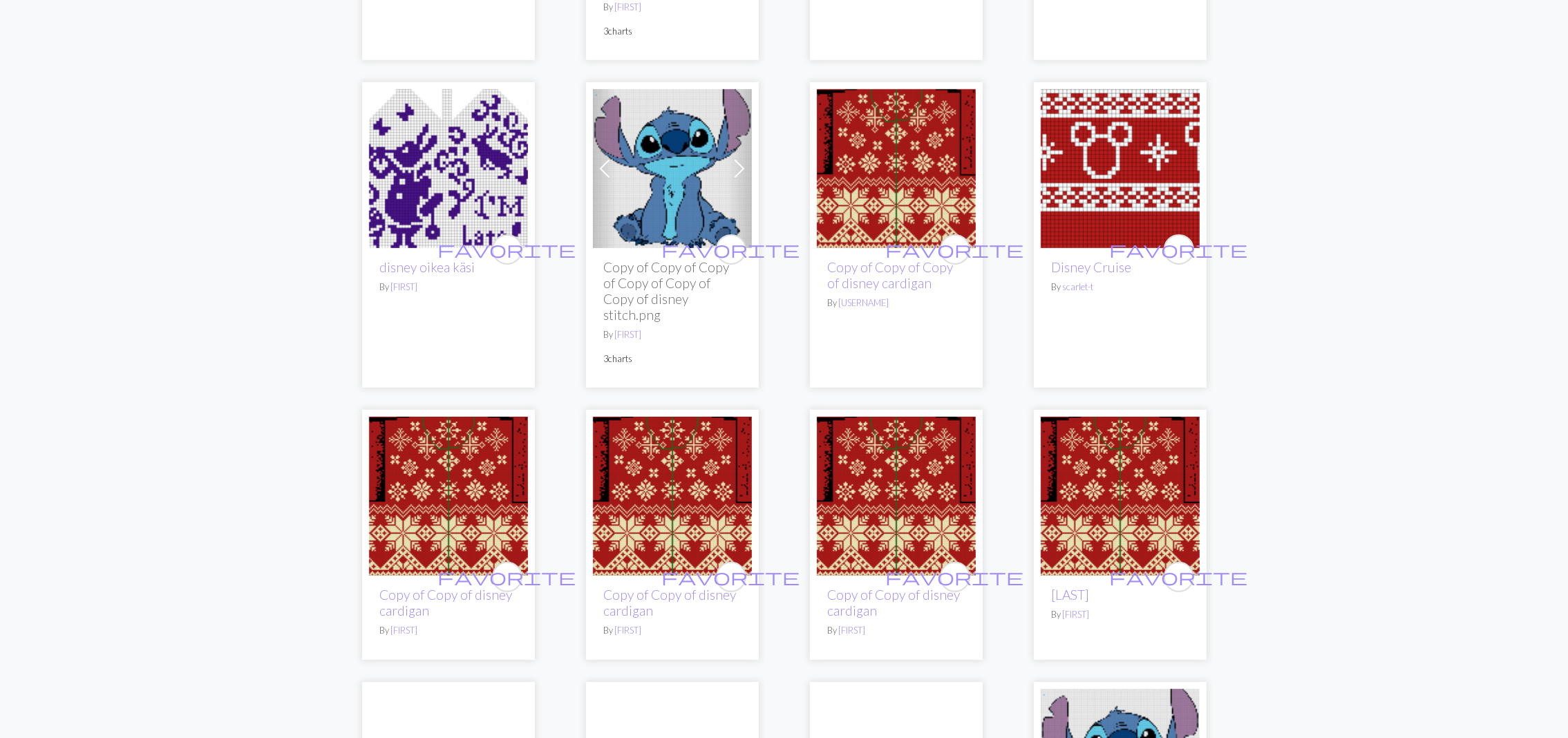 scroll, scrollTop: 632, scrollLeft: 0, axis: vertical 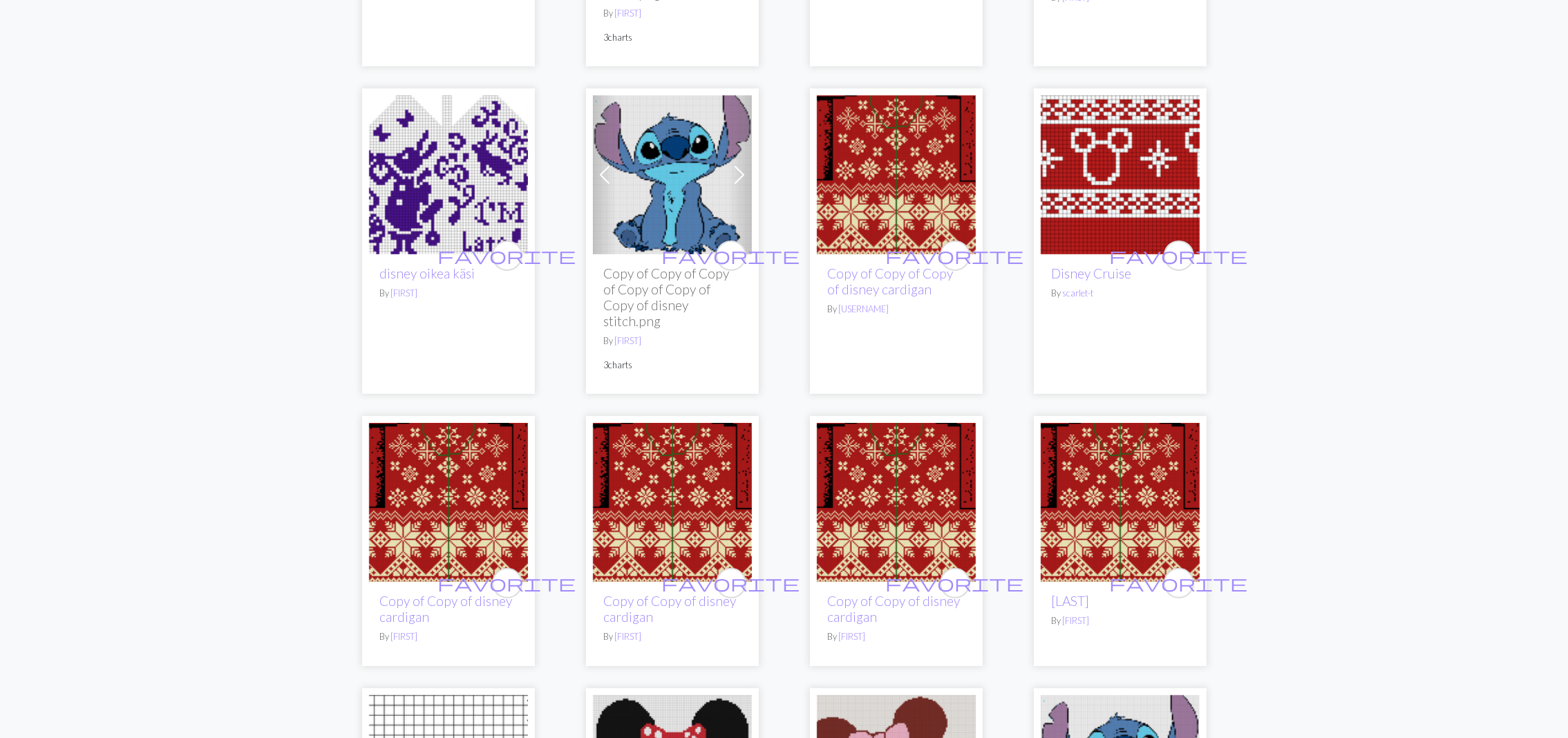 type on "disney" 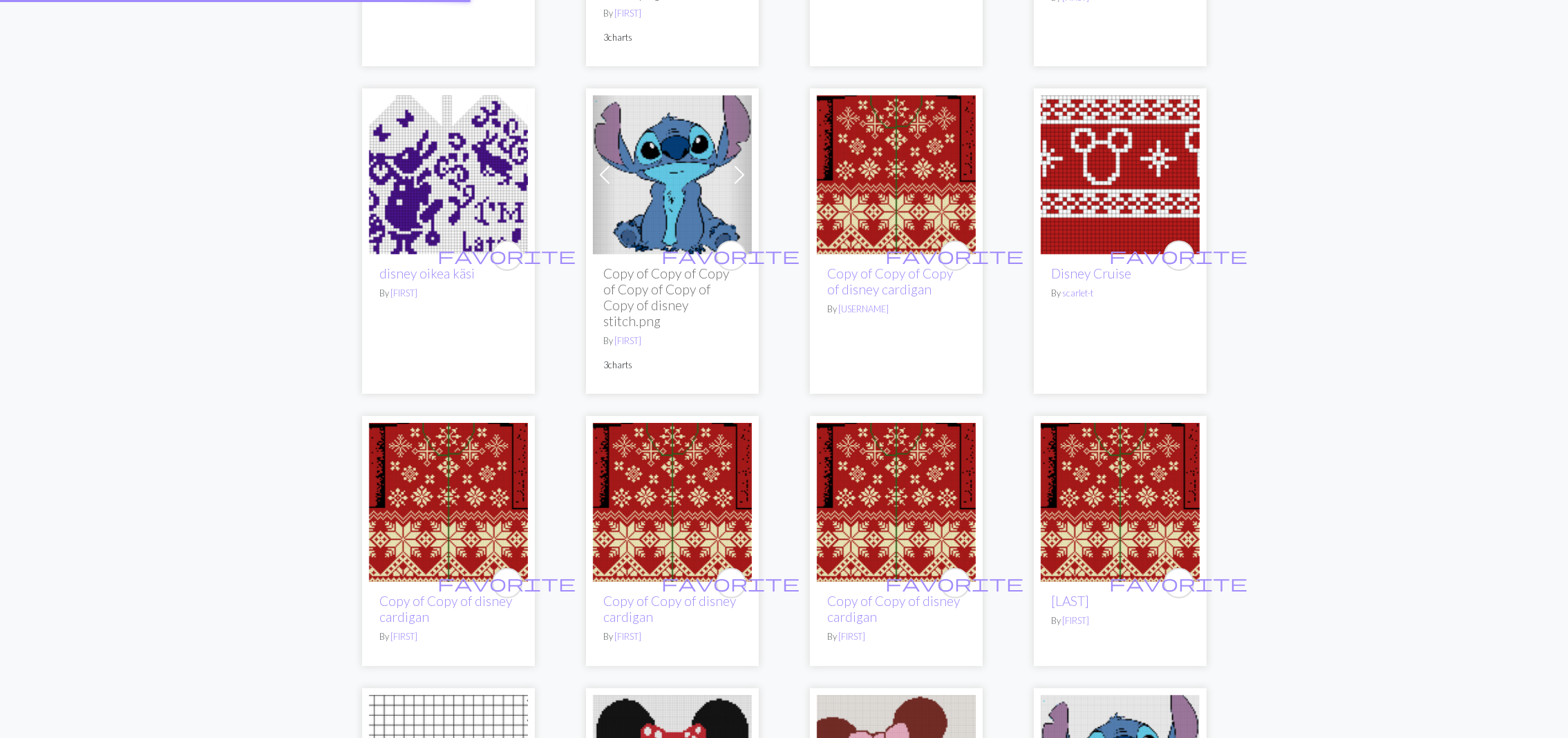scroll, scrollTop: 0, scrollLeft: 0, axis: both 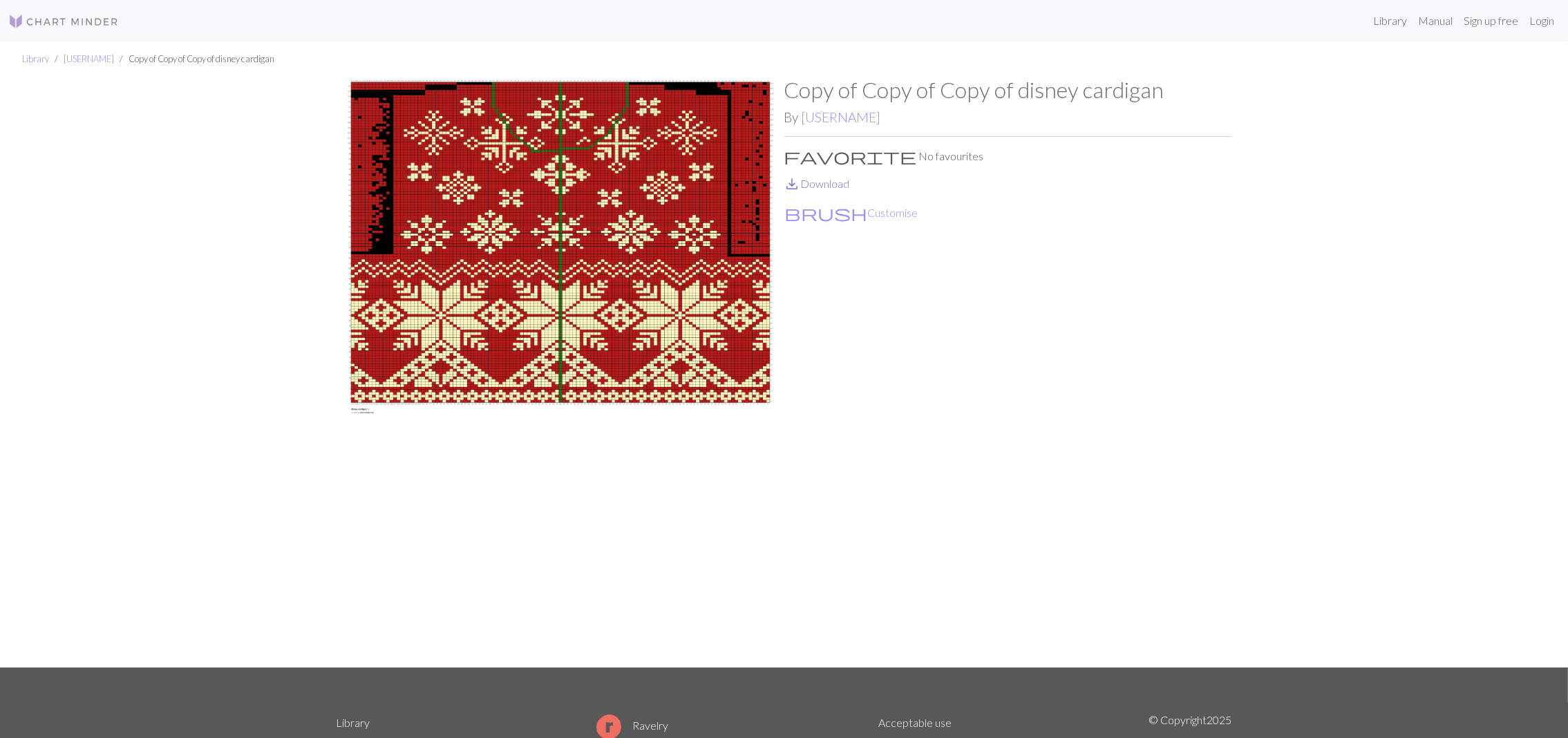 click on "save_alt  Download" at bounding box center (817, 183) 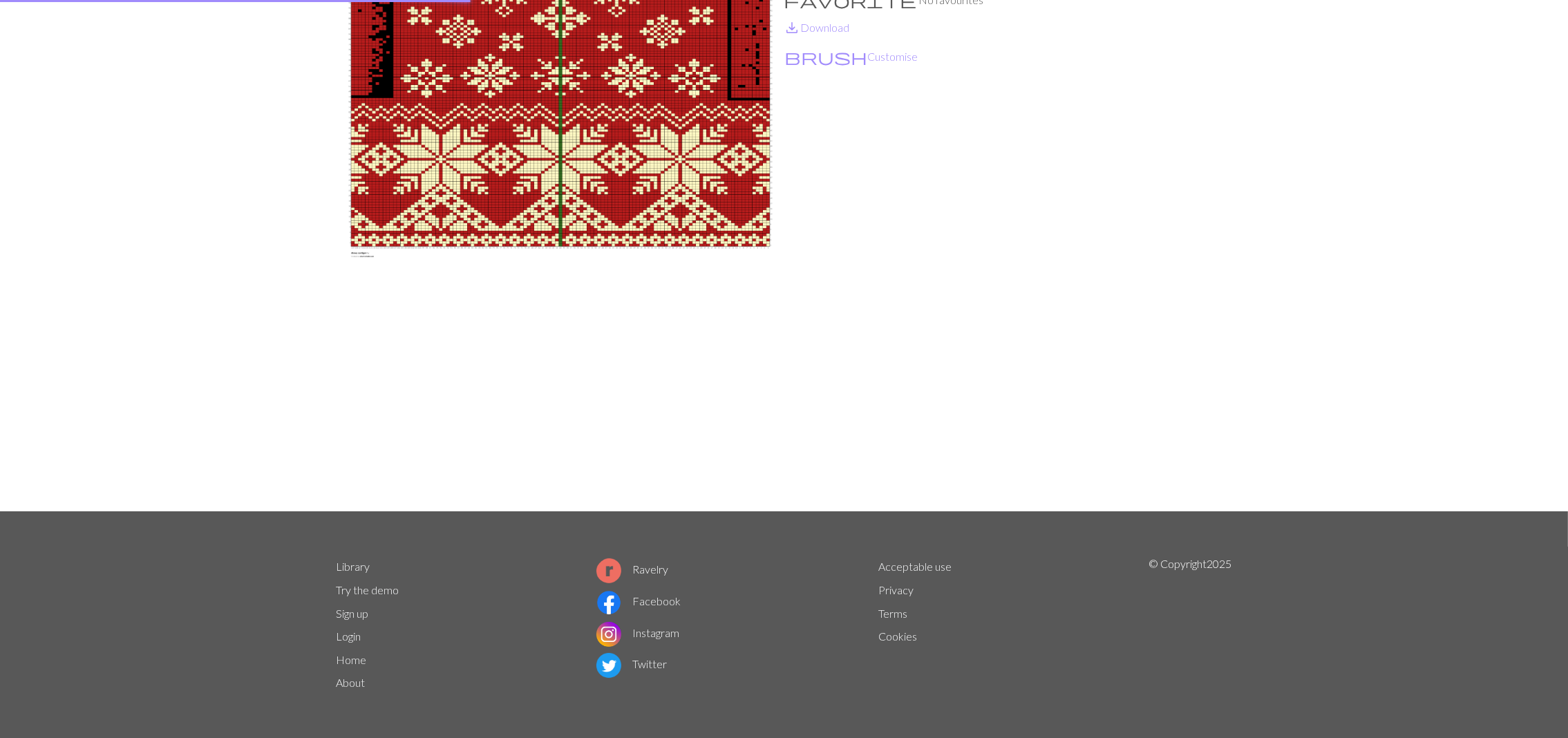 scroll, scrollTop: 0, scrollLeft: 0, axis: both 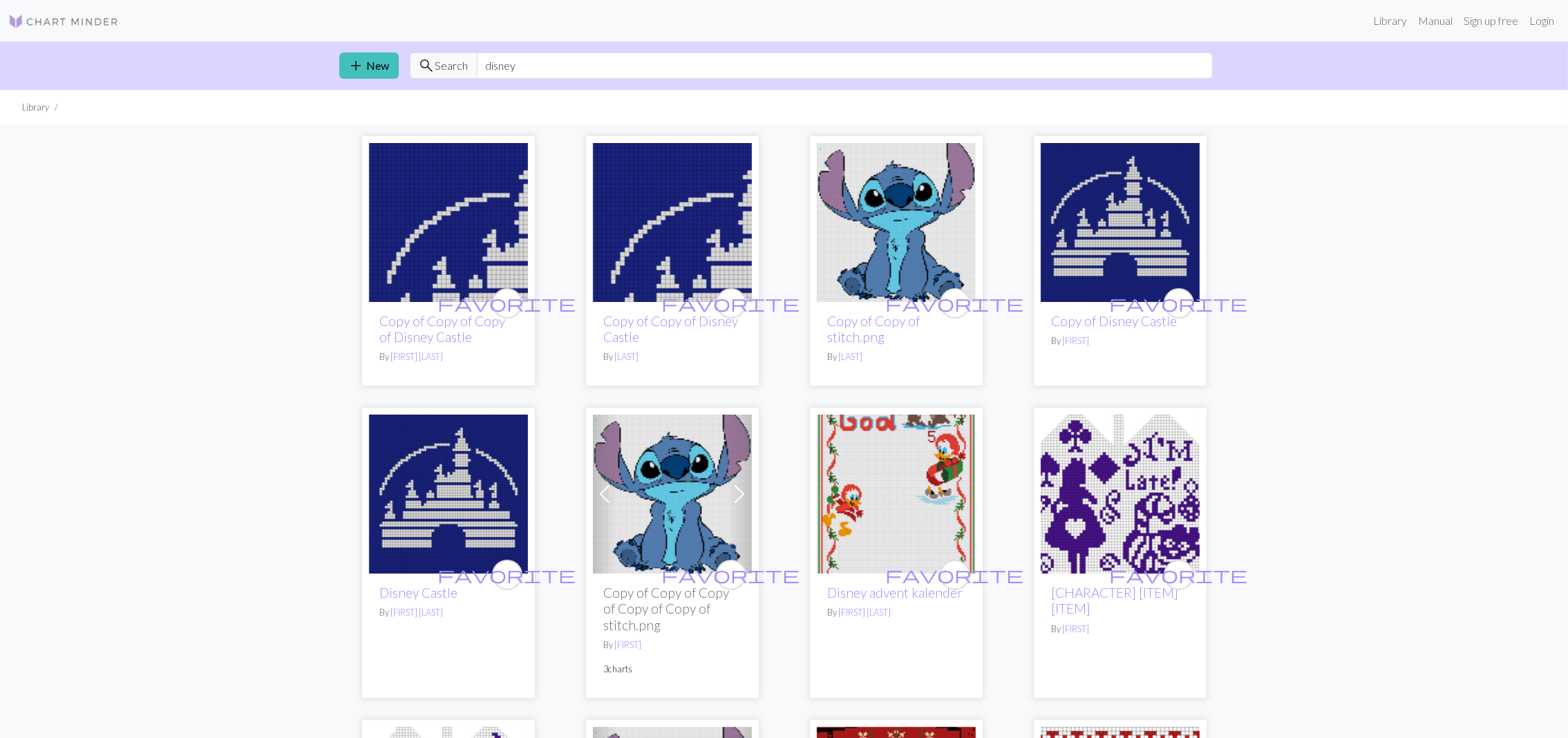 click at bounding box center (448, 494) 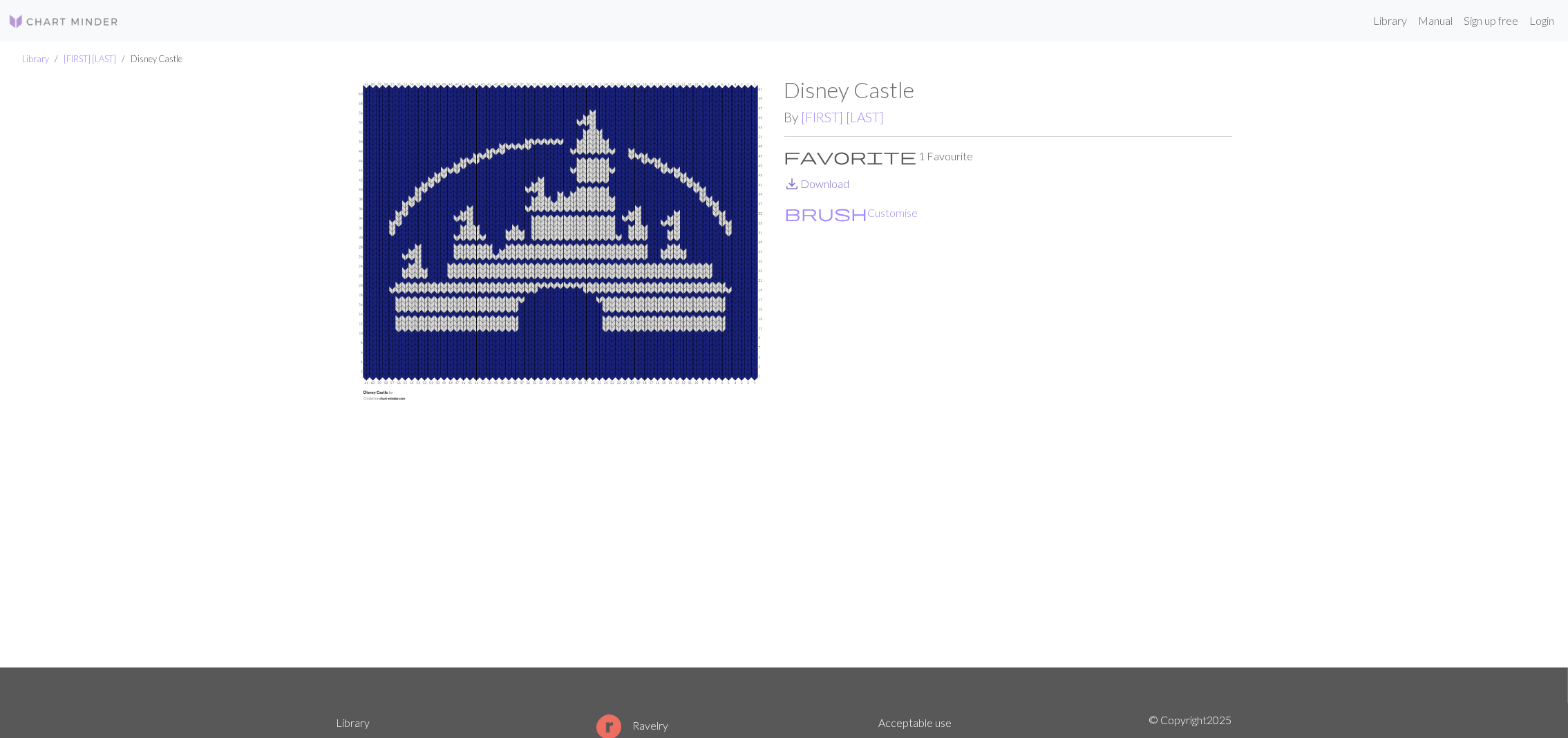 click on "save_alt  Download" at bounding box center (817, 183) 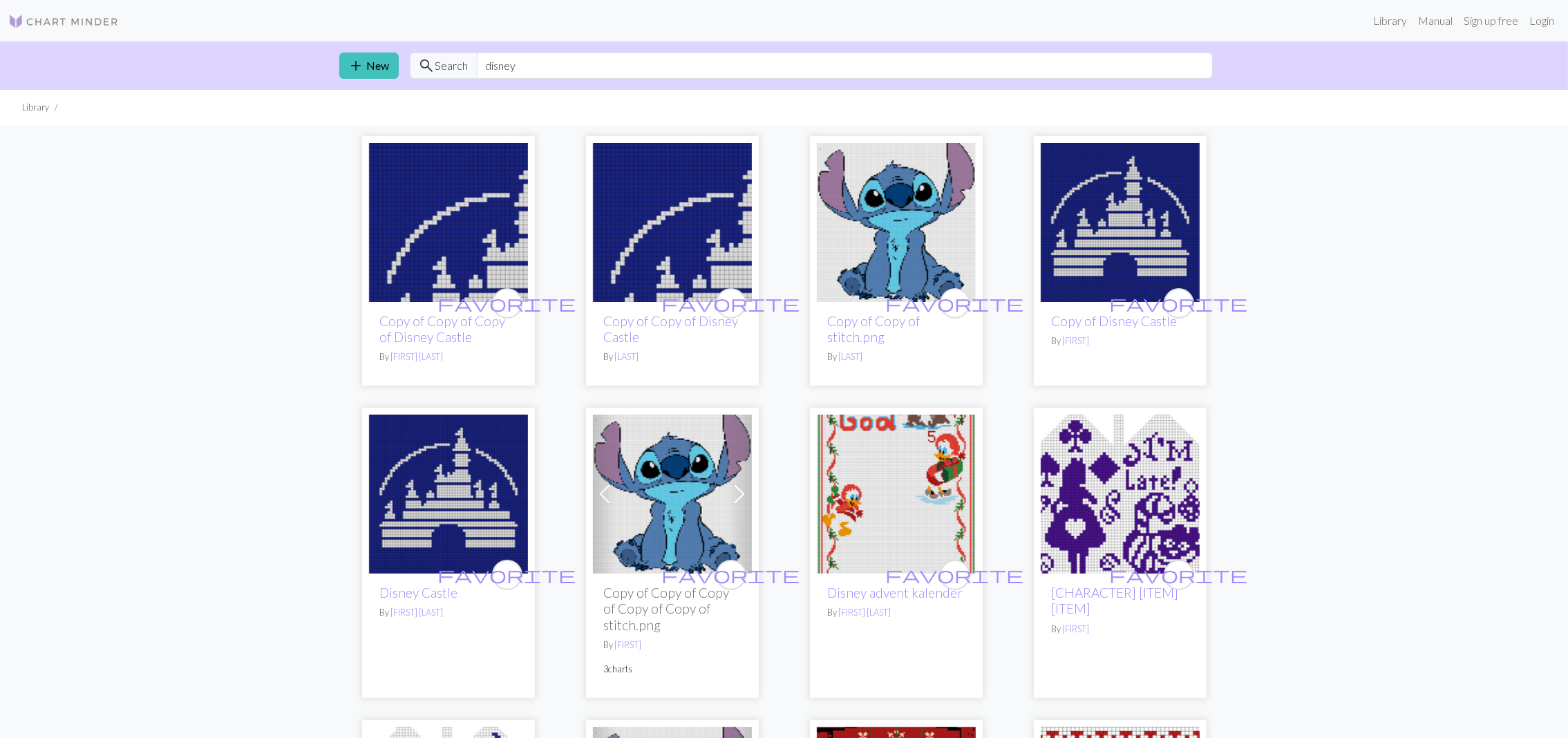 click at bounding box center [672, 494] 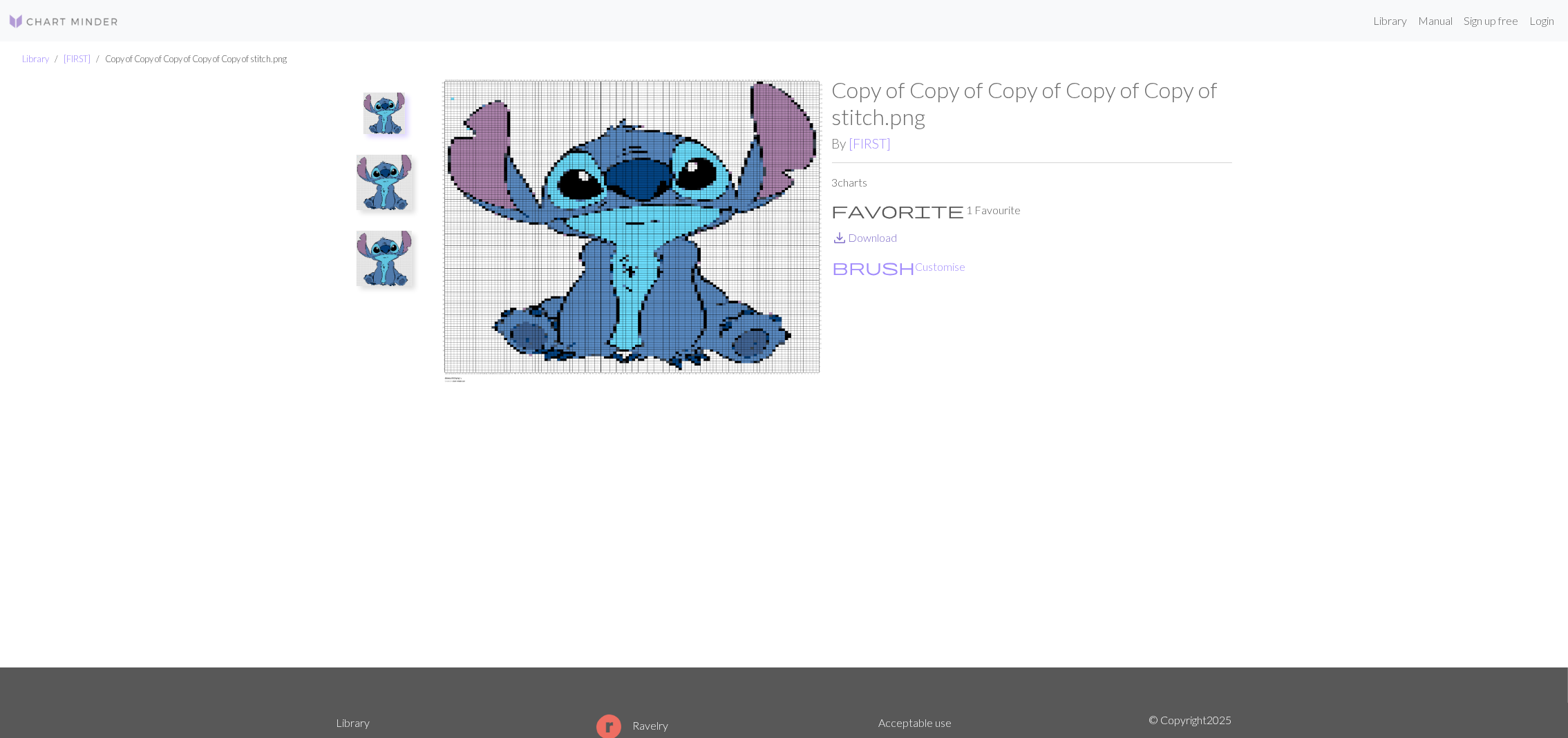 click on "save_alt  Download" at bounding box center (865, 237) 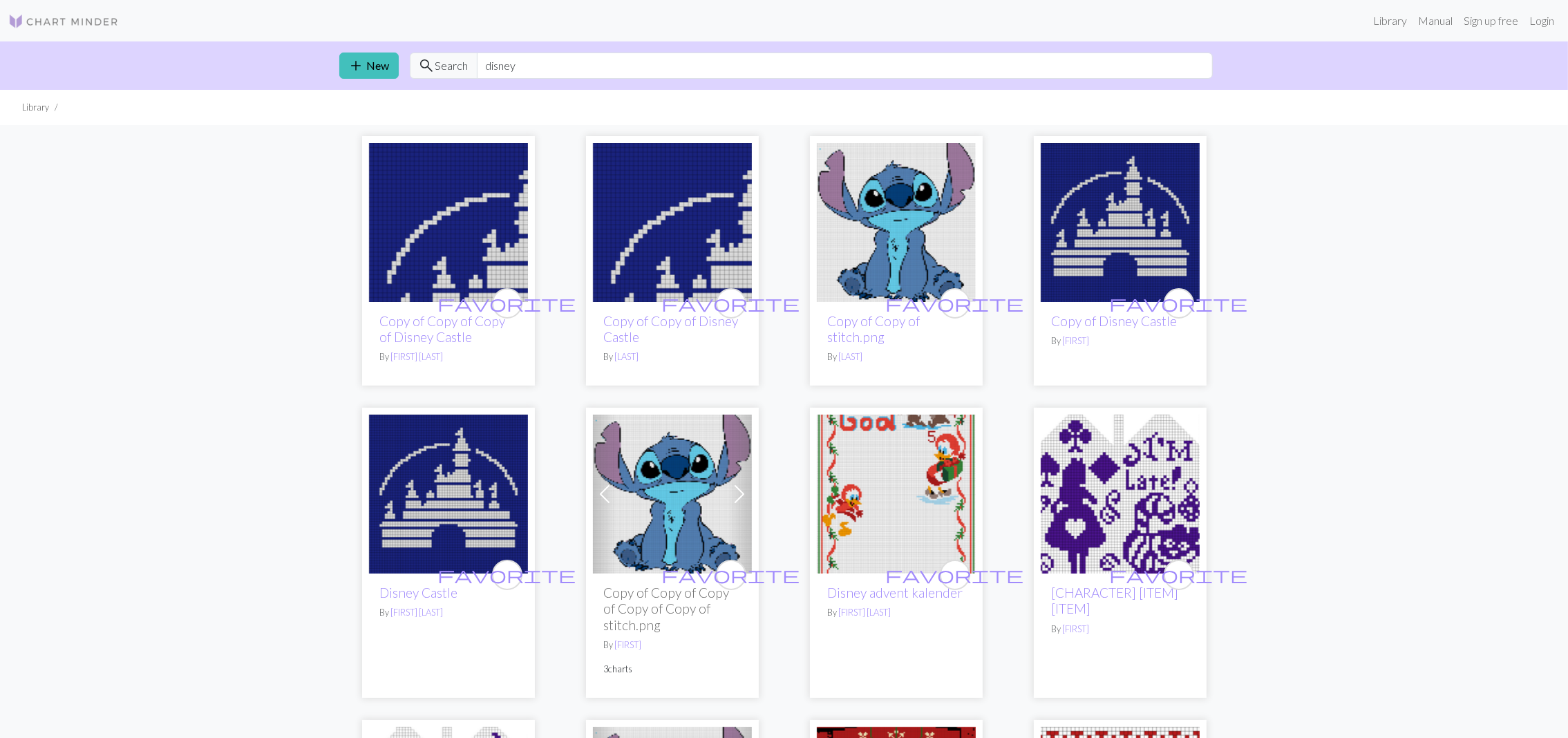 click at bounding box center (1120, 494) 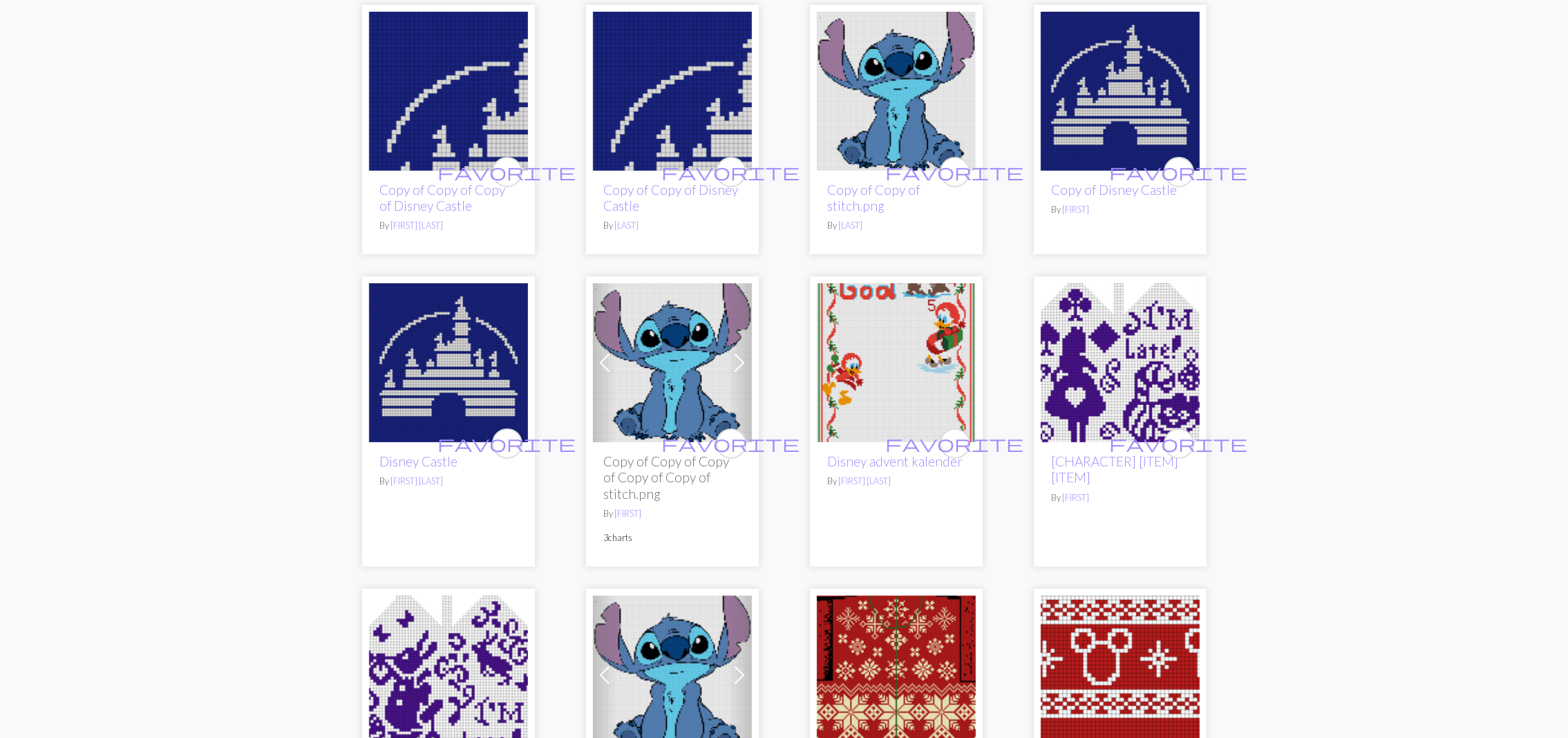 scroll, scrollTop: 0, scrollLeft: 0, axis: both 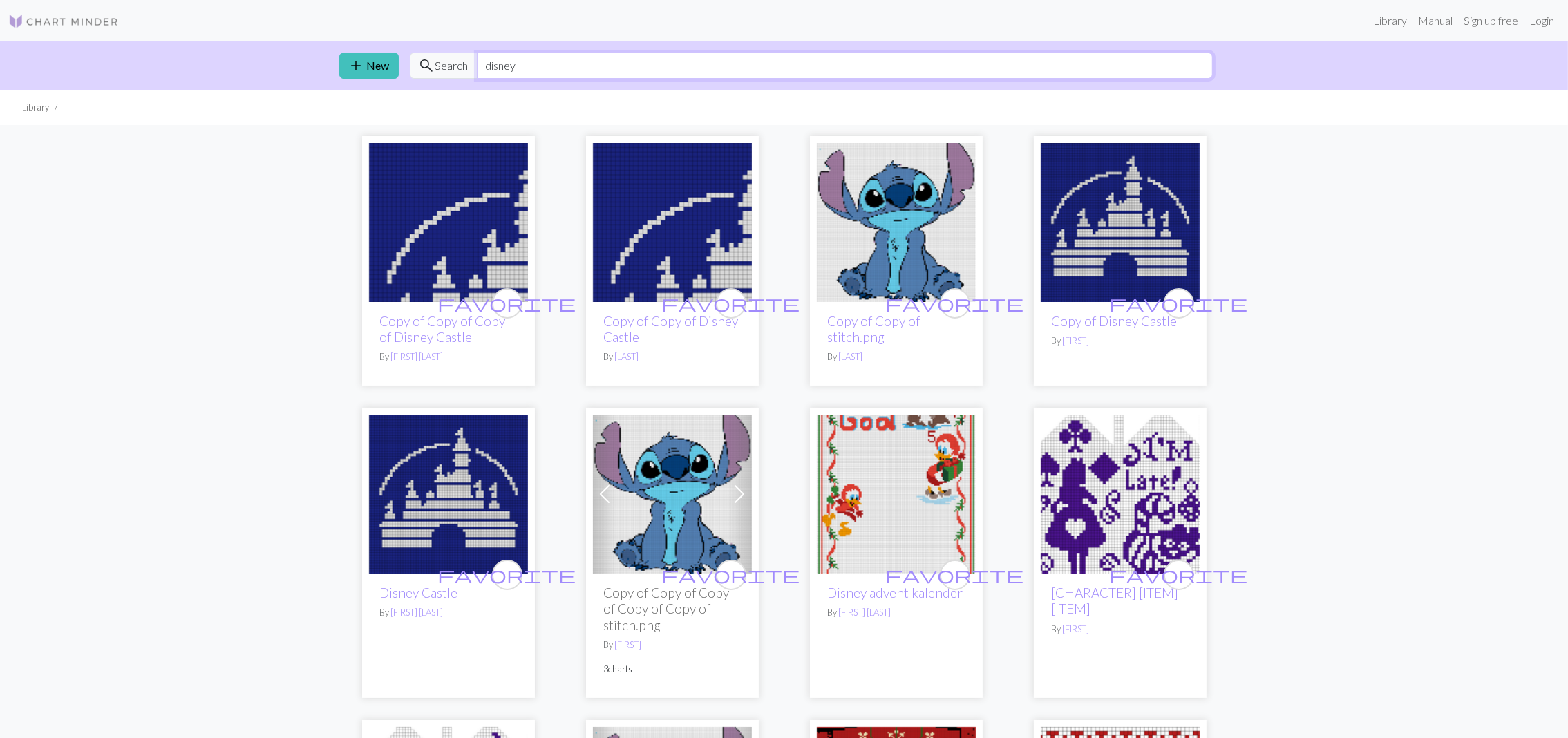 drag, startPoint x: 528, startPoint y: 60, endPoint x: 437, endPoint y: 59, distance: 91.00549 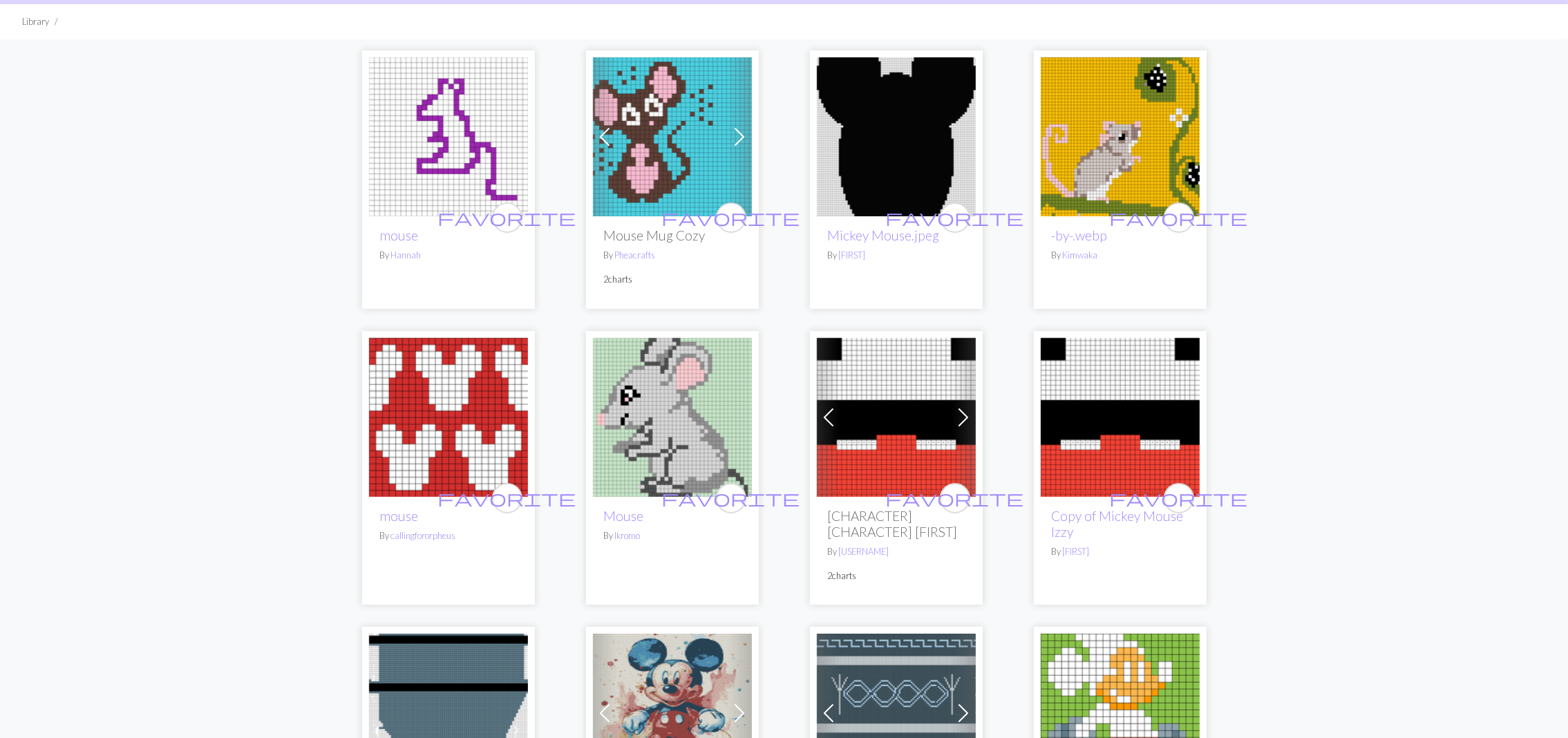scroll, scrollTop: 0, scrollLeft: 0, axis: both 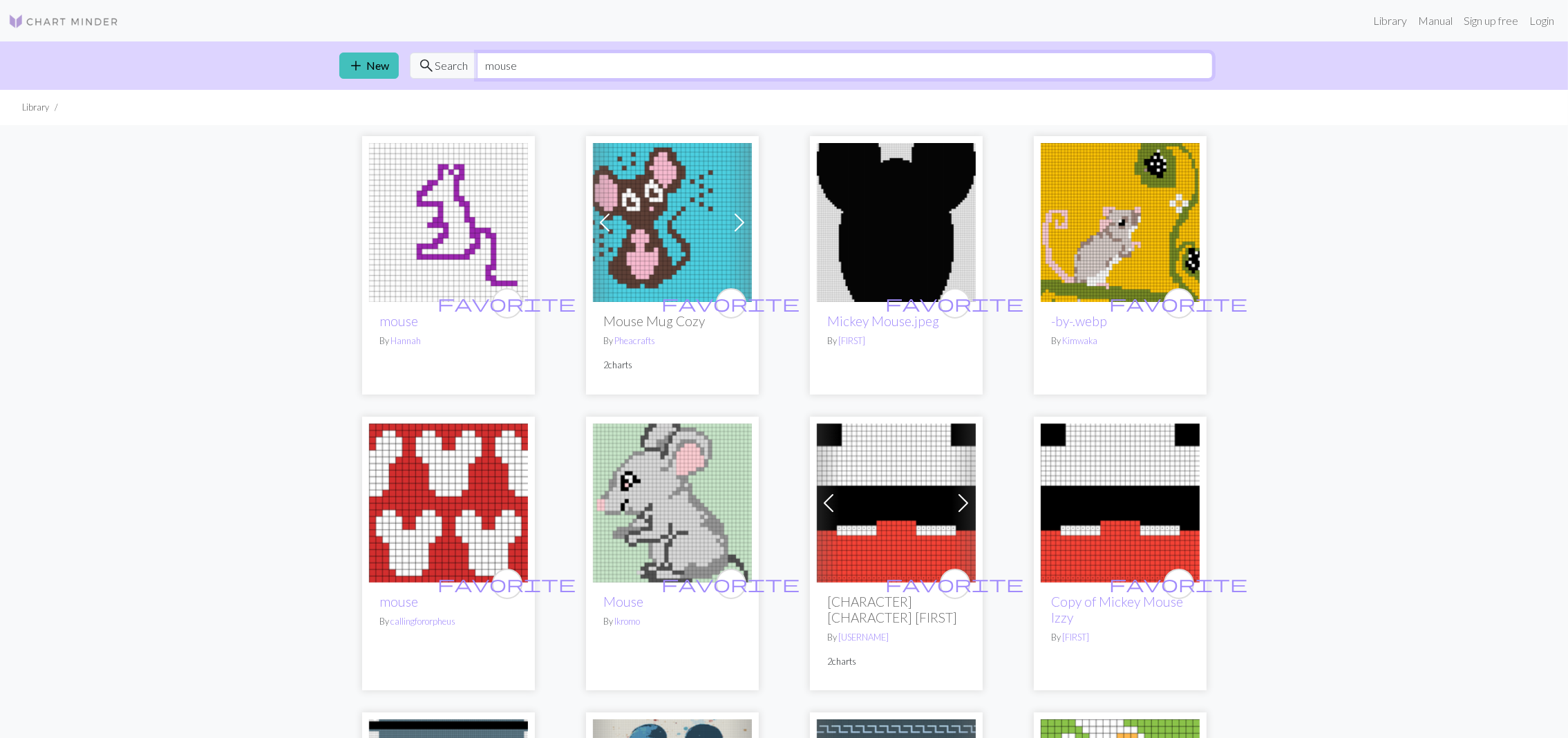drag, startPoint x: 527, startPoint y: 61, endPoint x: 466, endPoint y: 62, distance: 61.008196 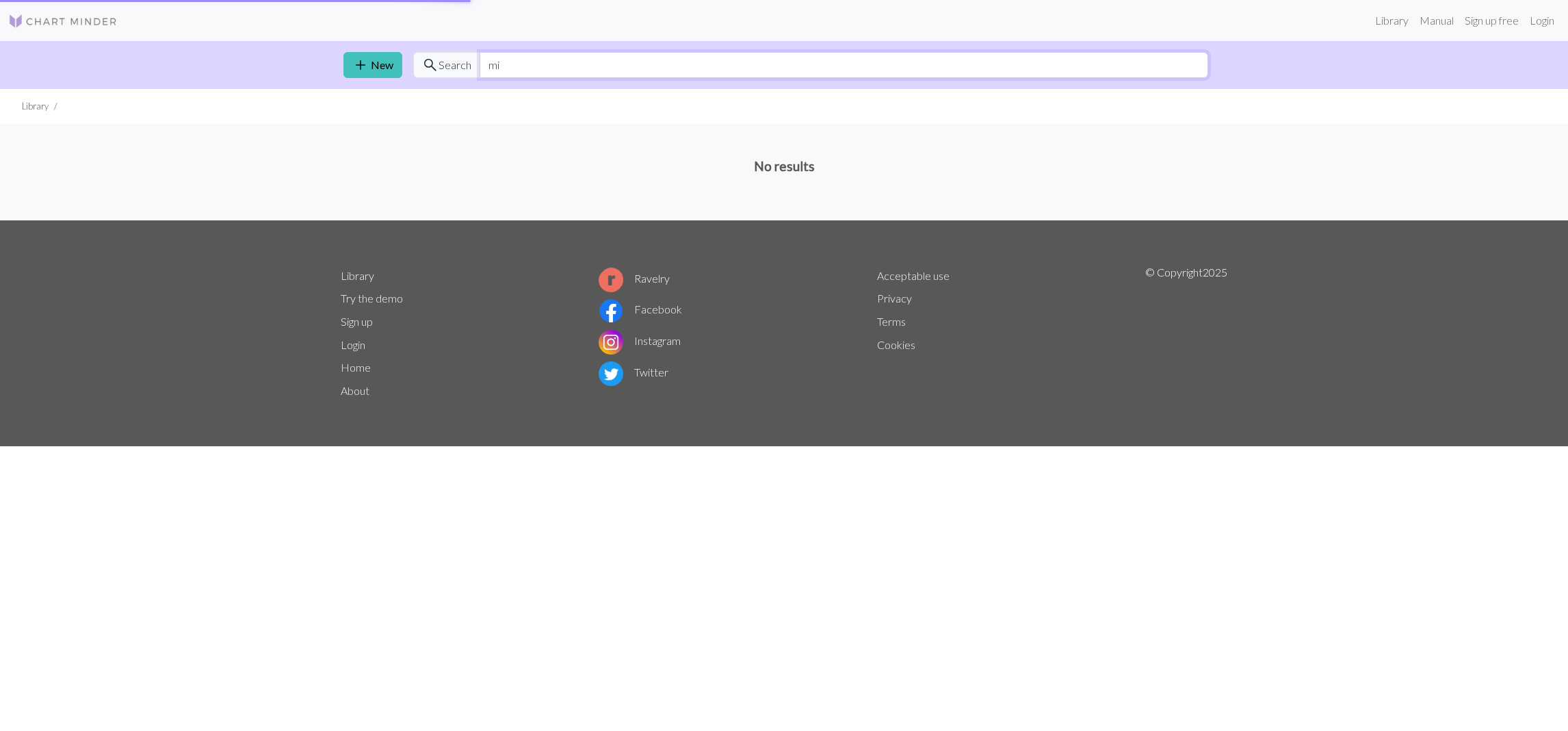 type on "m" 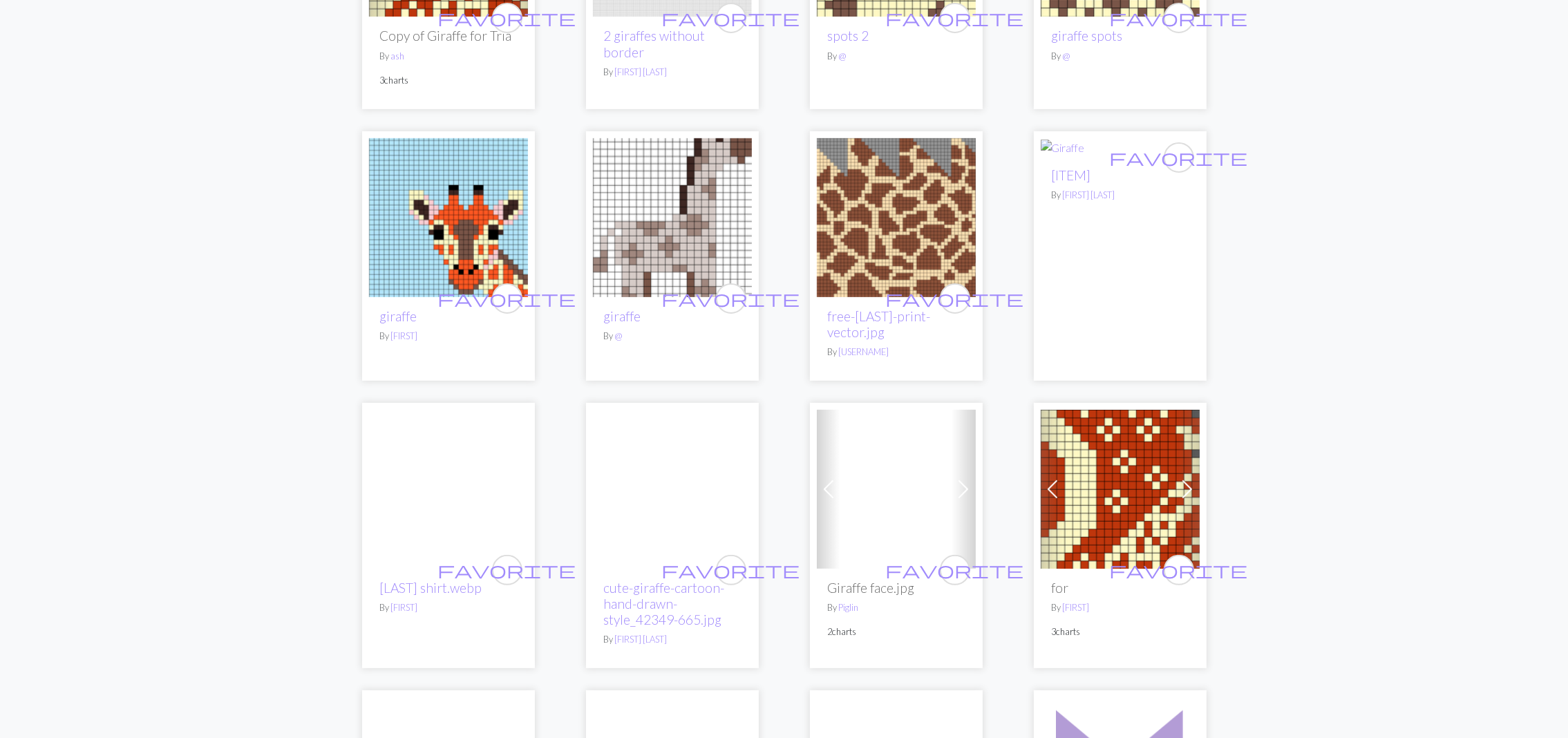 scroll, scrollTop: 557, scrollLeft: 0, axis: vertical 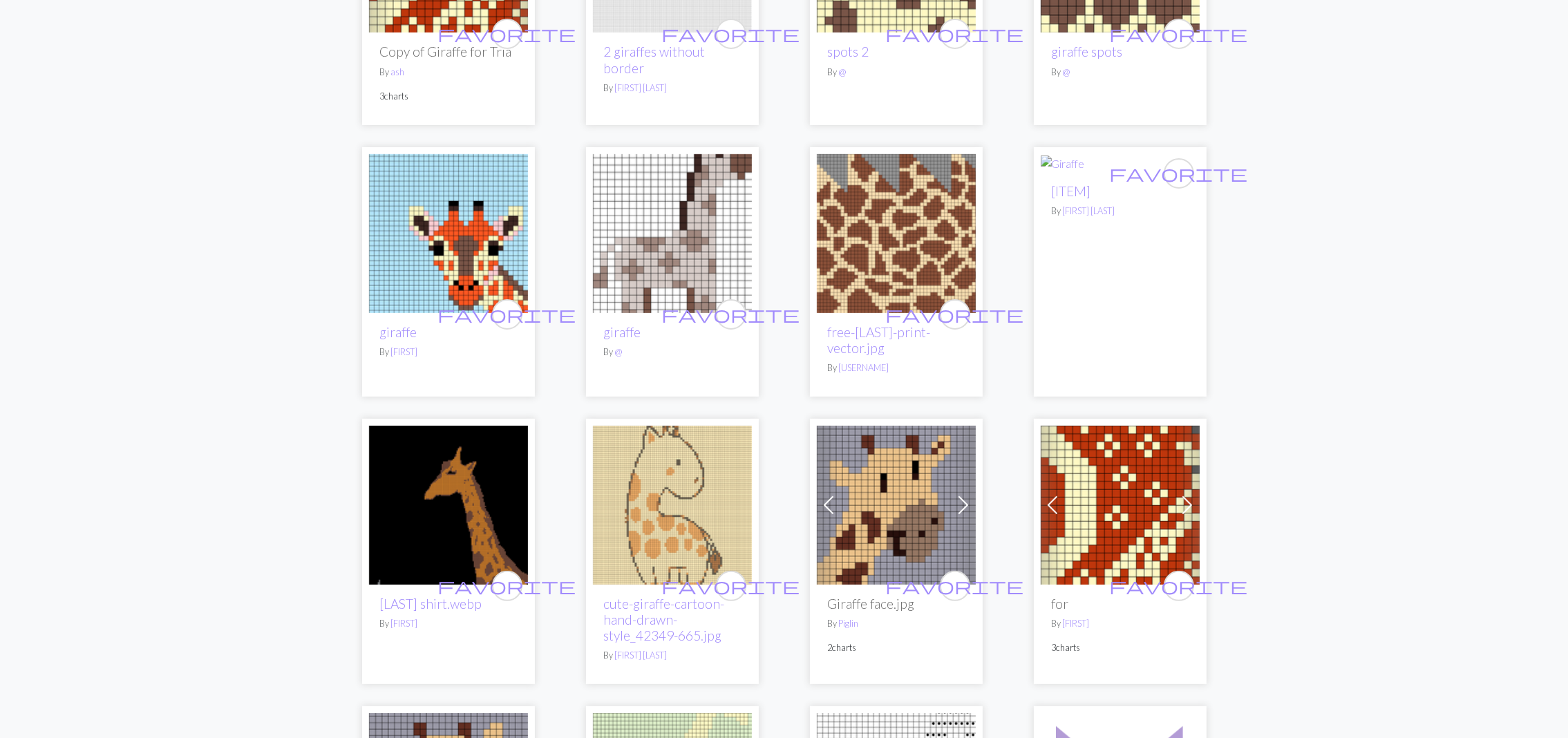 type on "giraffe" 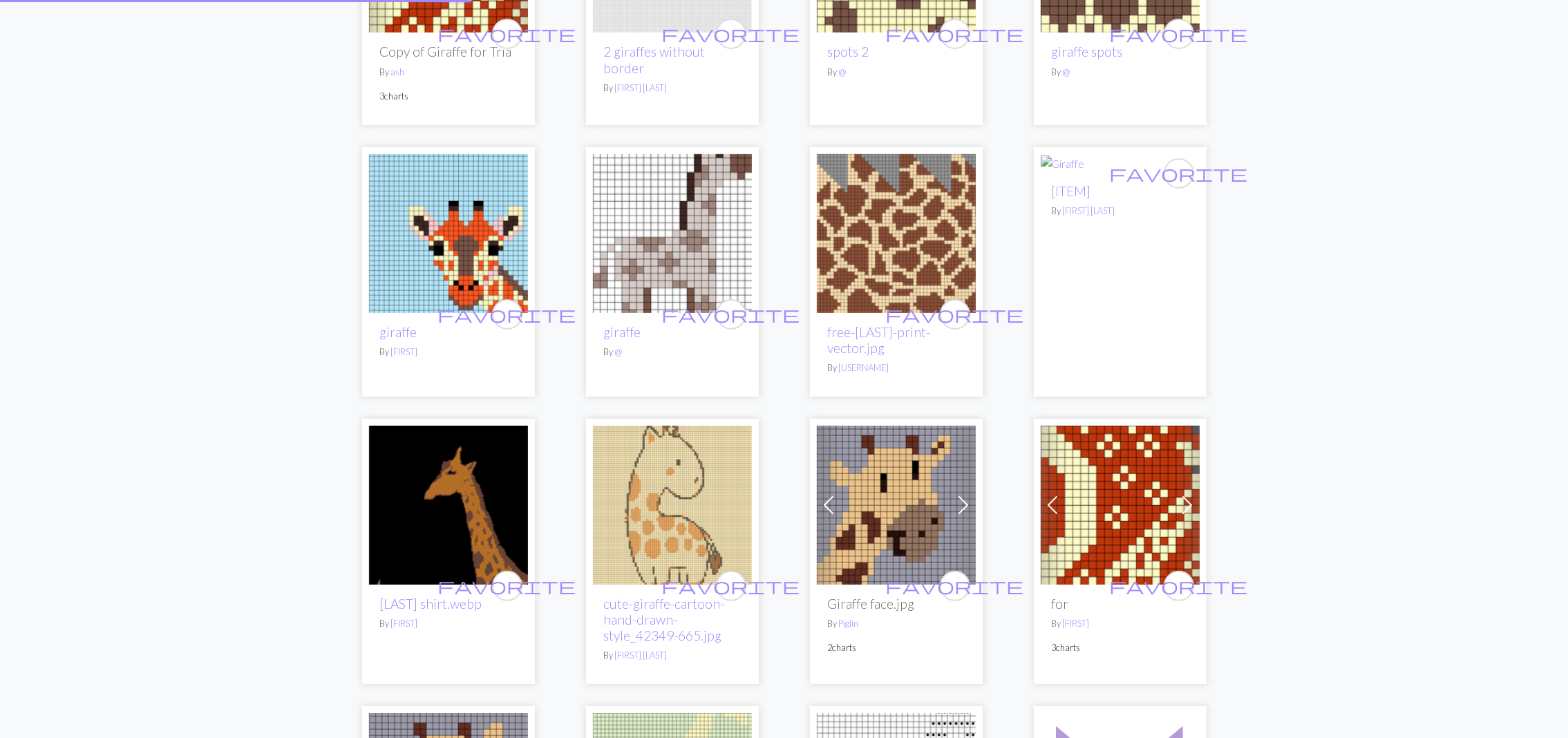scroll, scrollTop: 0, scrollLeft: 0, axis: both 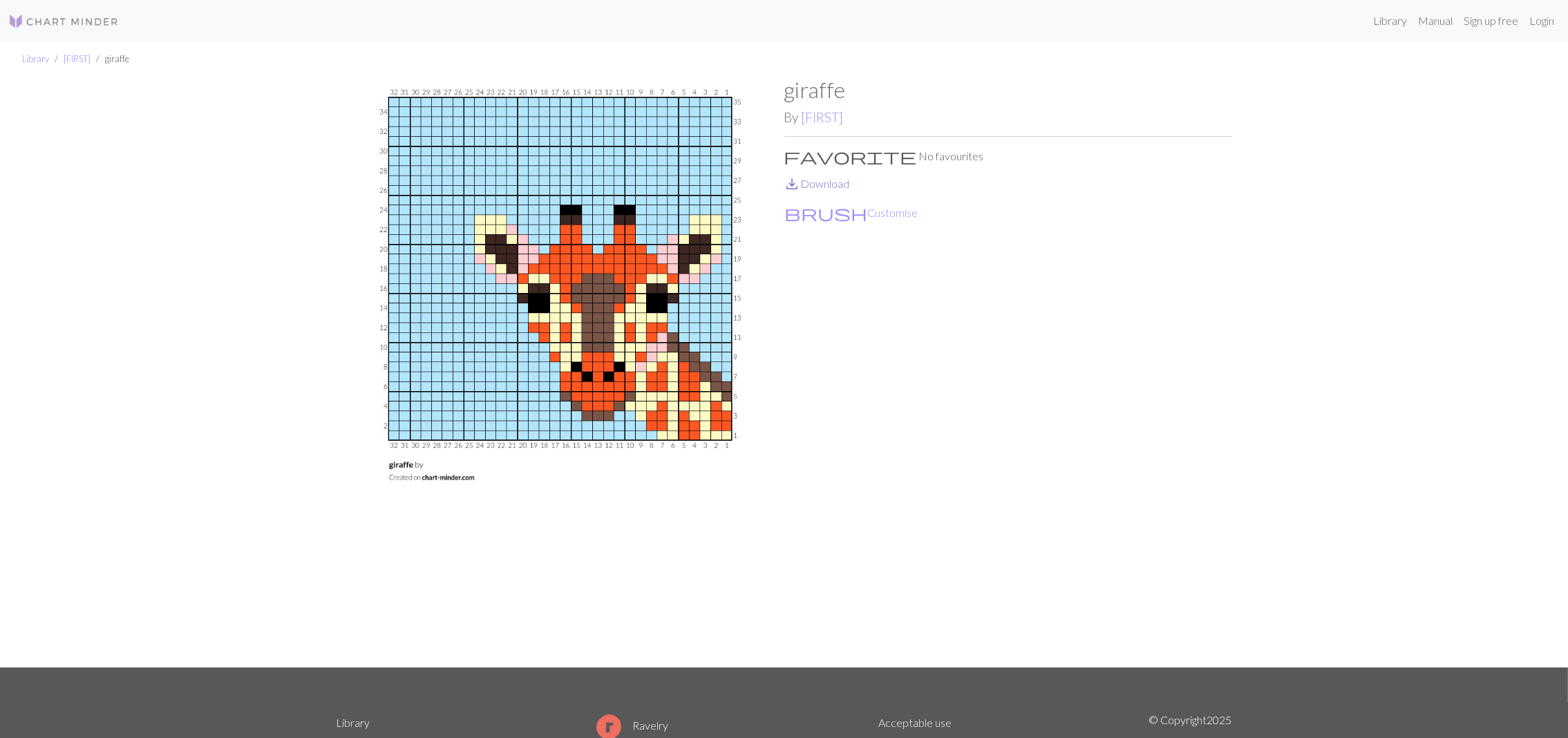 click on "save_alt  Download" at bounding box center (817, 183) 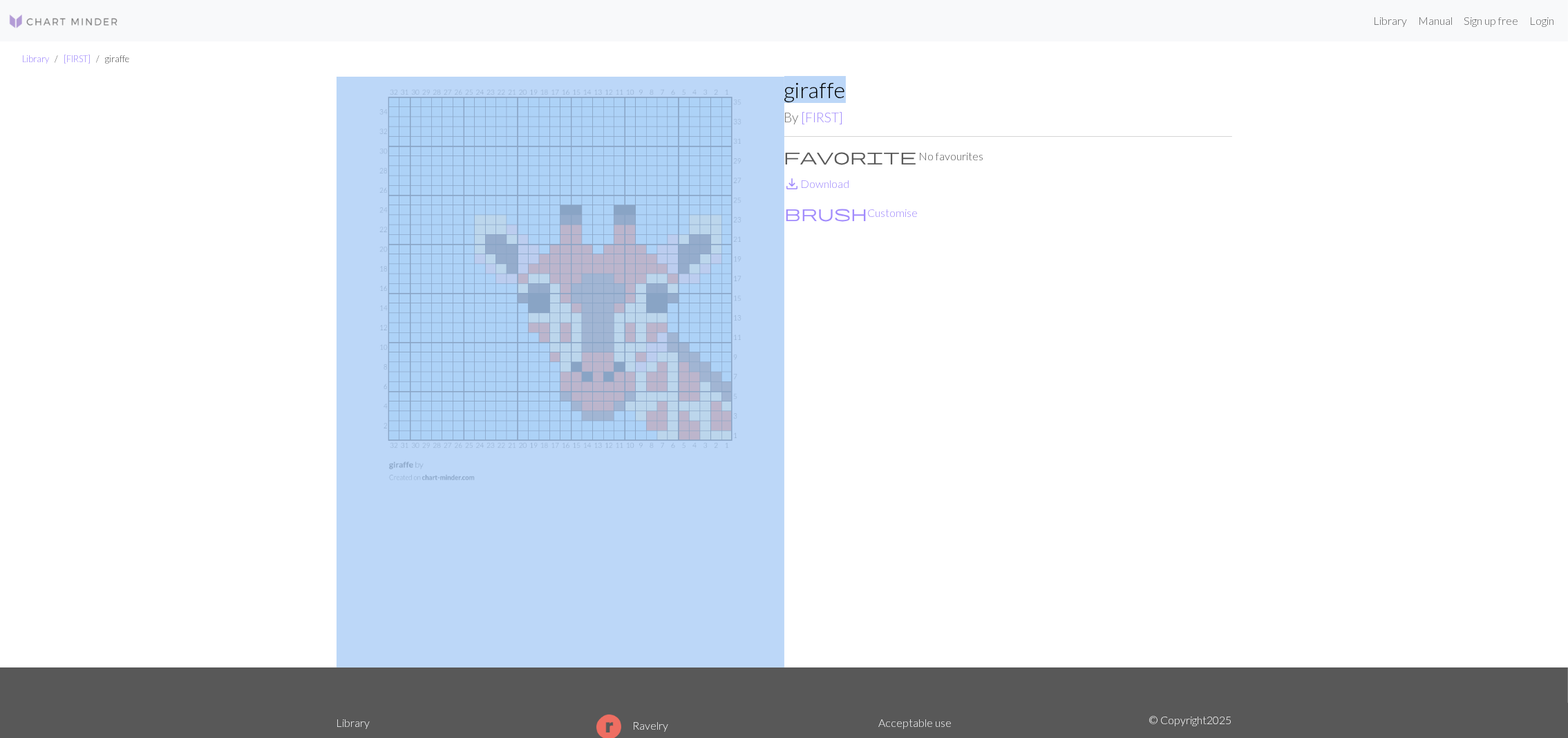 drag, startPoint x: 845, startPoint y: 93, endPoint x: 783, endPoint y: 97, distance: 62.1289 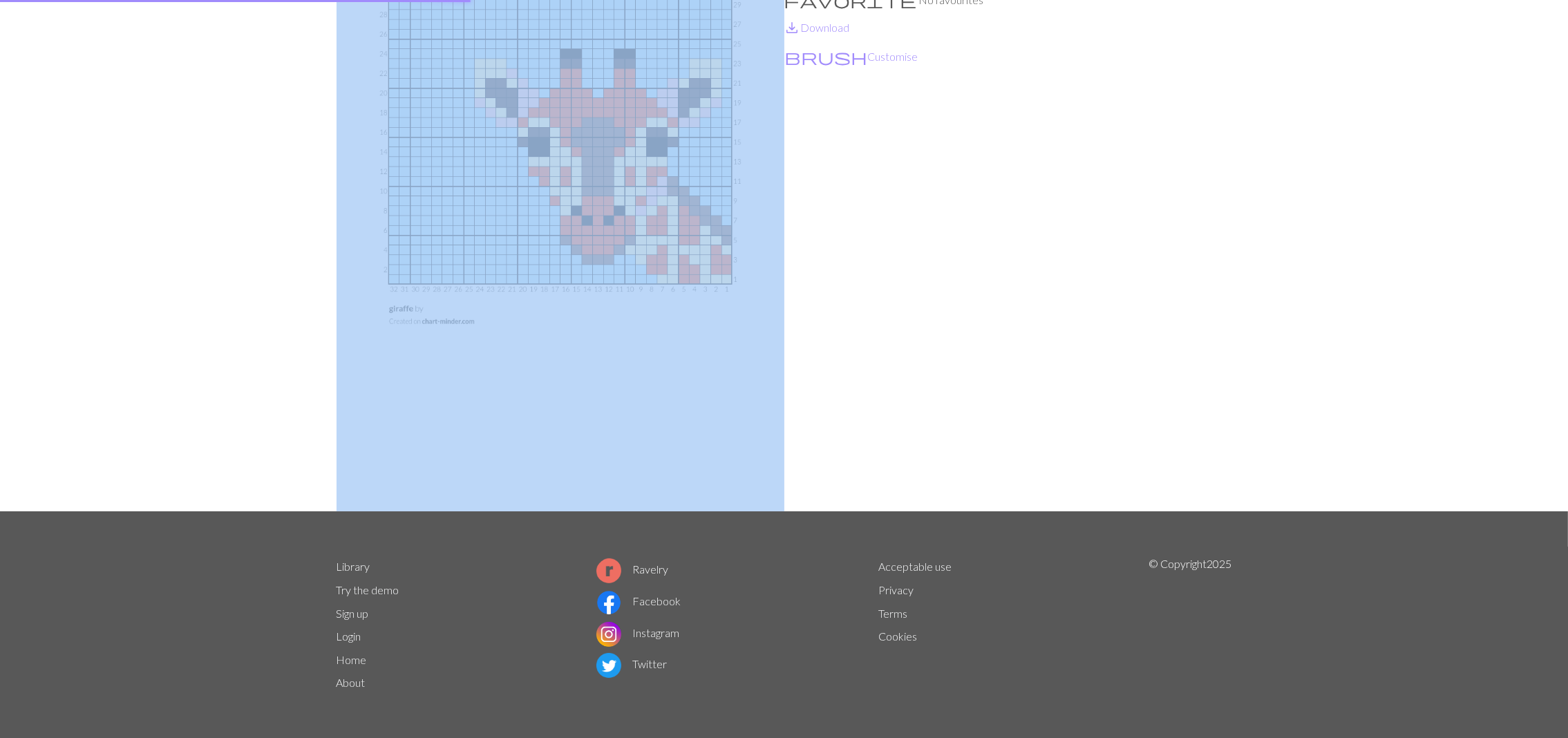 scroll, scrollTop: 0, scrollLeft: 0, axis: both 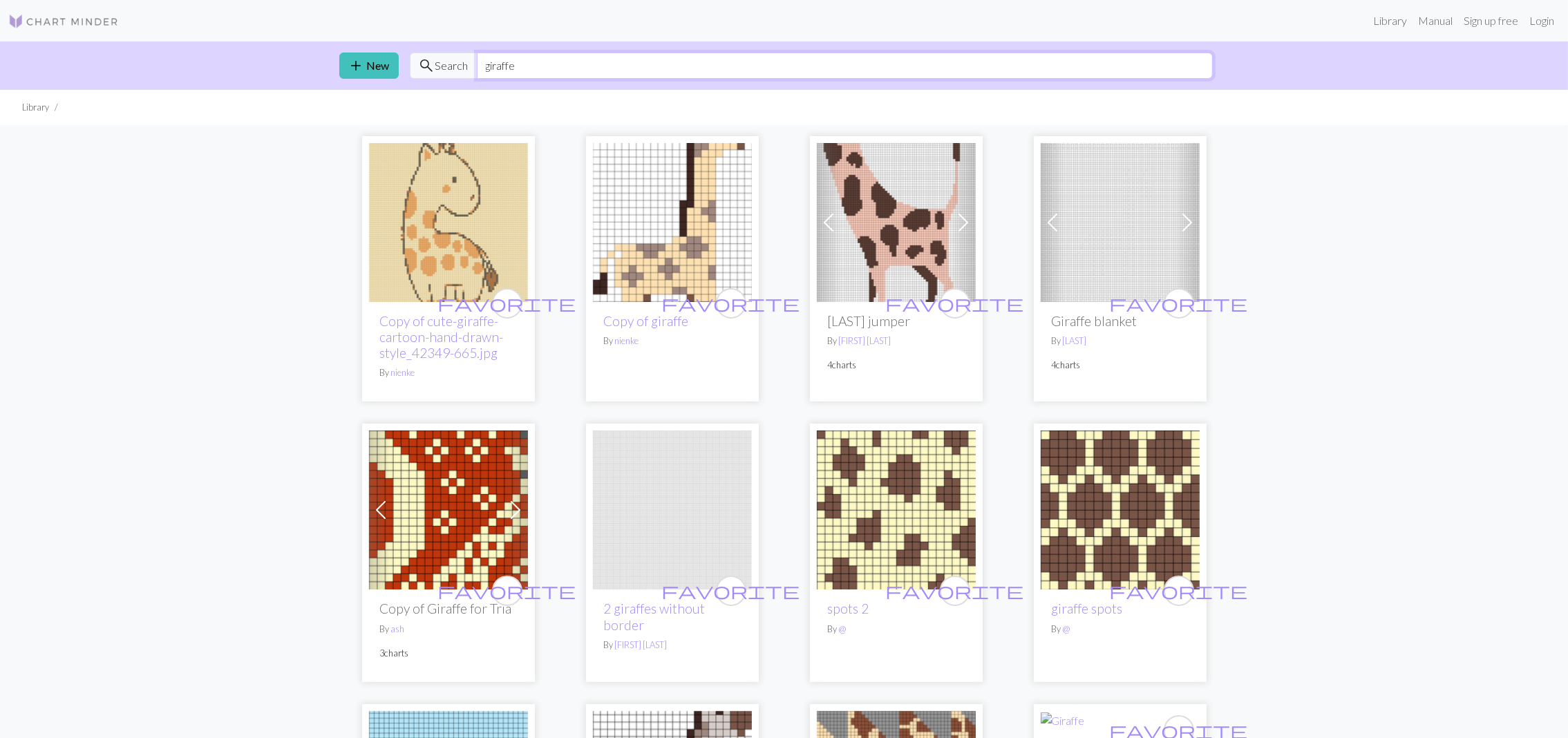 click on "giraffe" at bounding box center [844, 66] 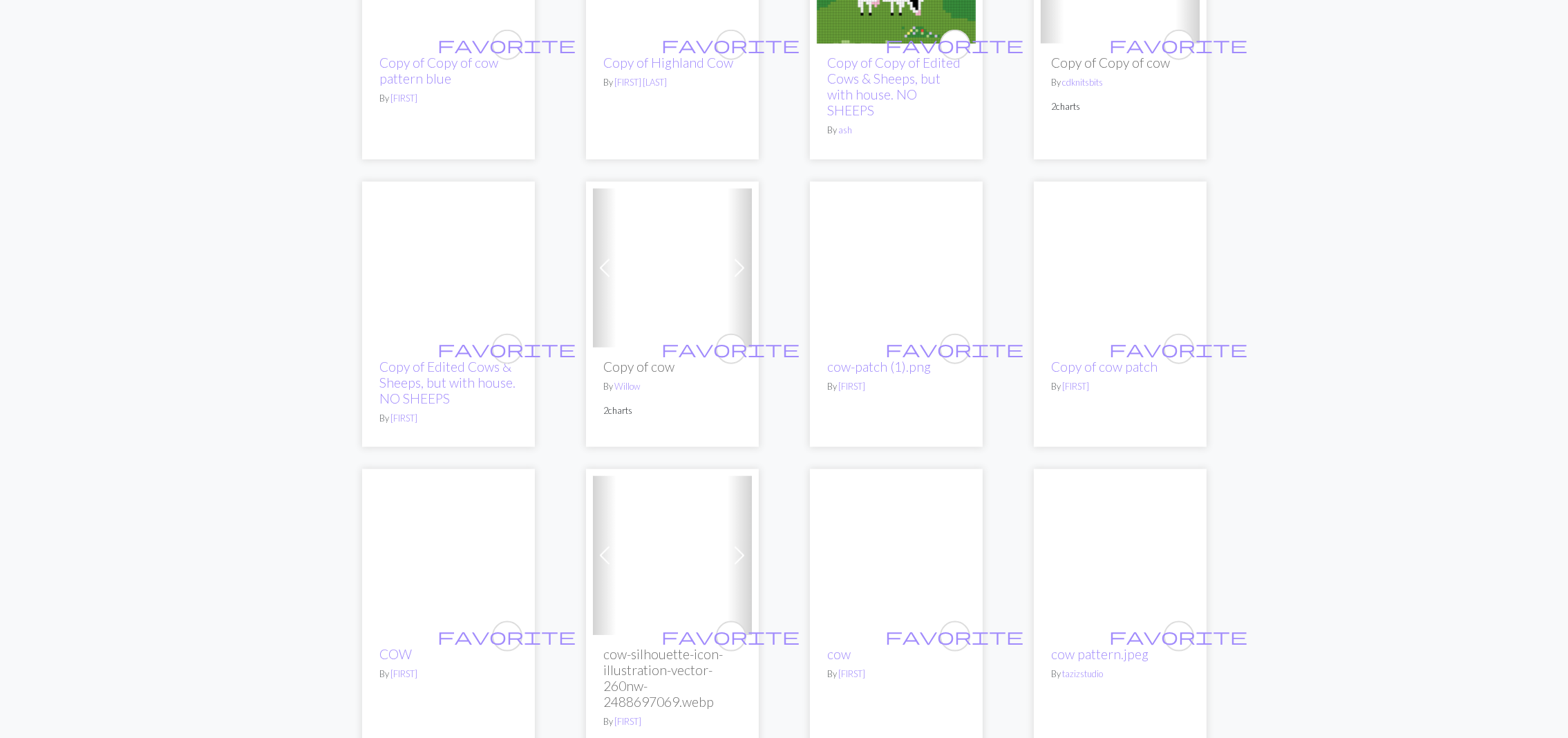 scroll, scrollTop: 0, scrollLeft: 0, axis: both 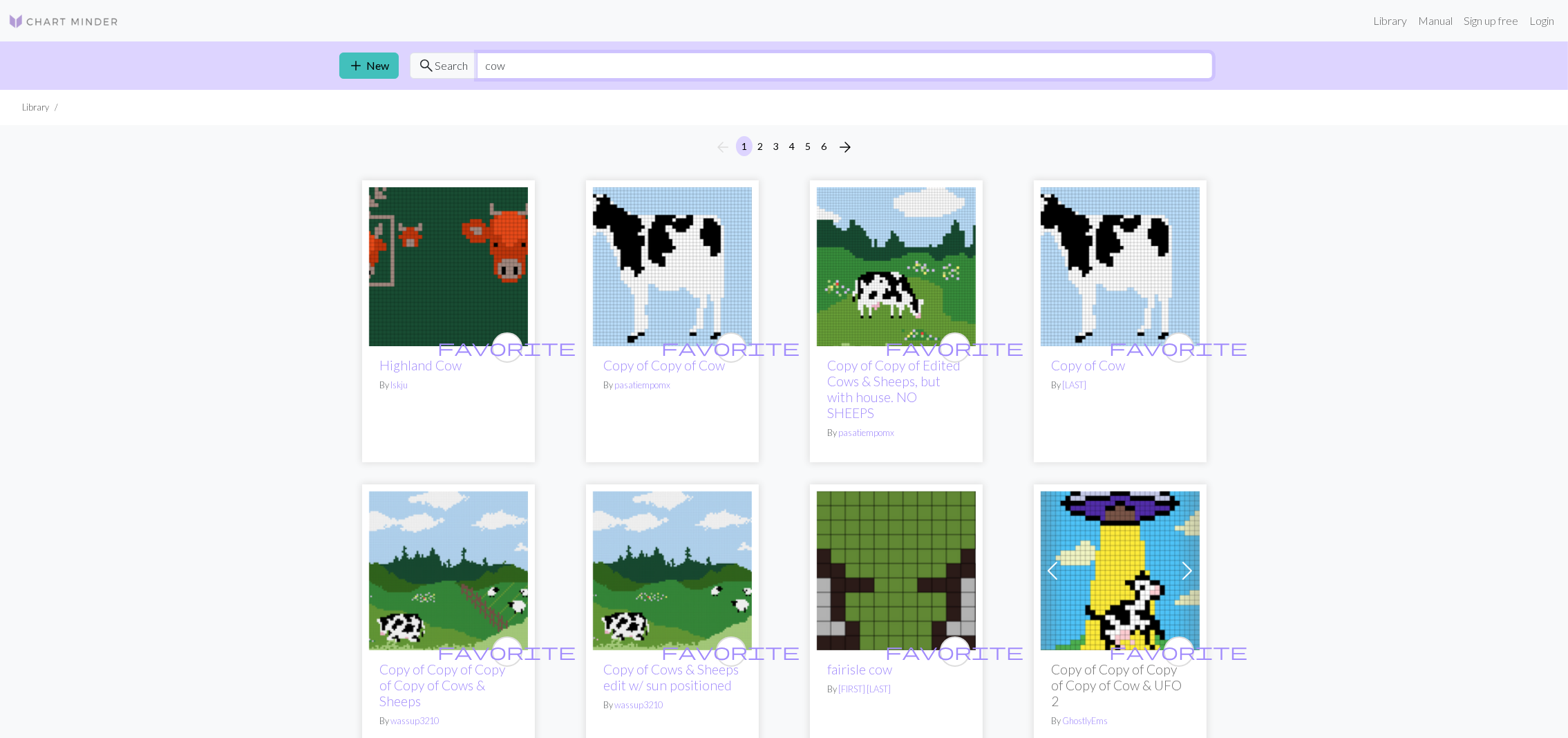 type on "cow" 